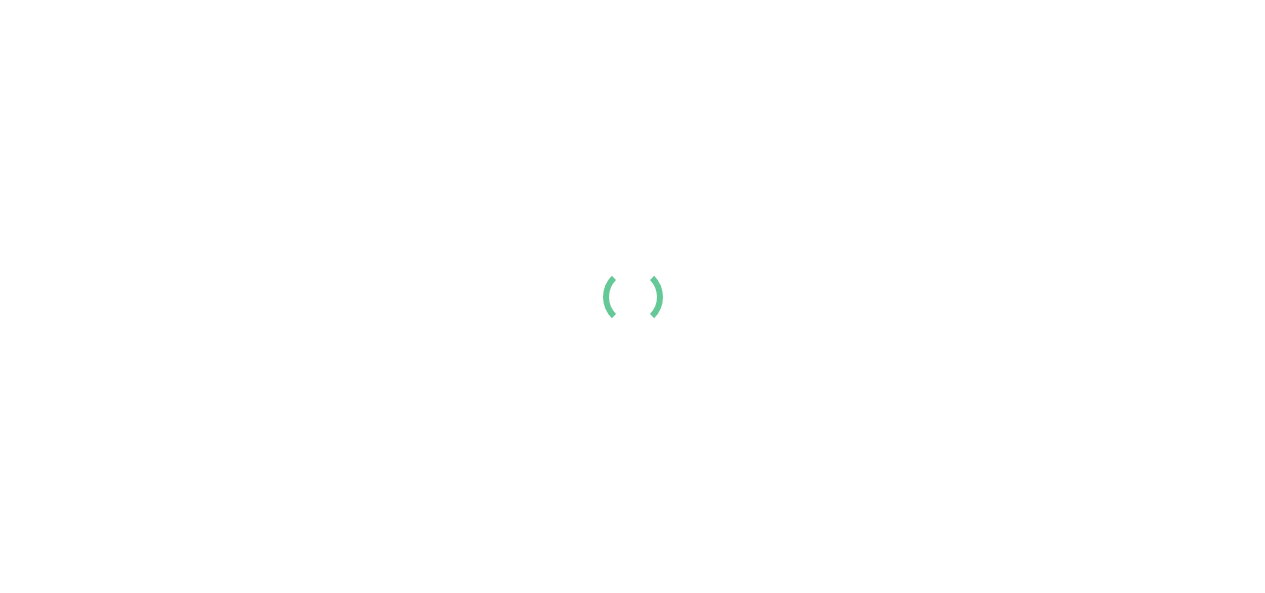 scroll, scrollTop: 0, scrollLeft: 0, axis: both 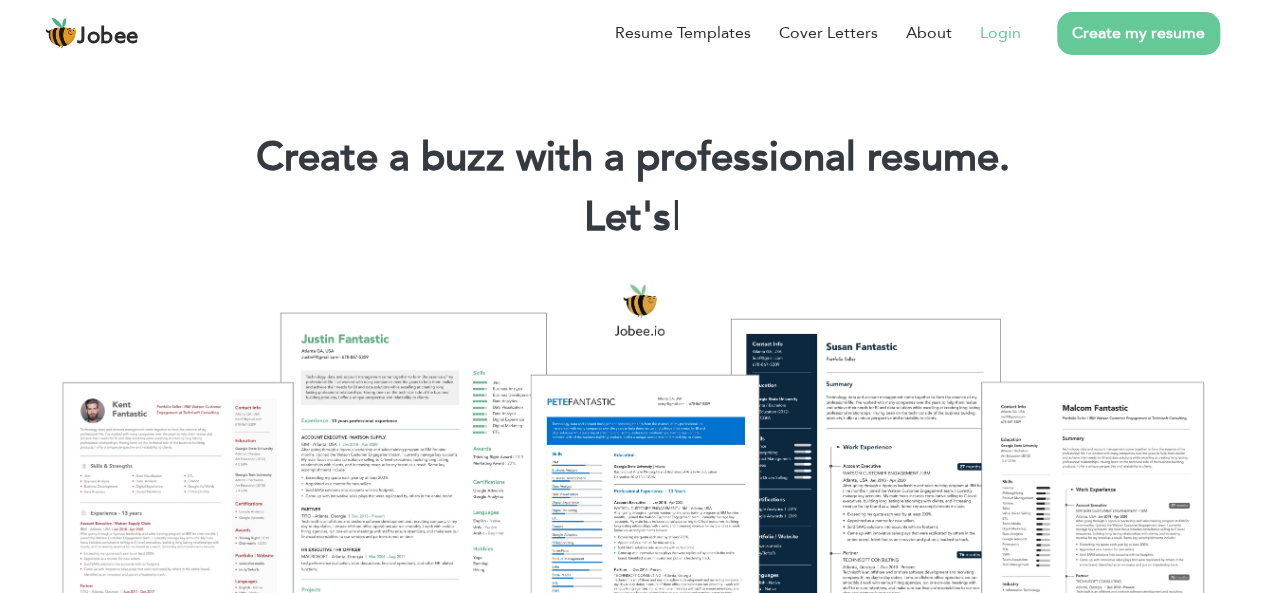 click on "Login" at bounding box center (1000, 33) 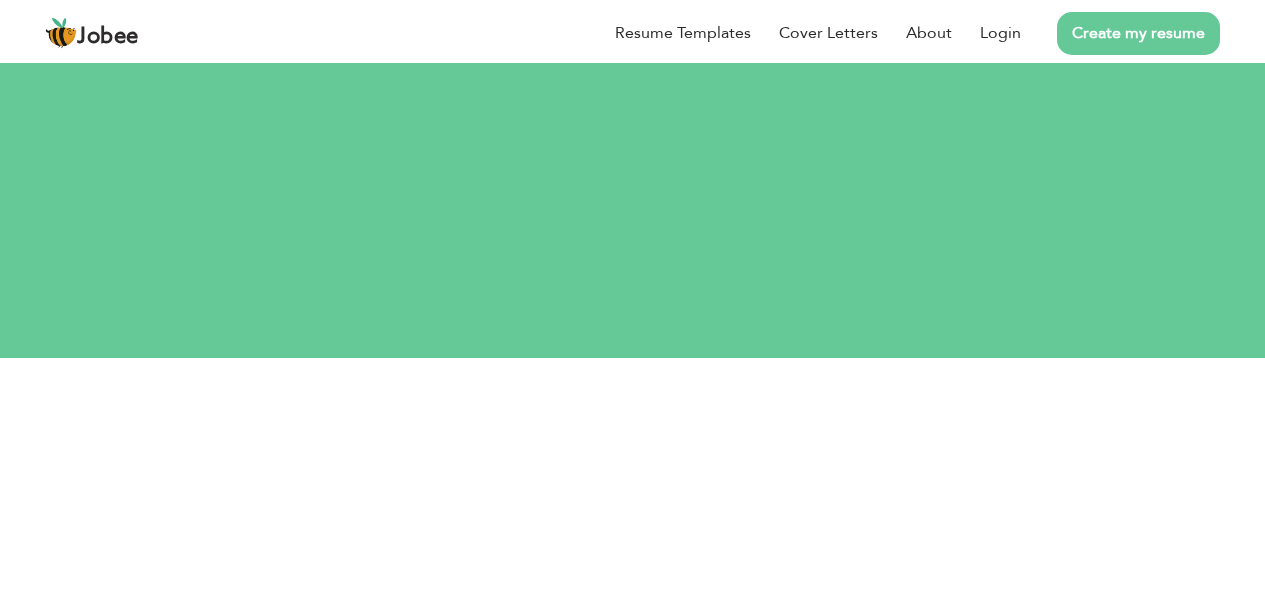 scroll, scrollTop: 0, scrollLeft: 0, axis: both 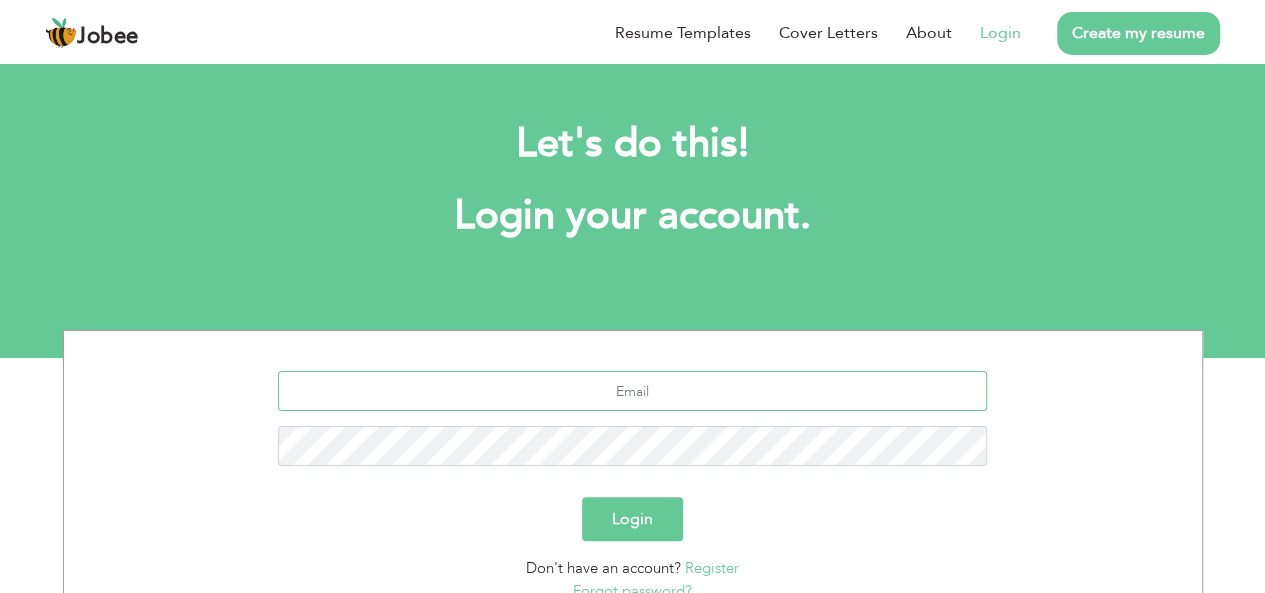 click at bounding box center [632, 391] 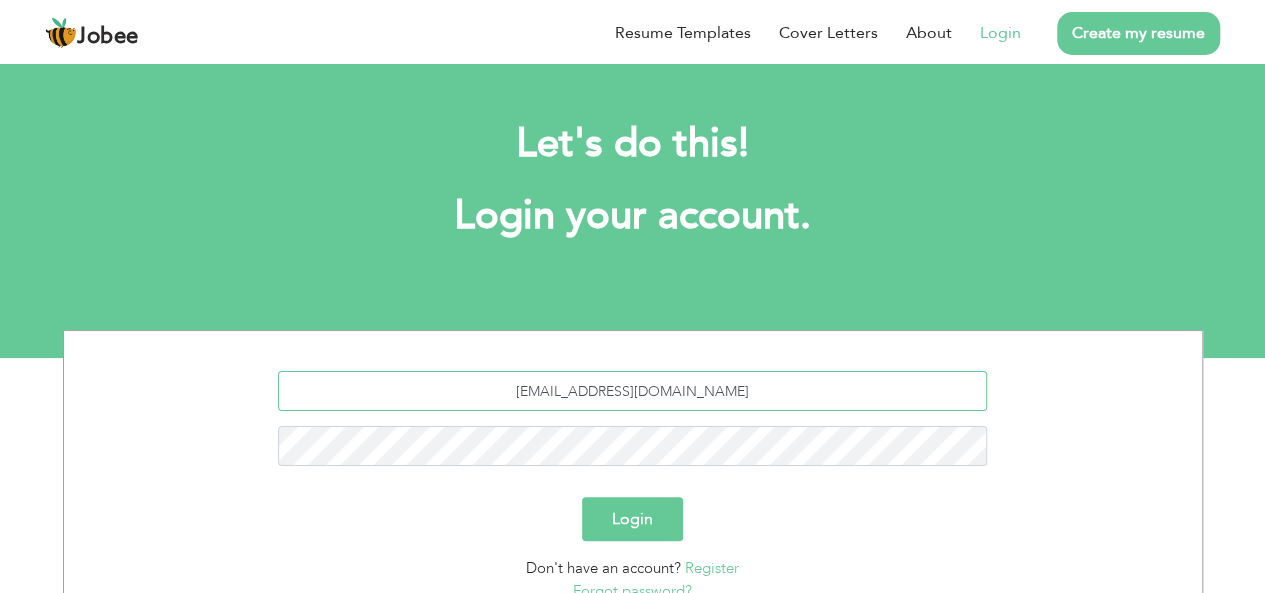 type on "[EMAIL_ADDRESS][DOMAIN_NAME]" 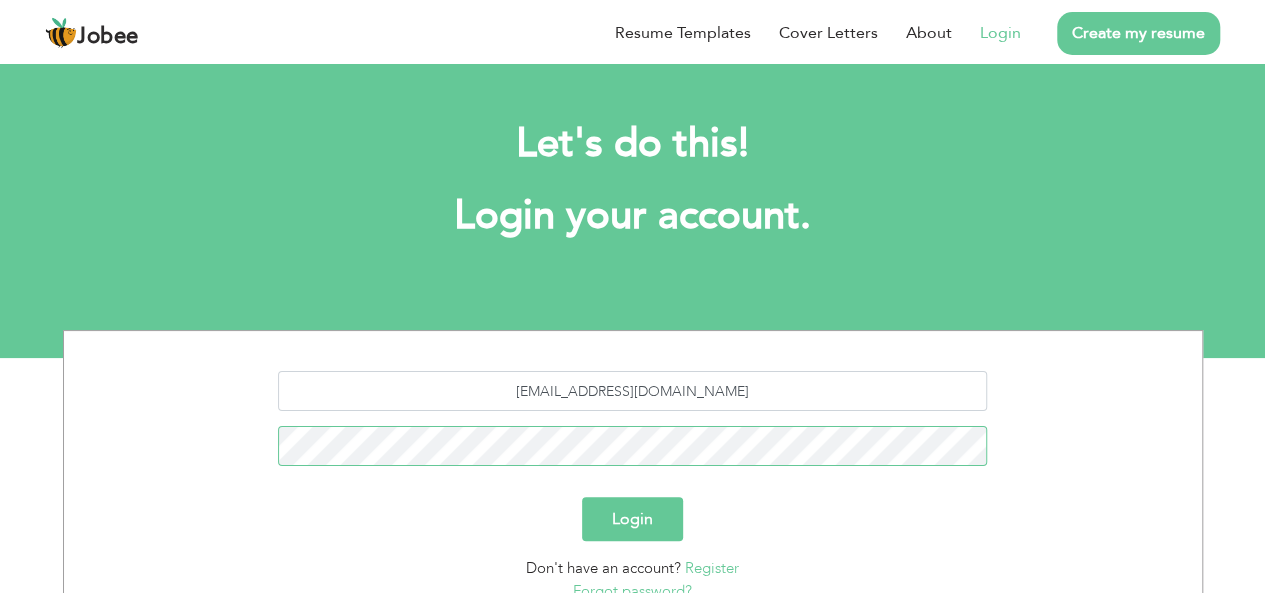 click on "Login" at bounding box center (632, 519) 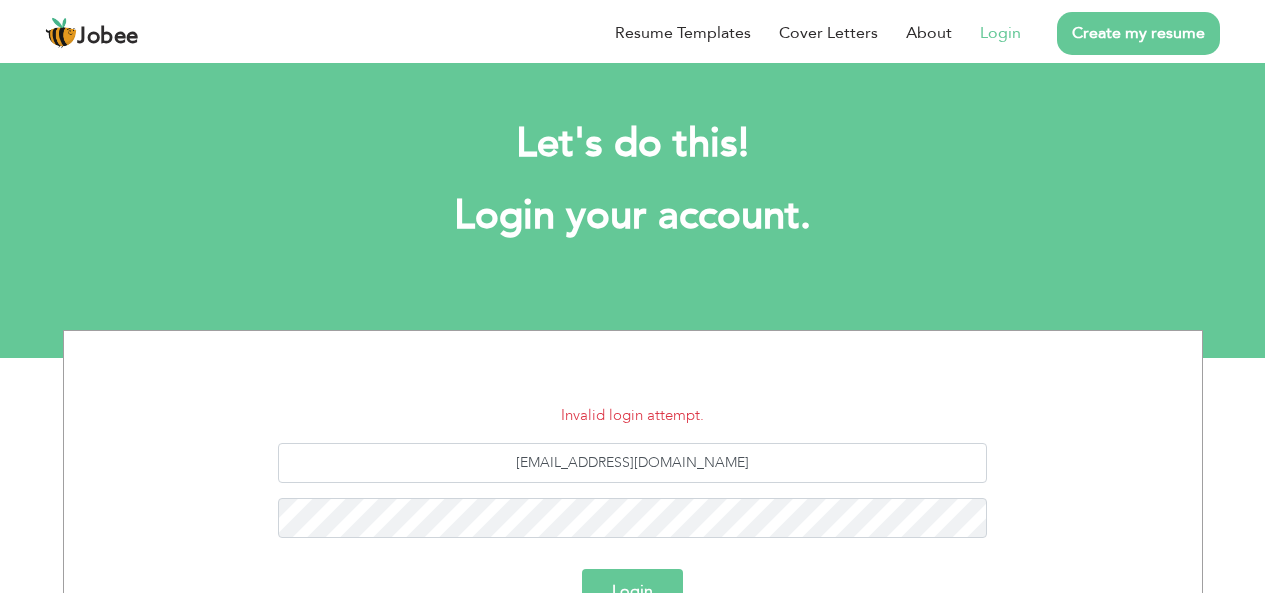 scroll, scrollTop: 0, scrollLeft: 0, axis: both 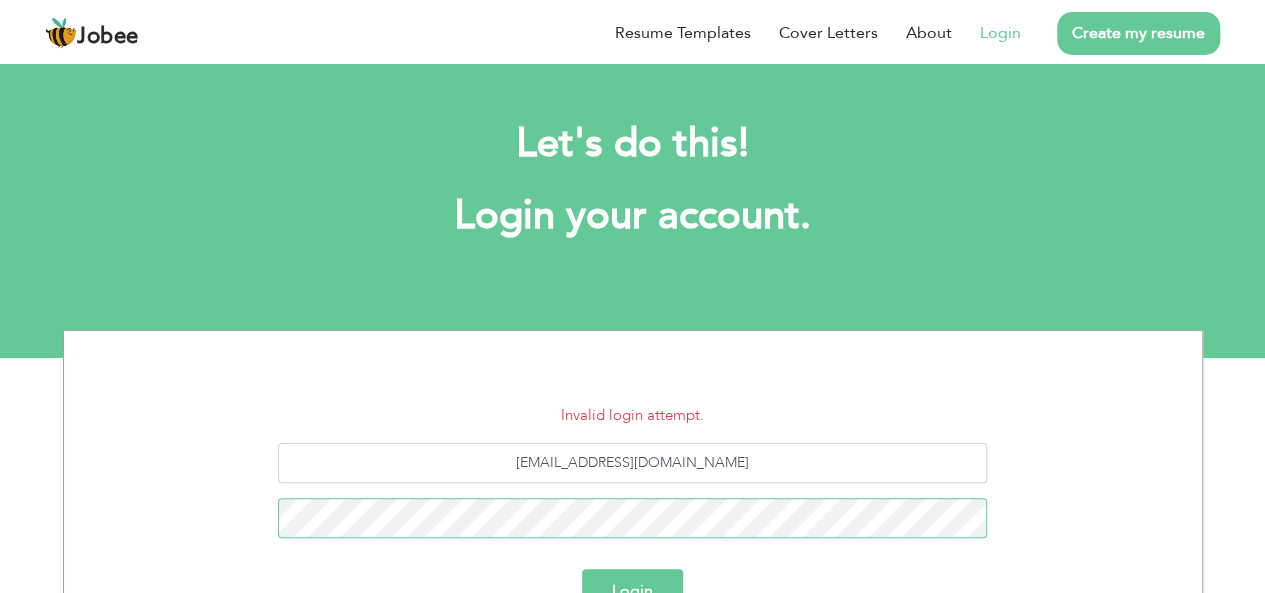 click on "Login" at bounding box center [632, 591] 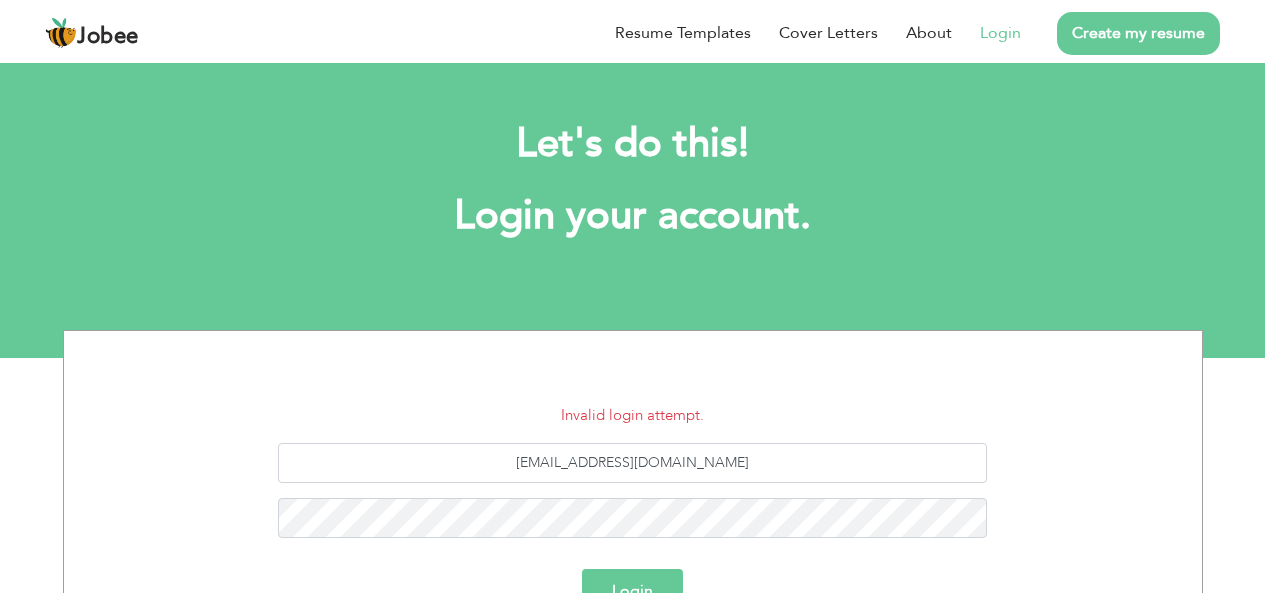 scroll, scrollTop: 0, scrollLeft: 0, axis: both 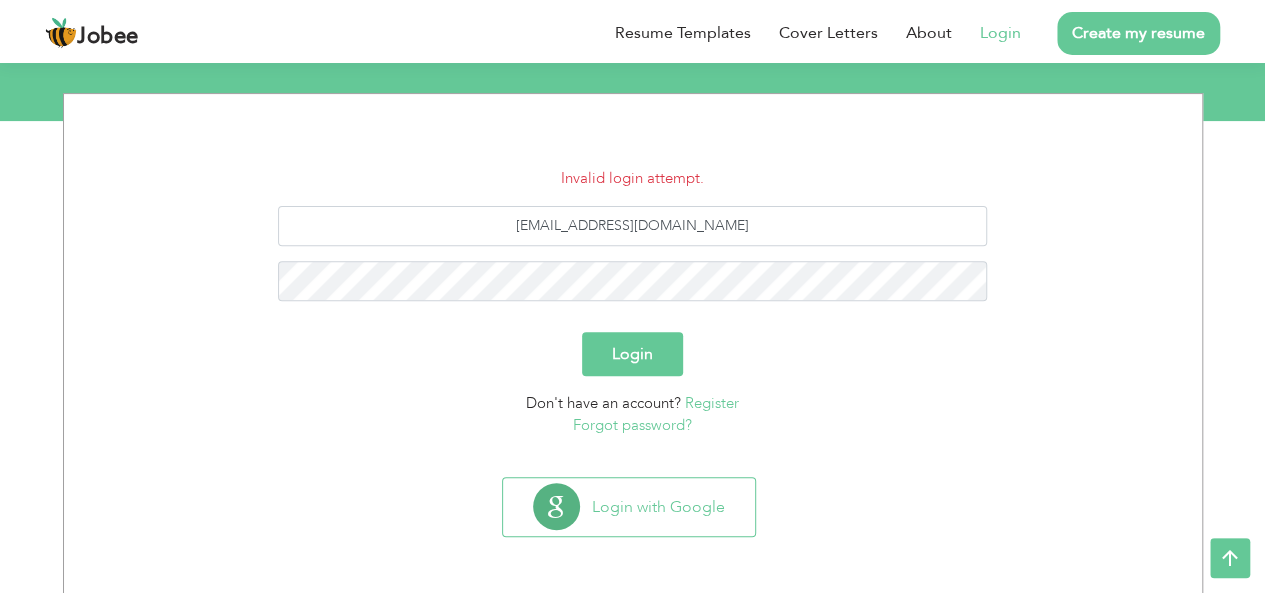click on "Forgot password?" at bounding box center (632, 425) 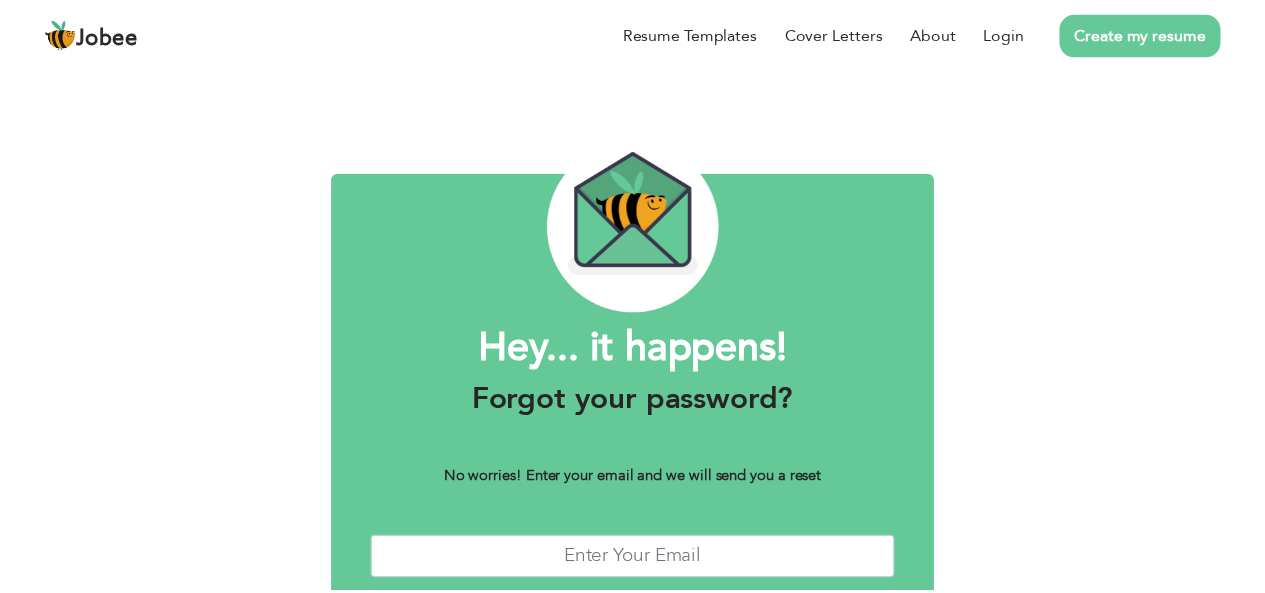 scroll, scrollTop: 0, scrollLeft: 0, axis: both 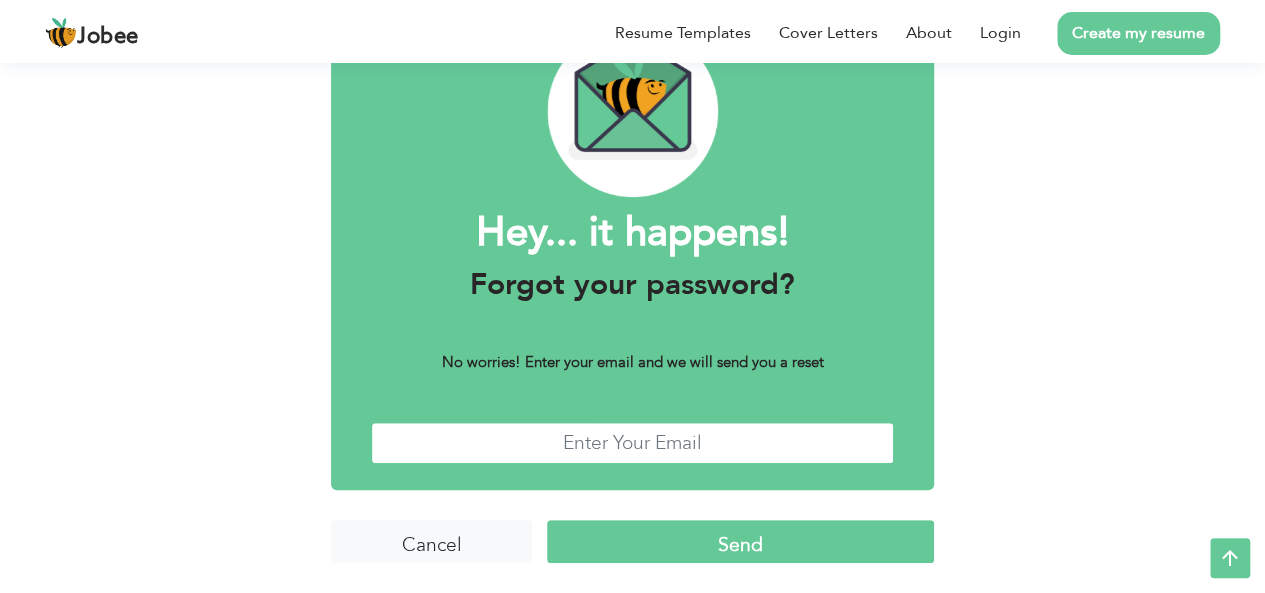 click at bounding box center [632, 443] 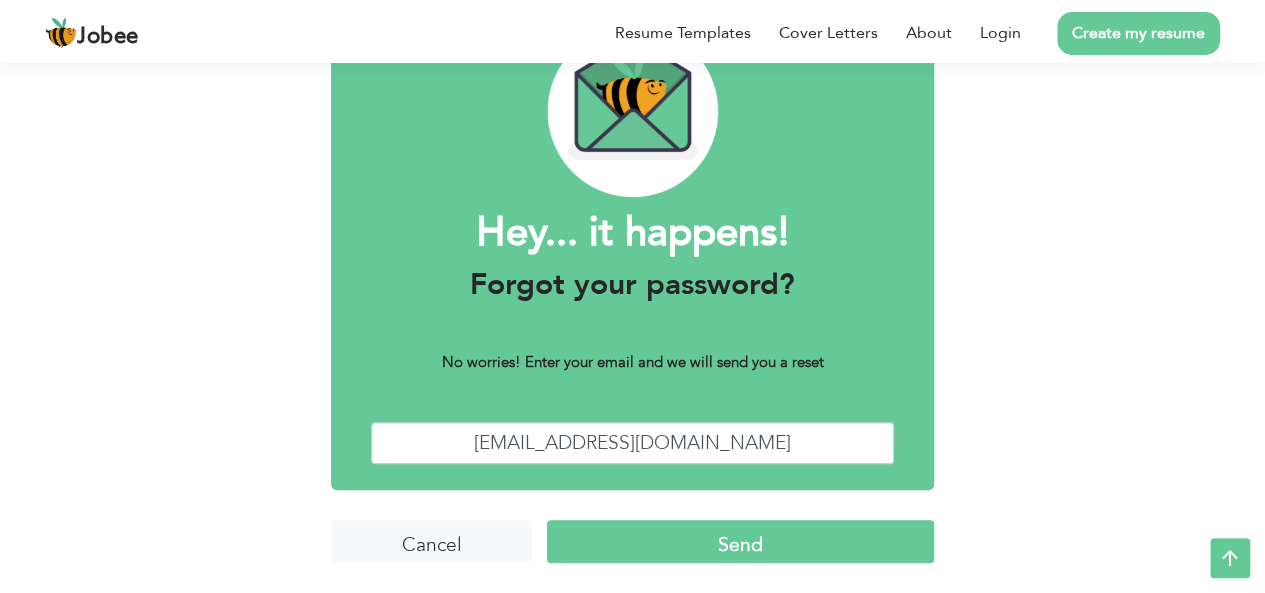 click on "Send" at bounding box center (740, 541) 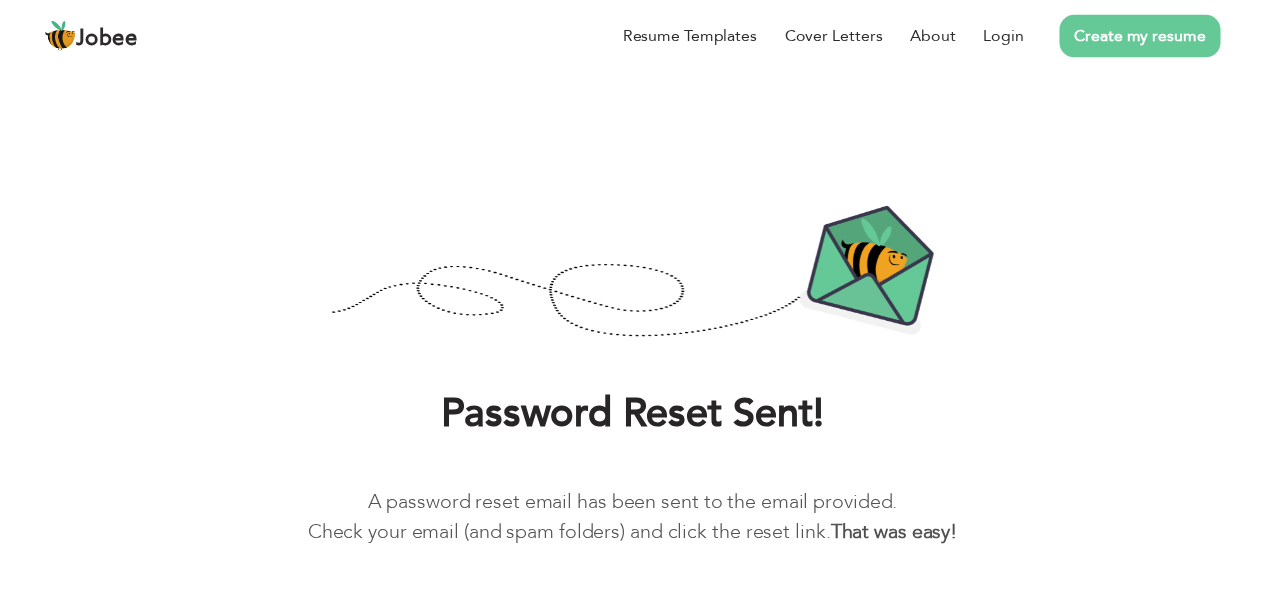 scroll, scrollTop: 0, scrollLeft: 0, axis: both 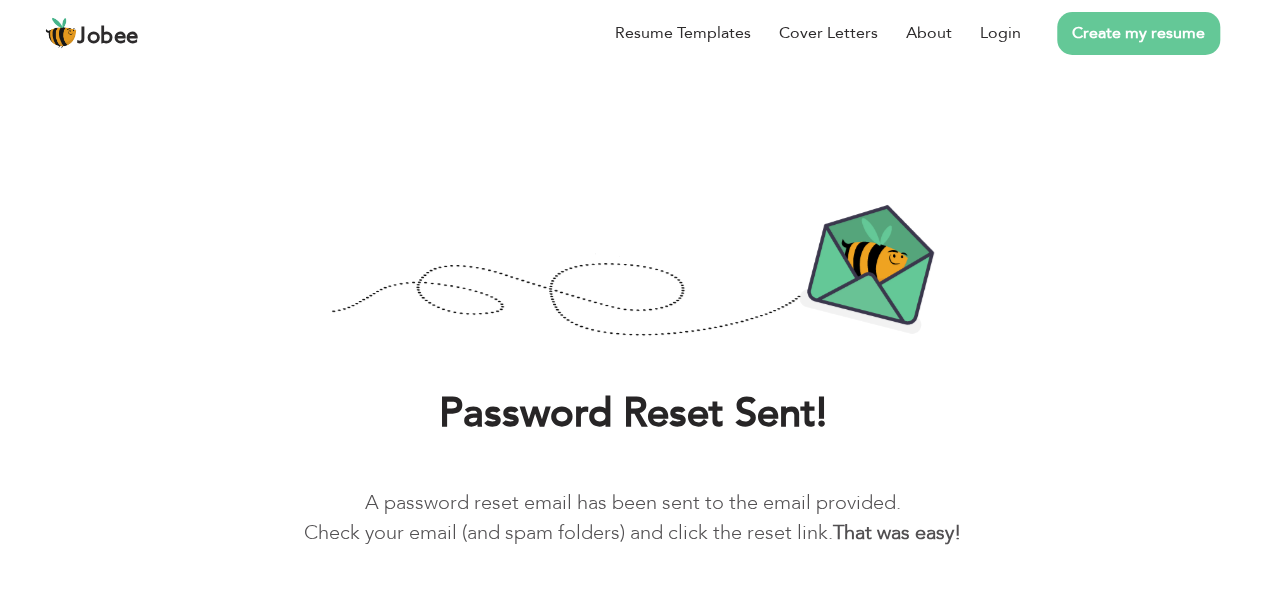 click on "Create my resume" at bounding box center [1138, 33] 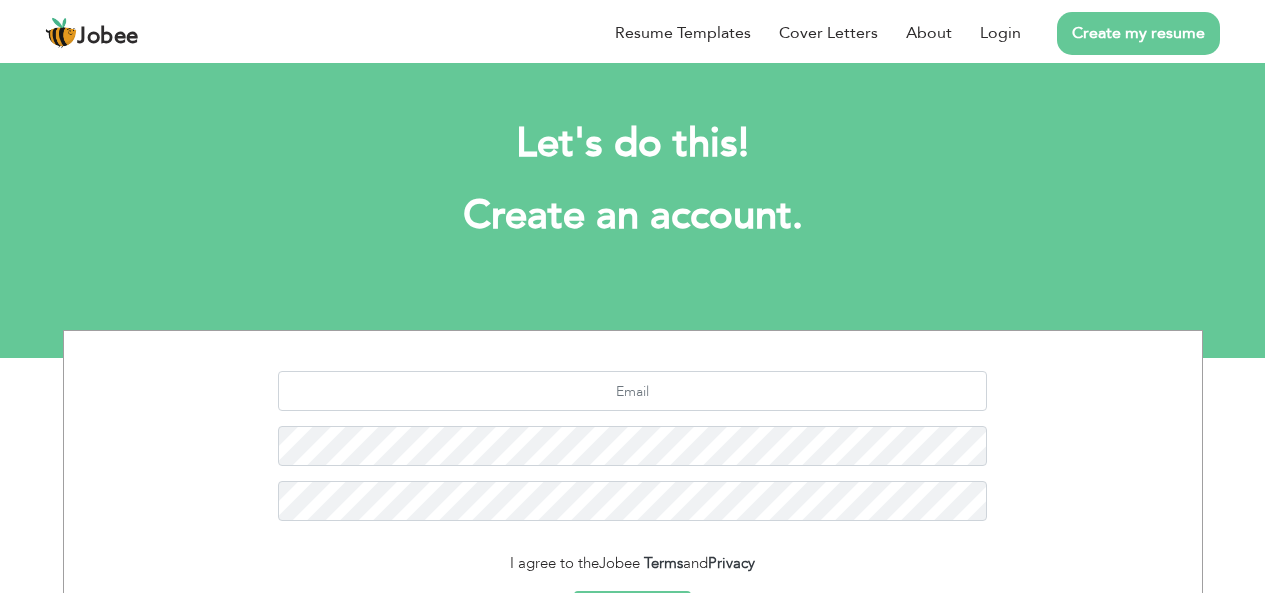 scroll, scrollTop: 0, scrollLeft: 0, axis: both 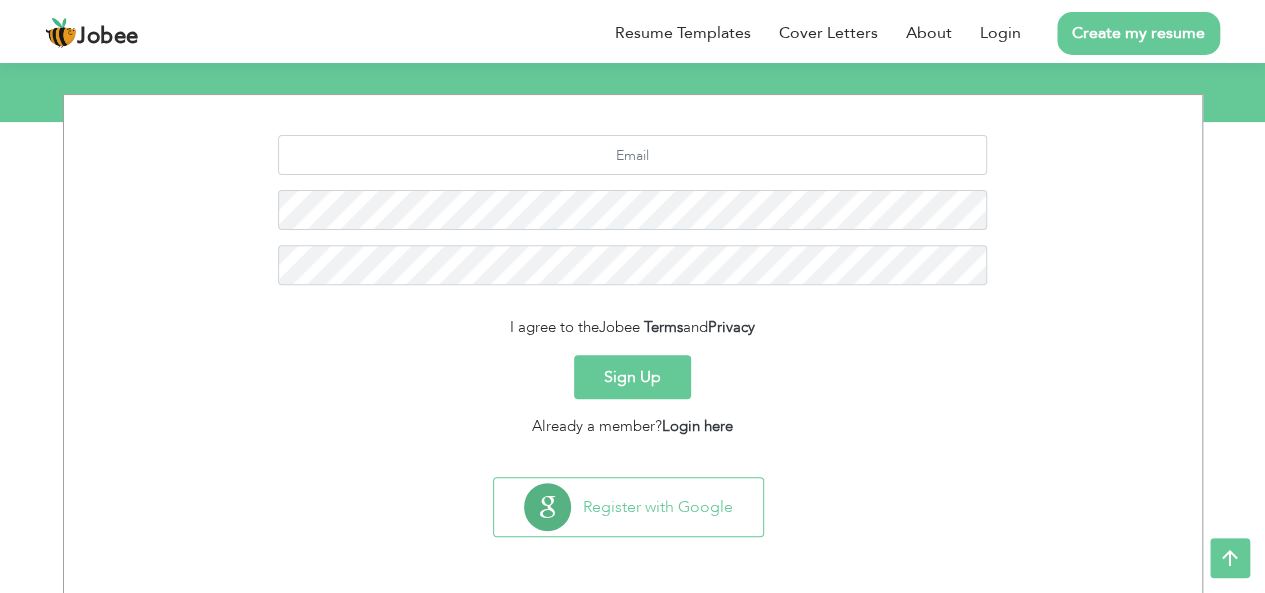 click on "Sign Up" at bounding box center [632, 377] 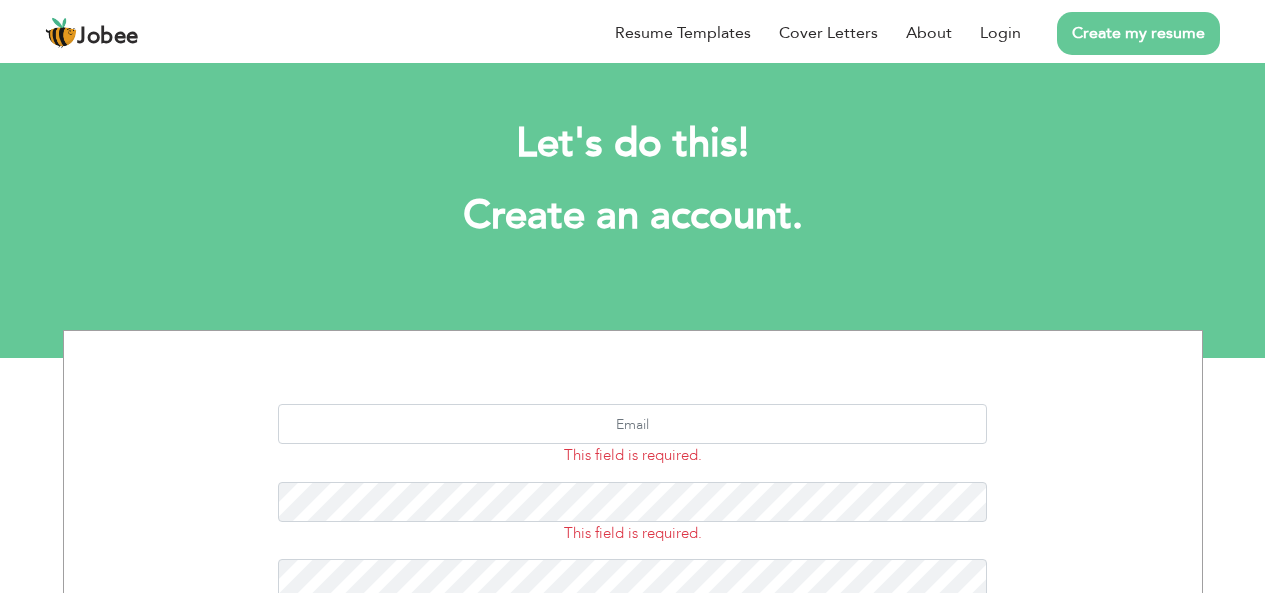 scroll, scrollTop: 0, scrollLeft: 0, axis: both 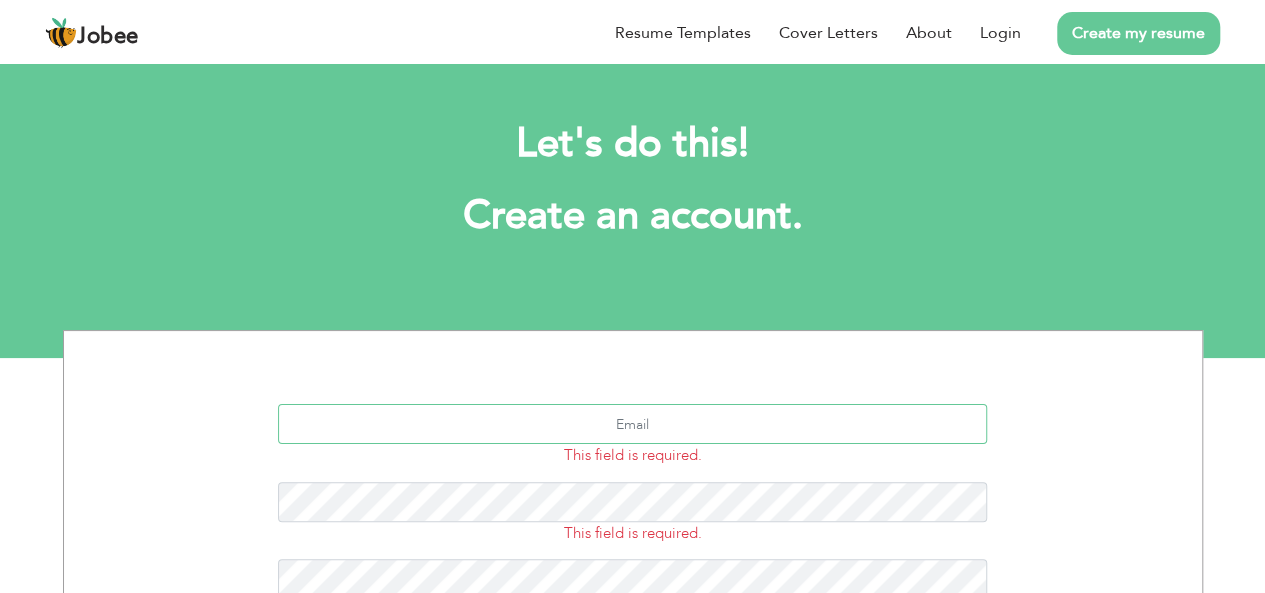 click at bounding box center (632, 424) 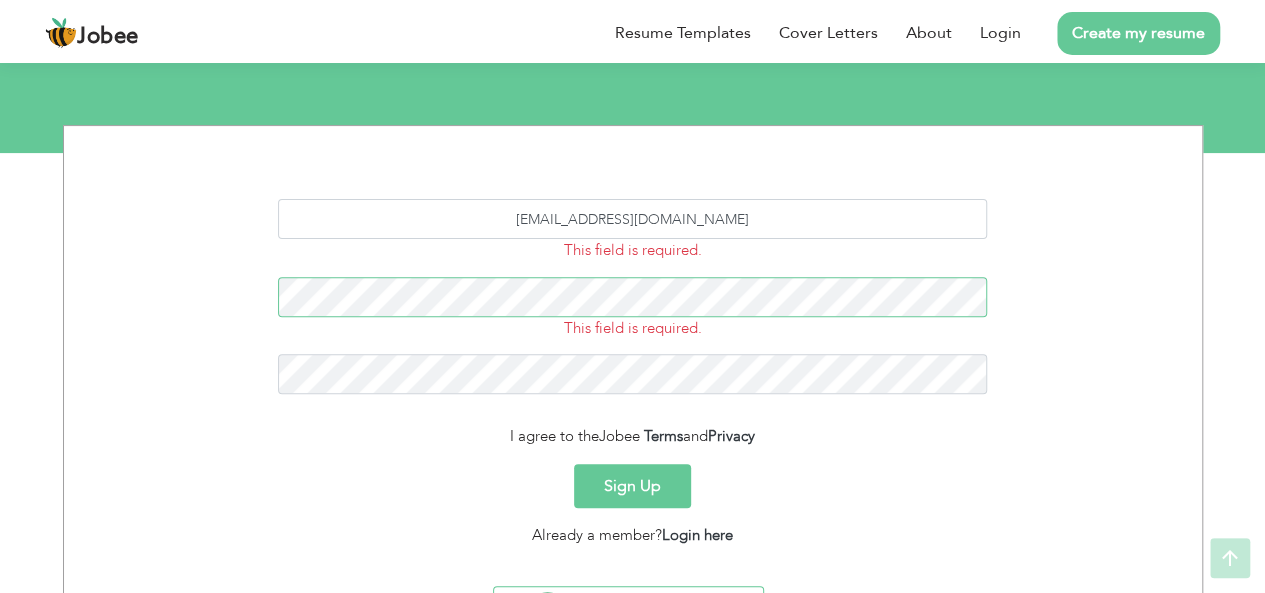scroll, scrollTop: 211, scrollLeft: 0, axis: vertical 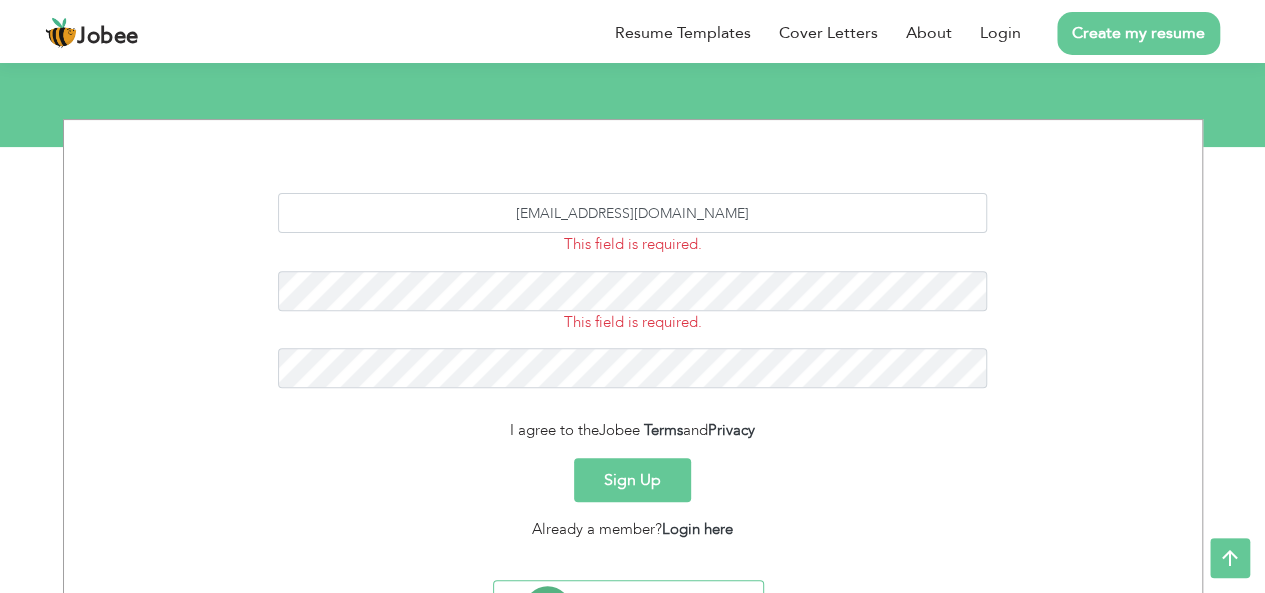 click on "Sign Up" at bounding box center [632, 480] 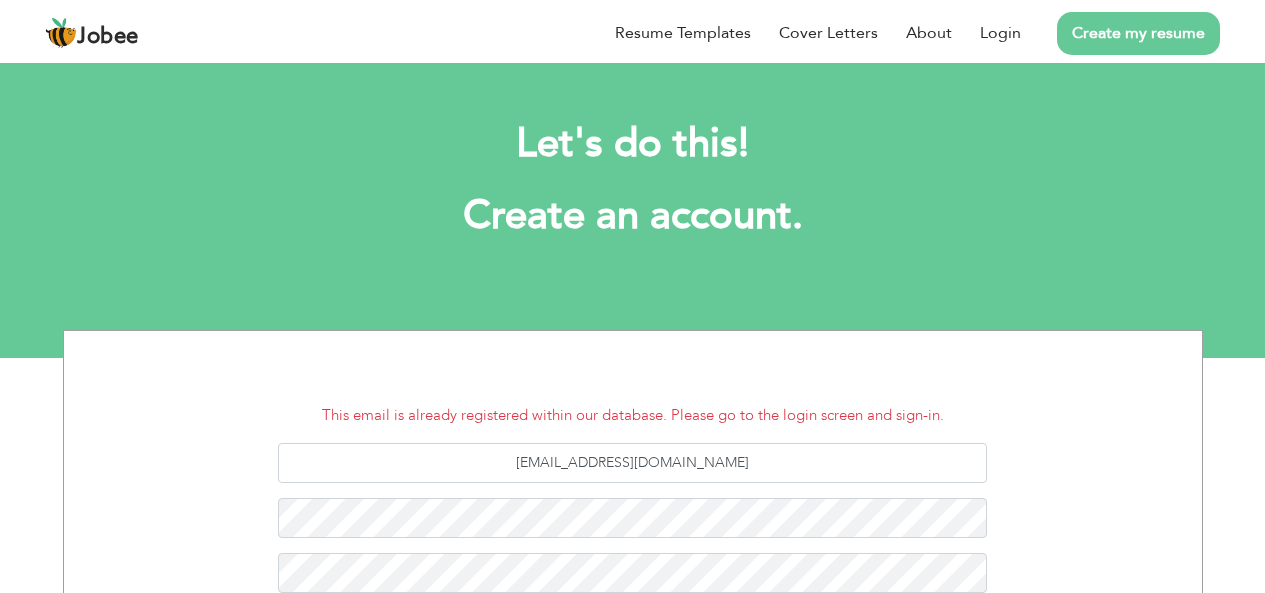 scroll, scrollTop: 0, scrollLeft: 0, axis: both 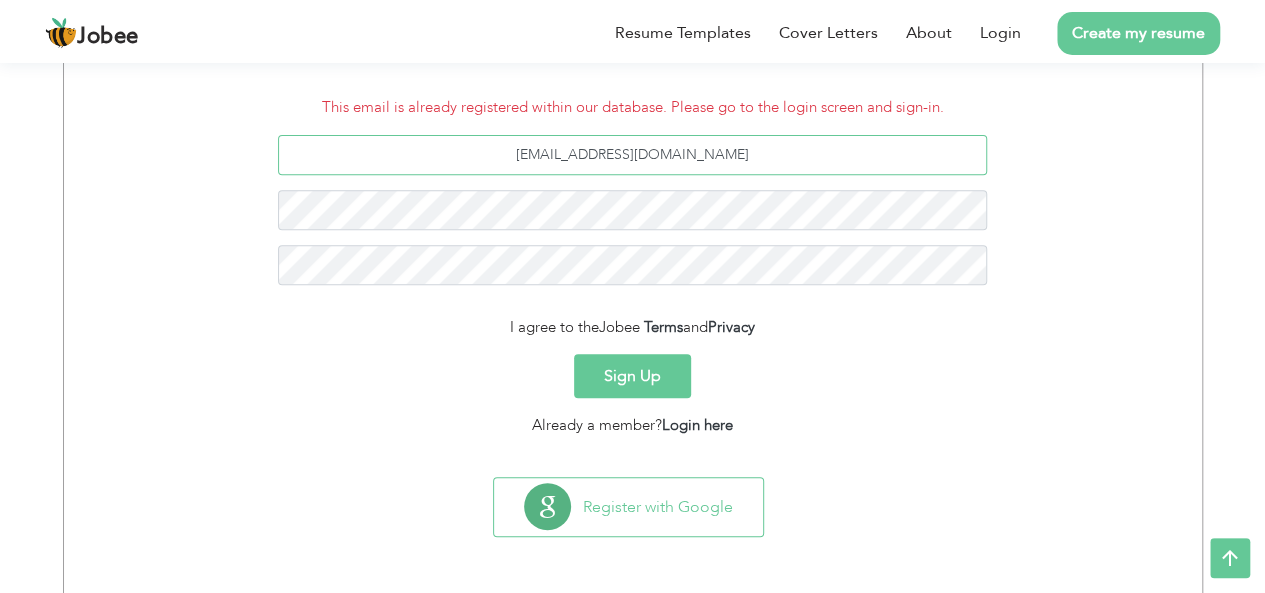 click on "[EMAIL_ADDRESS][DOMAIN_NAME]" at bounding box center [632, 155] 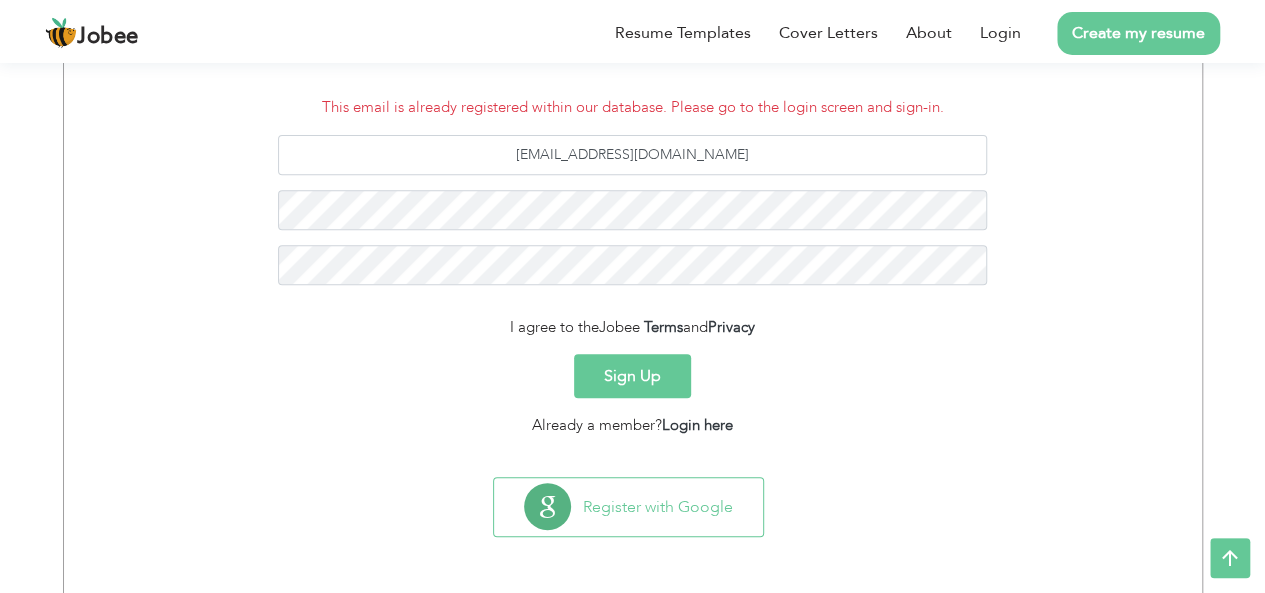 click on "Sign Up" at bounding box center [632, 376] 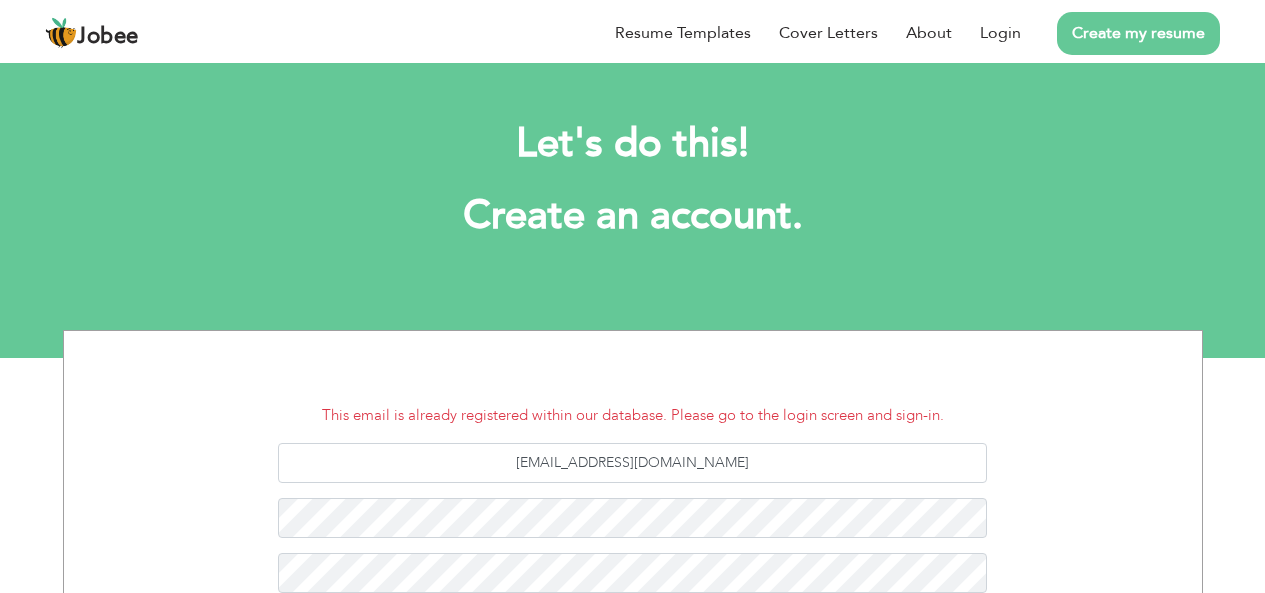 scroll, scrollTop: 0, scrollLeft: 0, axis: both 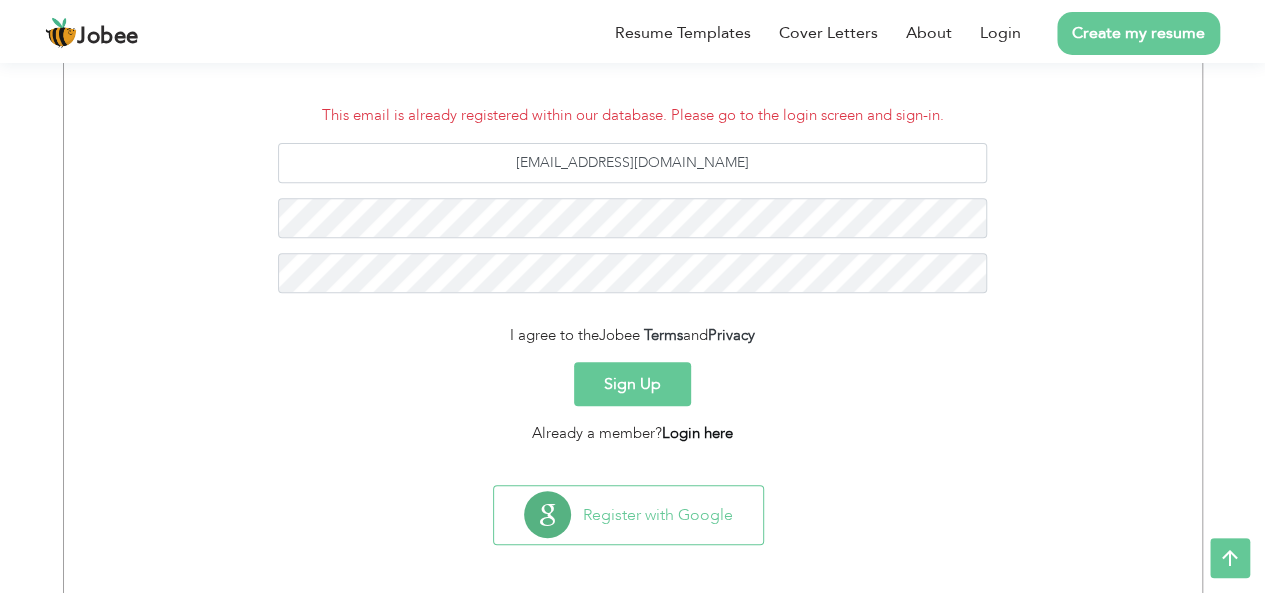 click on "Login here" at bounding box center [697, 433] 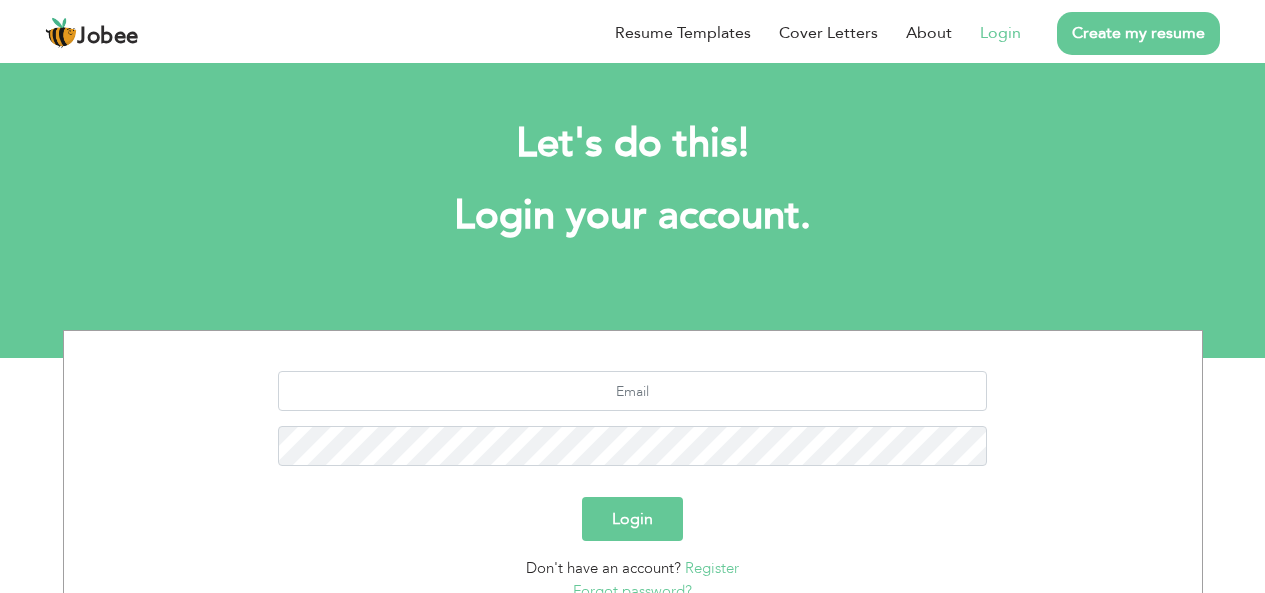 scroll, scrollTop: 0, scrollLeft: 0, axis: both 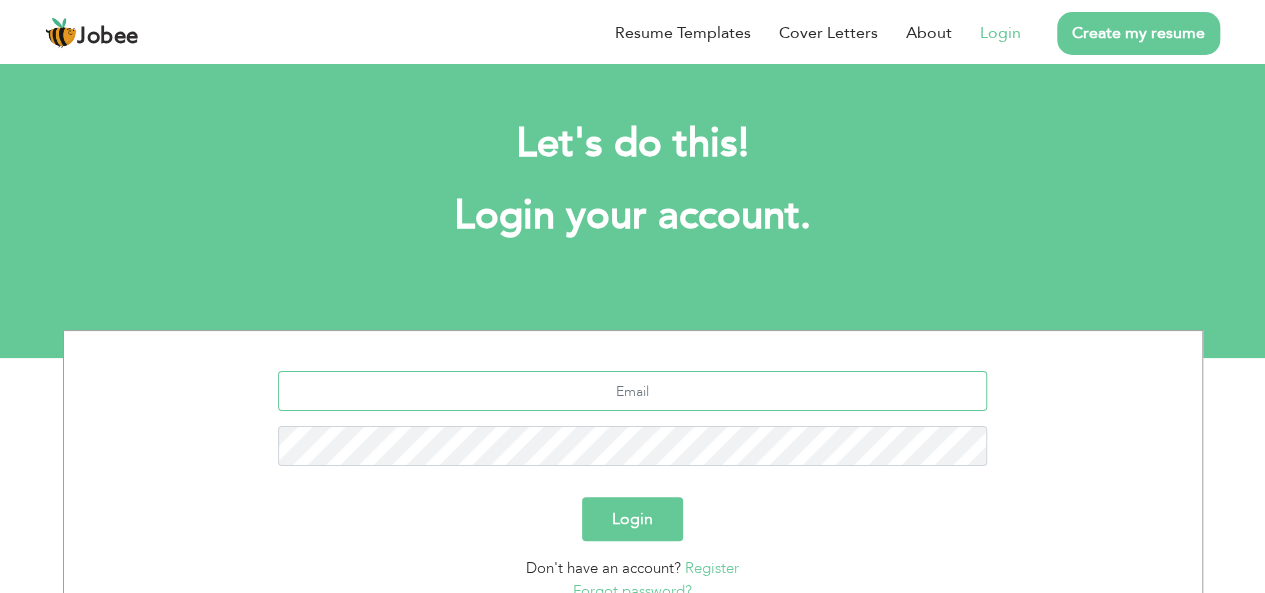 click at bounding box center (632, 391) 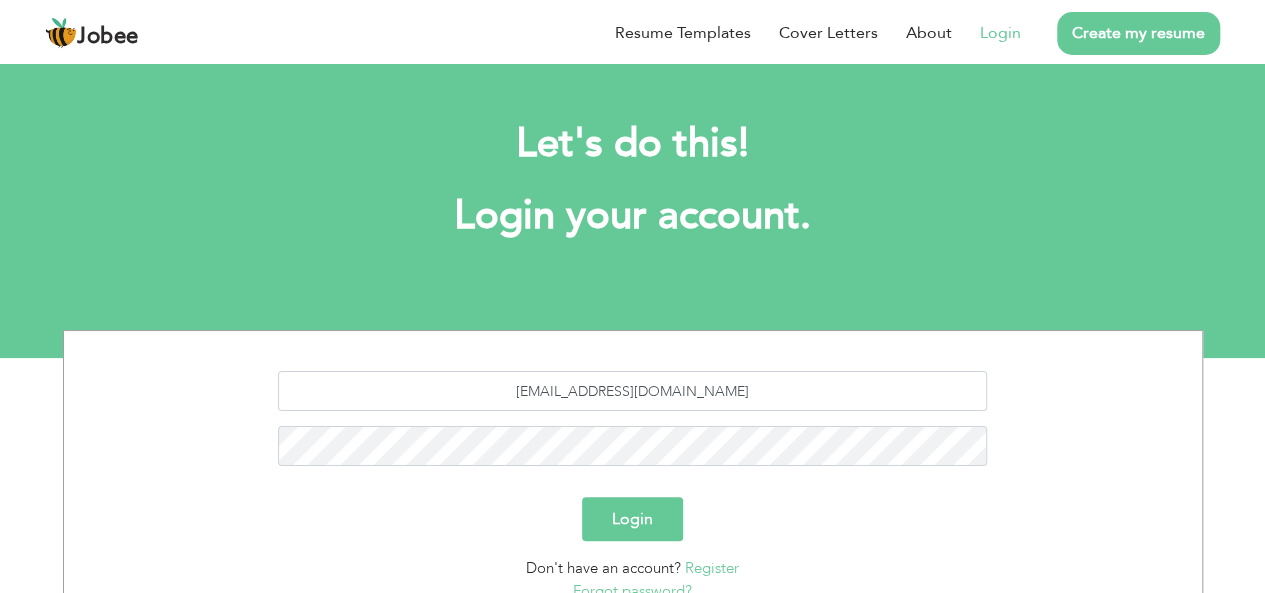 click on "Login" at bounding box center [632, 519] 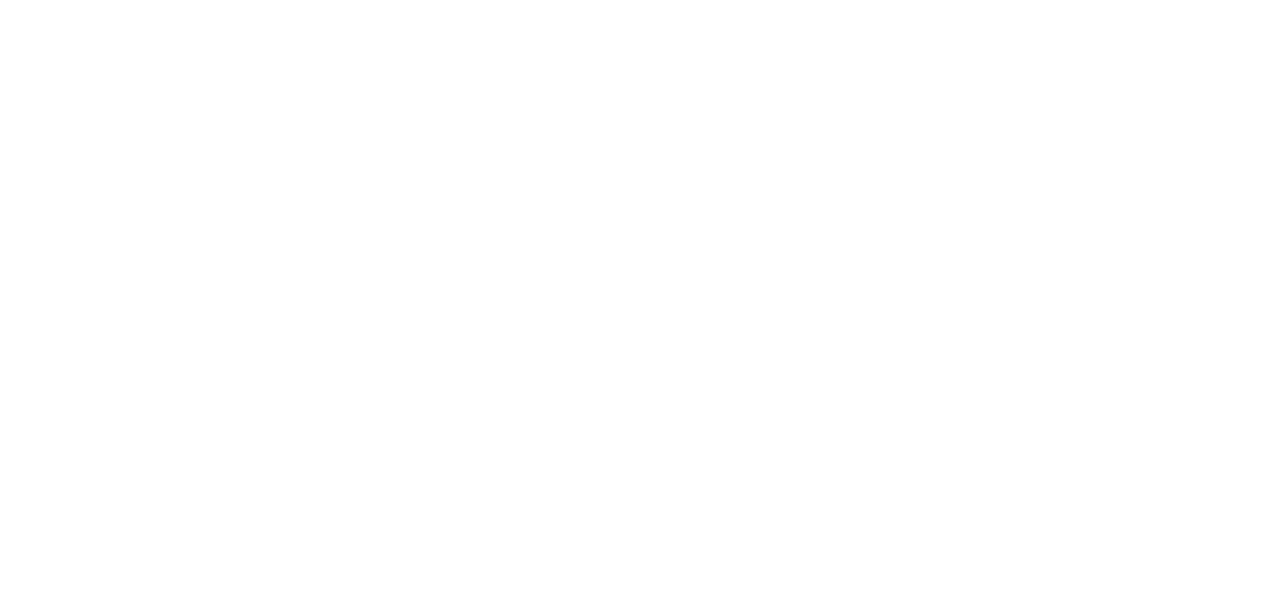 scroll, scrollTop: 0, scrollLeft: 0, axis: both 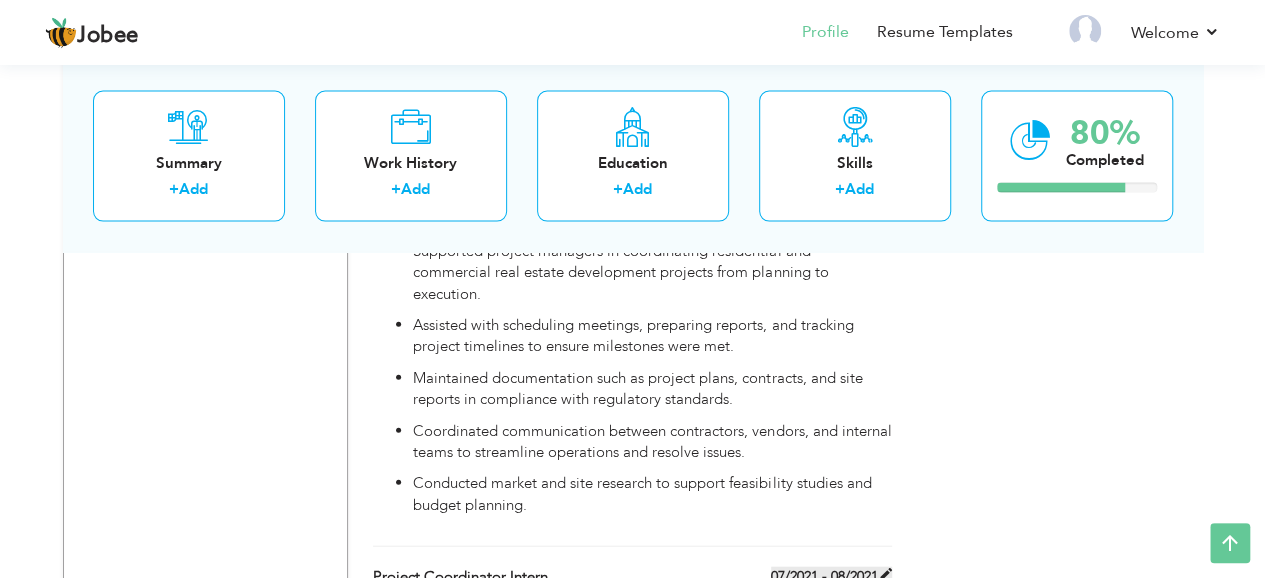 click at bounding box center [885, 575] 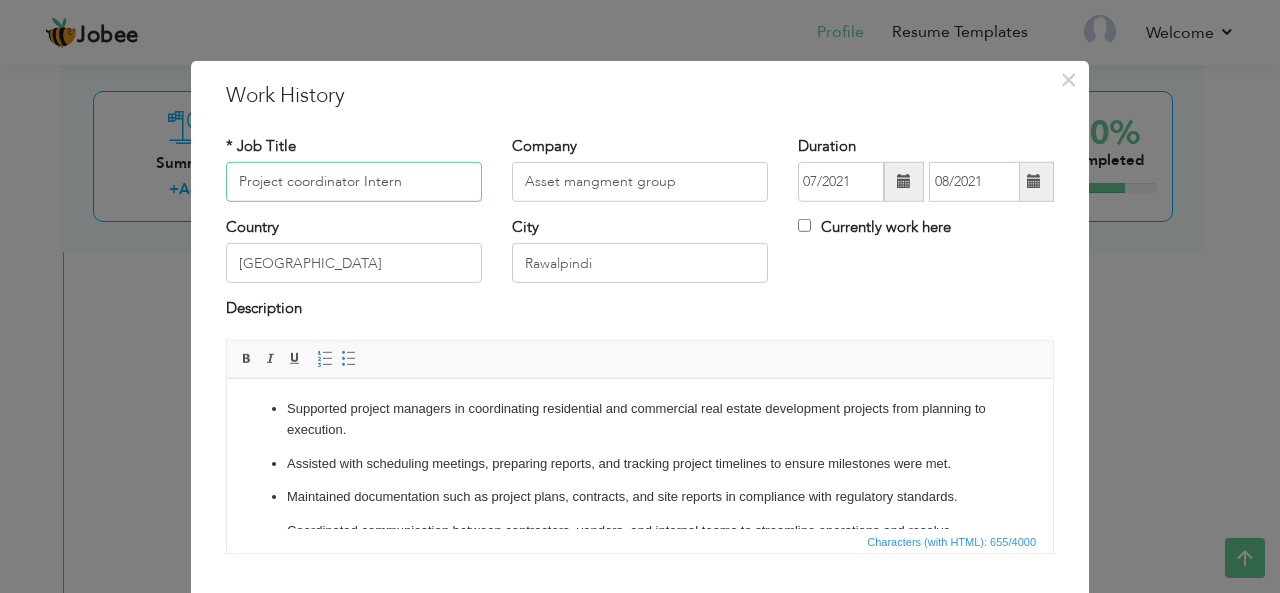 scroll, scrollTop: 87, scrollLeft: 0, axis: vertical 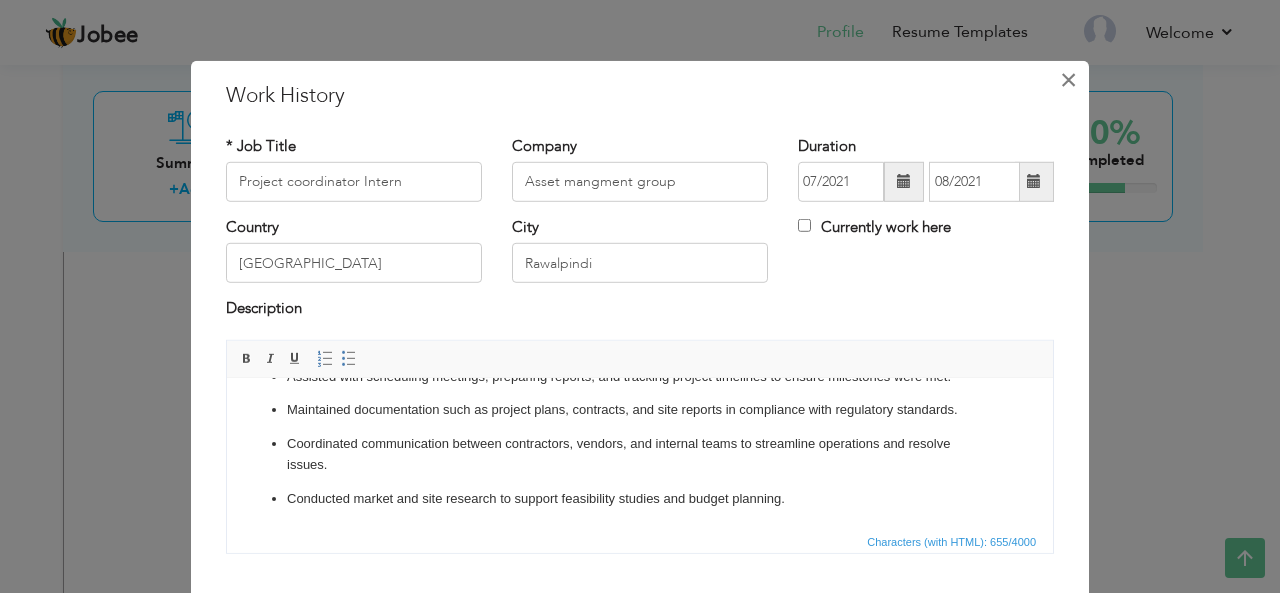 click on "×" at bounding box center (1068, 79) 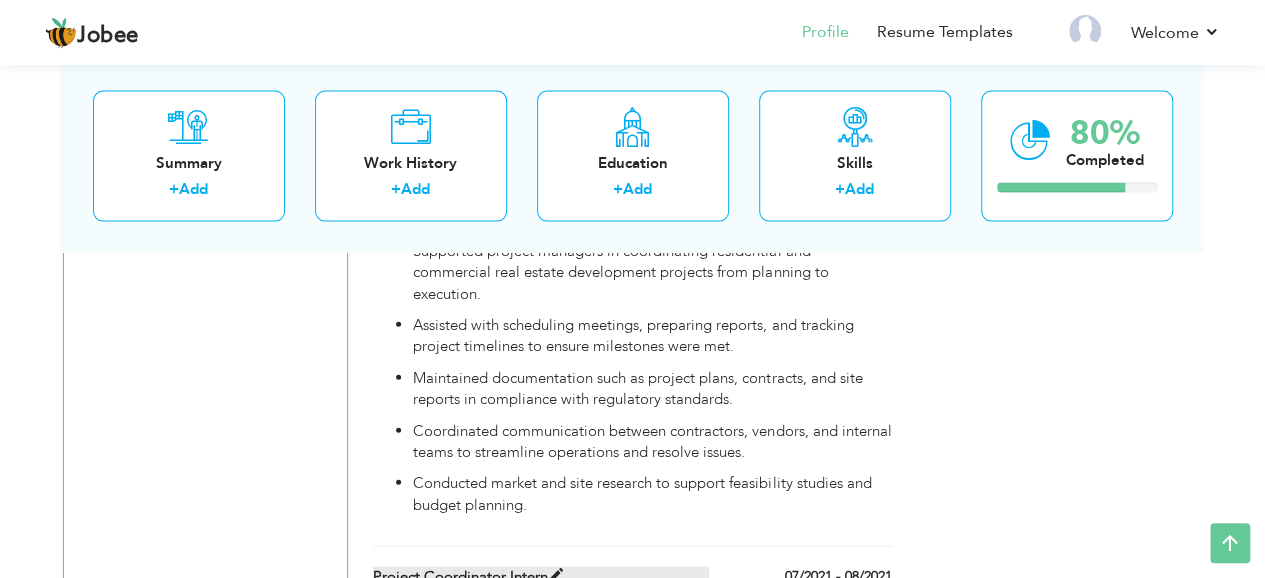click on "Project coordinator Intern" at bounding box center [541, 577] 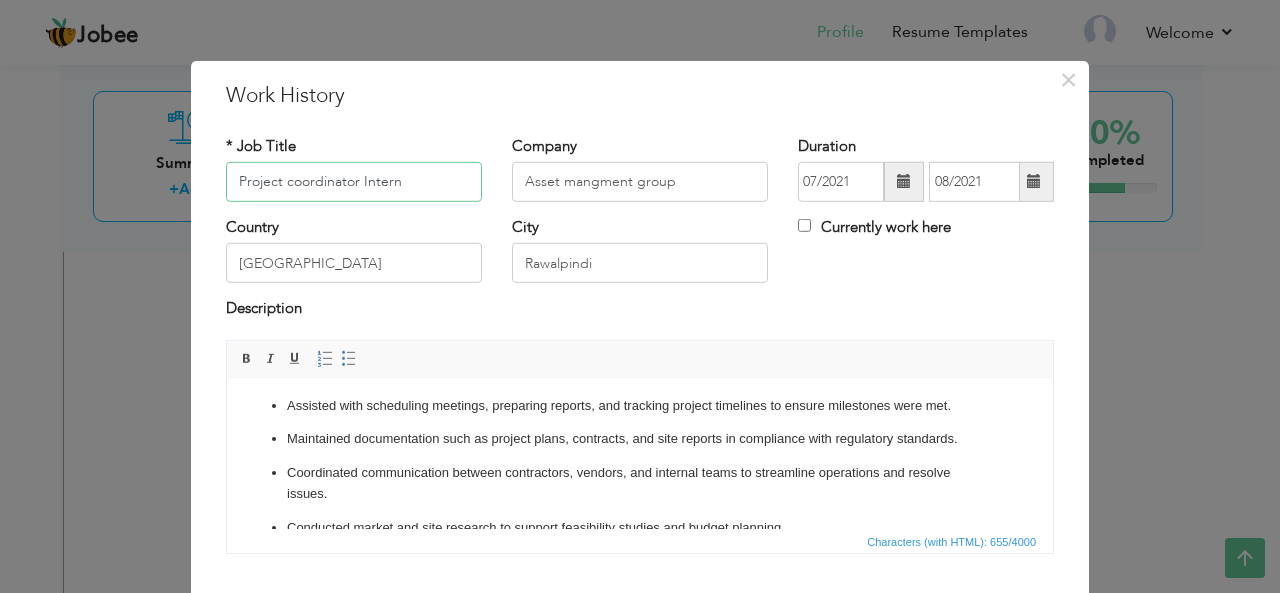 scroll, scrollTop: 87, scrollLeft: 0, axis: vertical 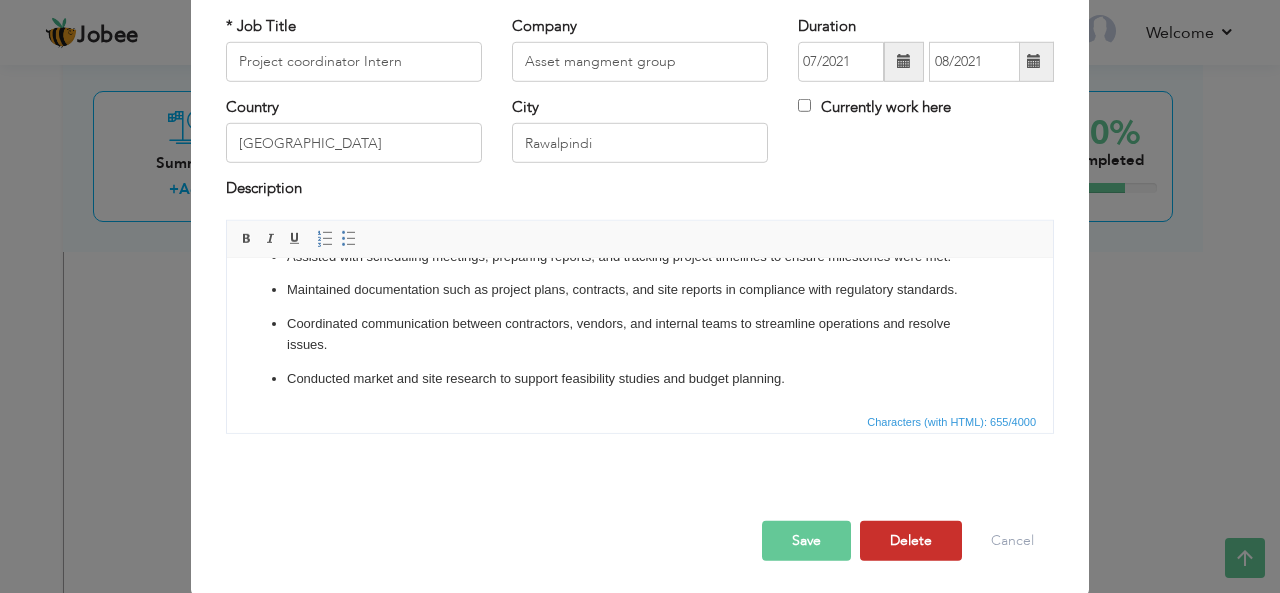click on "Delete" at bounding box center [911, 541] 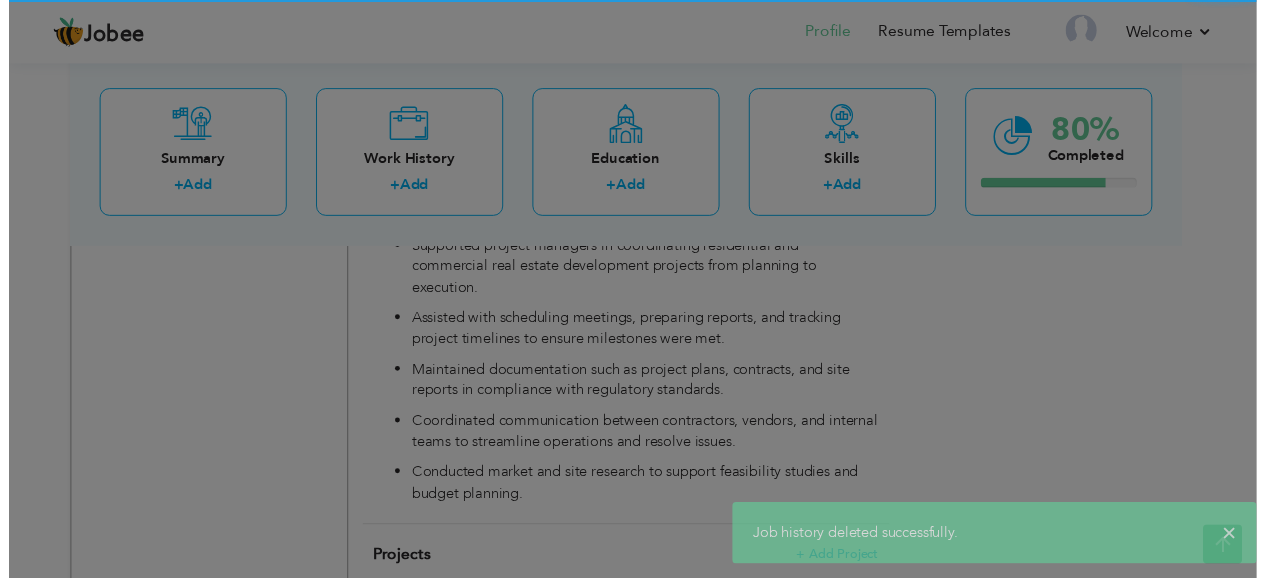 scroll, scrollTop: 0, scrollLeft: 0, axis: both 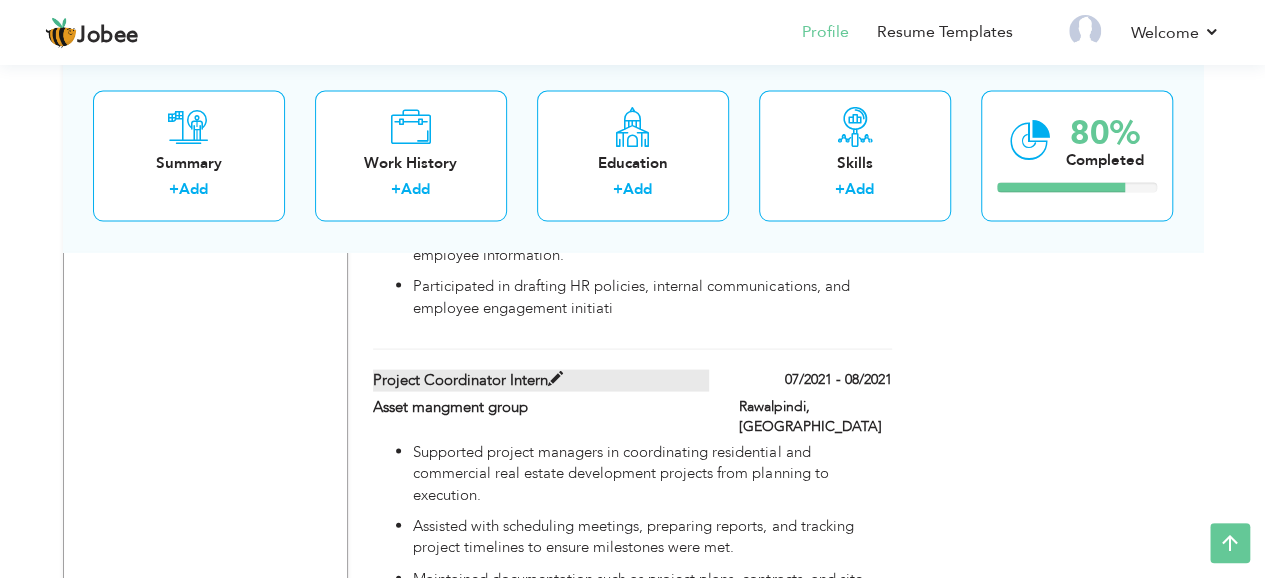 click at bounding box center (555, 378) 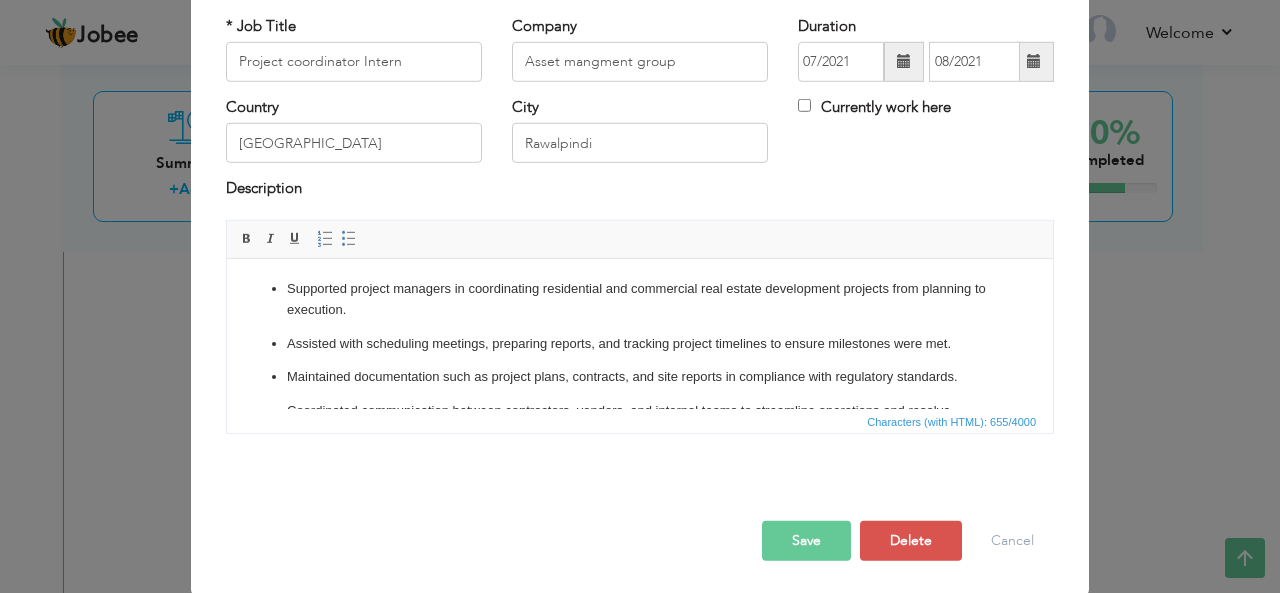 scroll, scrollTop: 0, scrollLeft: 0, axis: both 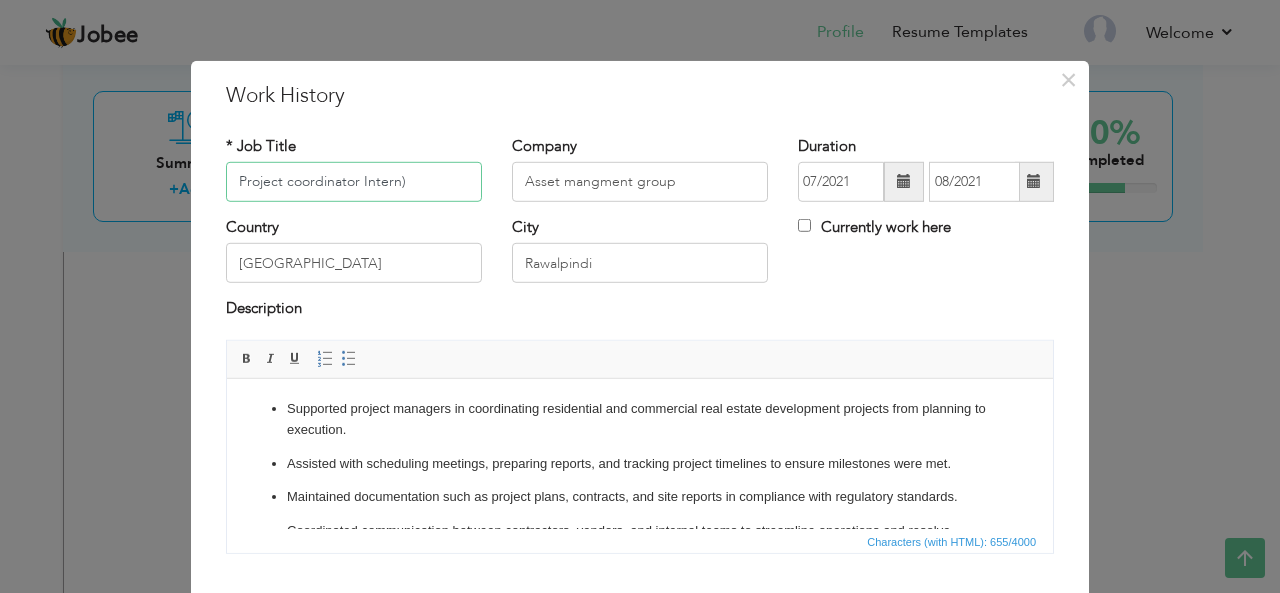 click on "Project coordinator Intern)" at bounding box center (354, 182) 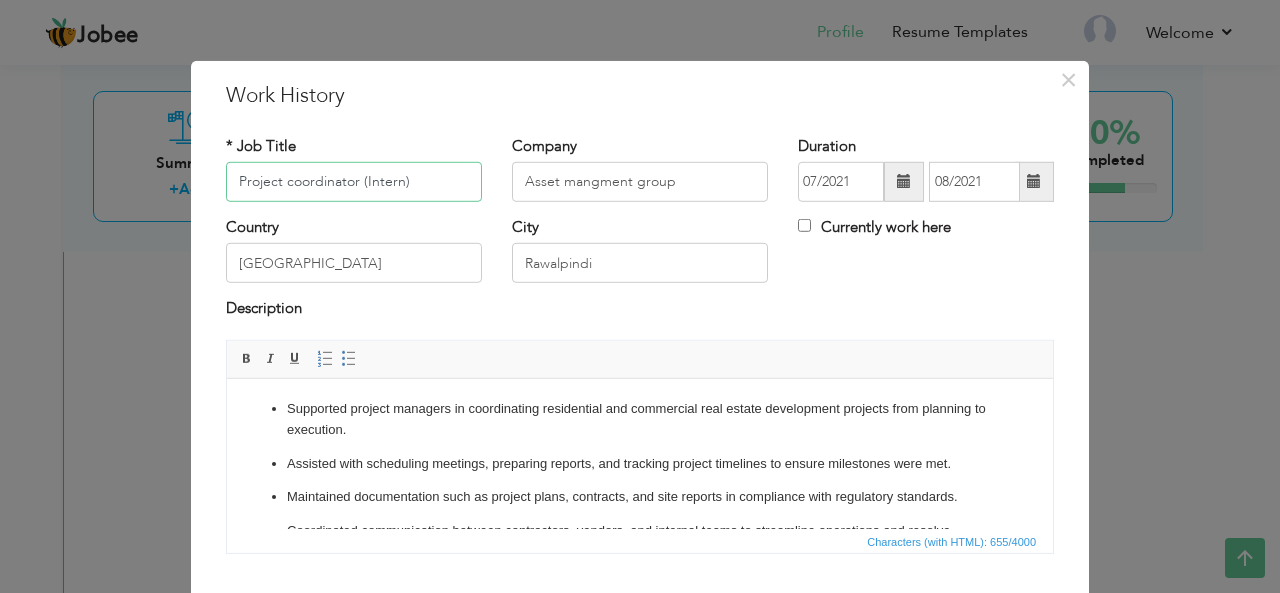click on "Project coordinator (Intern)" at bounding box center [354, 182] 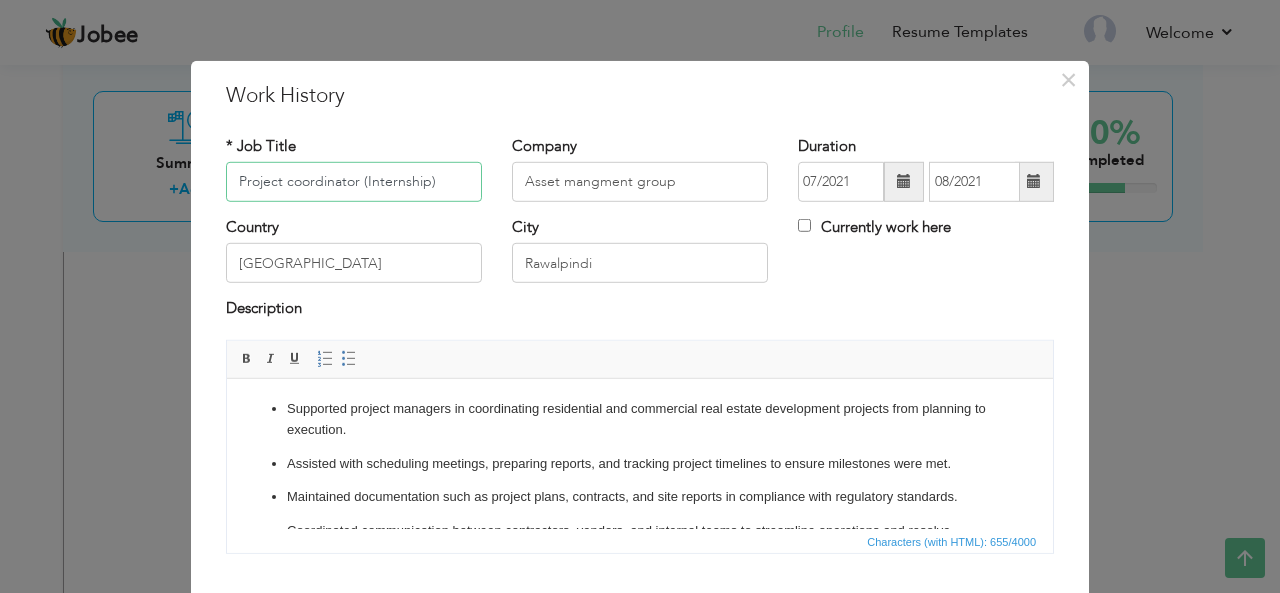 type on "Project coordinator (Internship)" 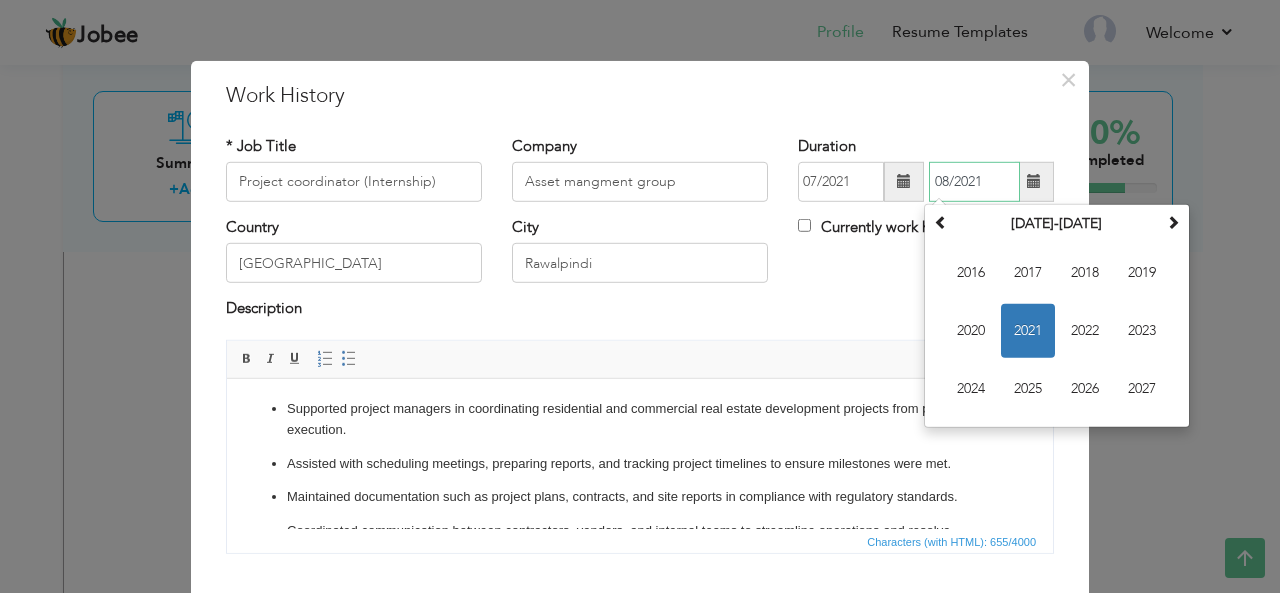 click on "08/2021" at bounding box center (974, 182) 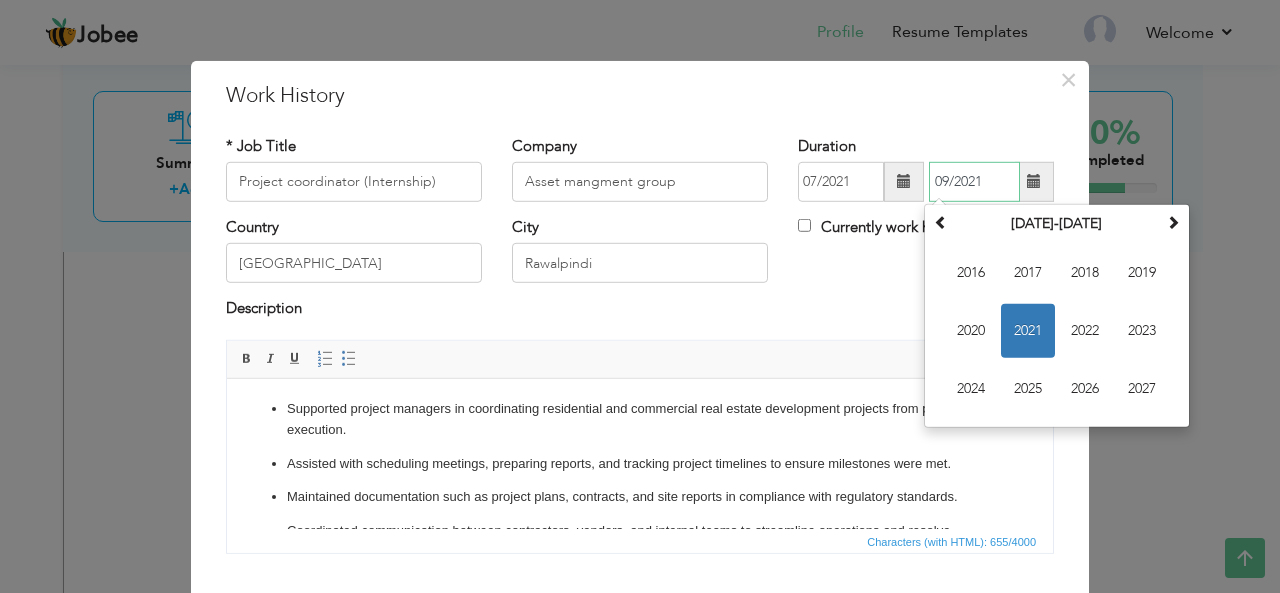 type on "09/2021" 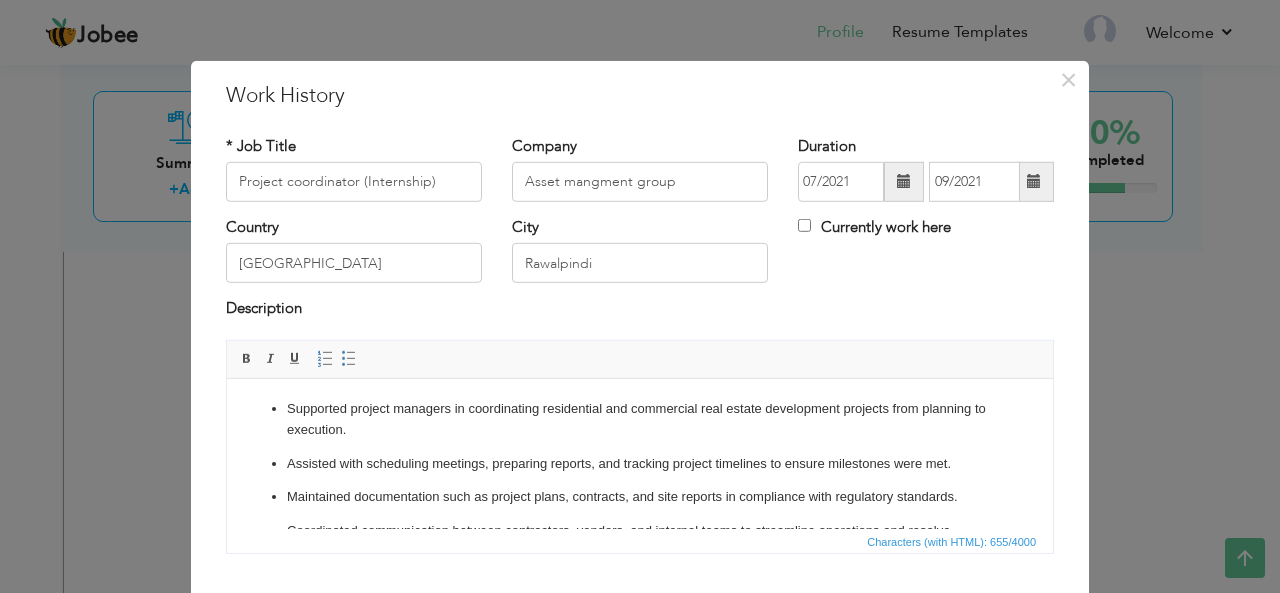 click on "Description" at bounding box center [640, 318] 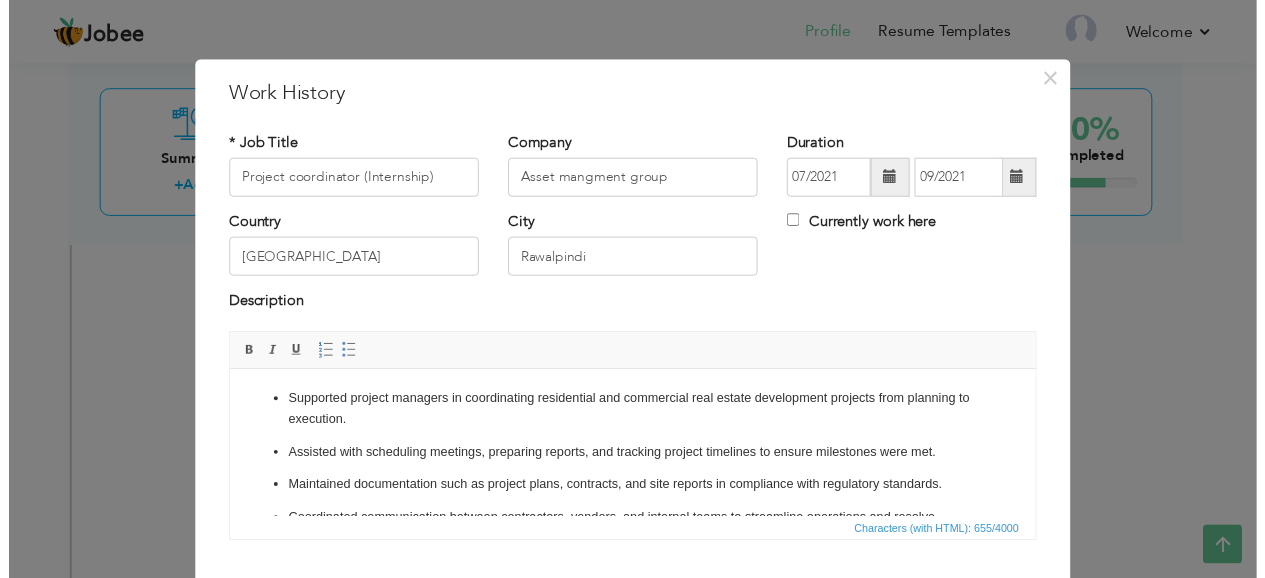 scroll, scrollTop: 120, scrollLeft: 0, axis: vertical 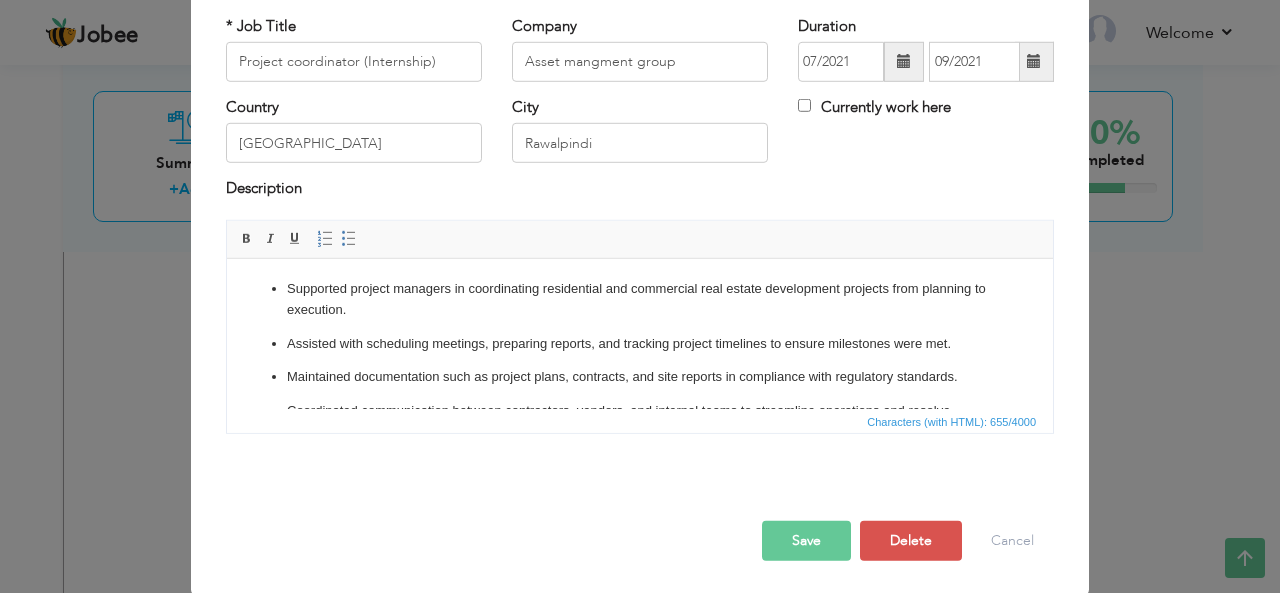 click on "Save" at bounding box center (806, 541) 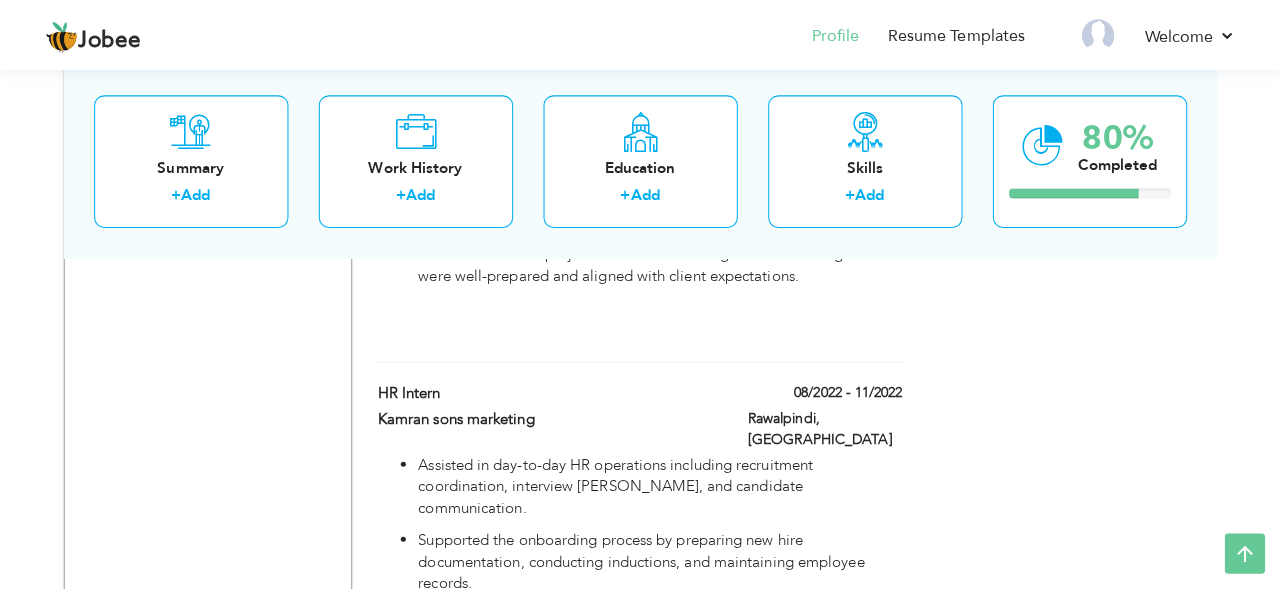 scroll, scrollTop: 1512, scrollLeft: 0, axis: vertical 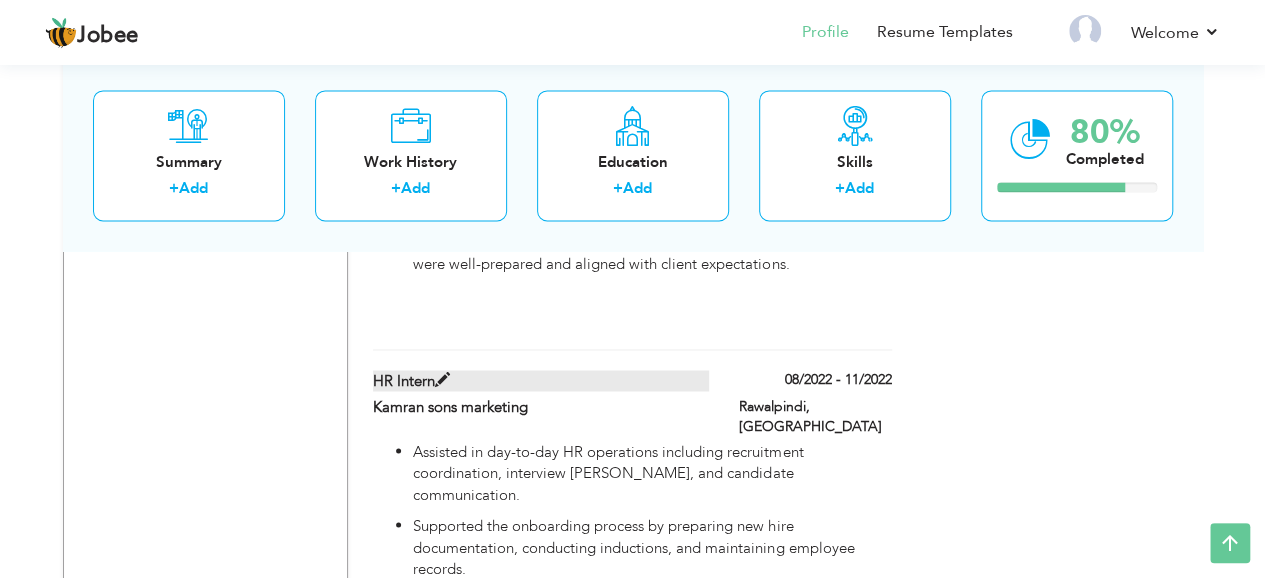 click at bounding box center (442, 379) 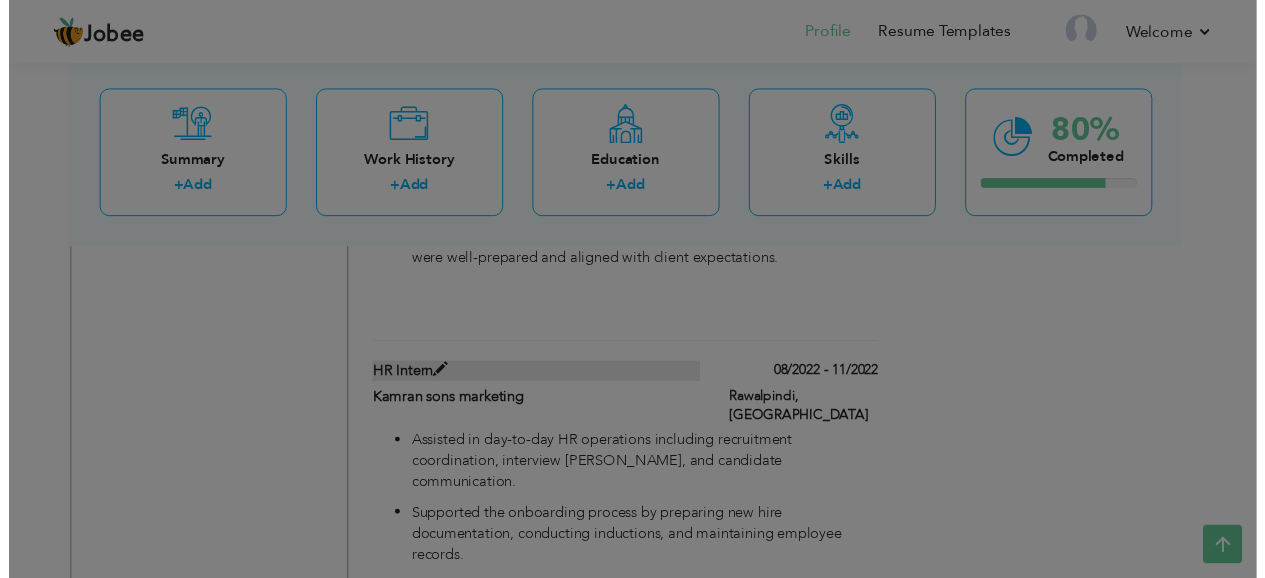 scroll, scrollTop: 0, scrollLeft: 0, axis: both 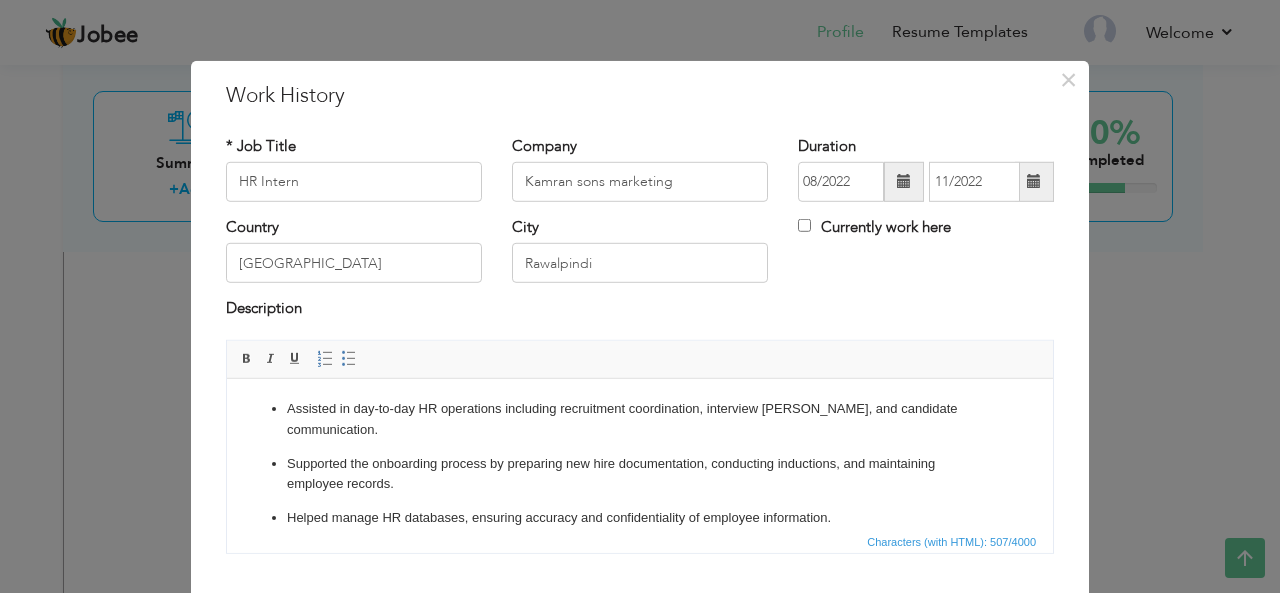 click on "×
Work History
* Job Title
HR Intern
Company
Kamran sons marketing
City" at bounding box center [640, 296] 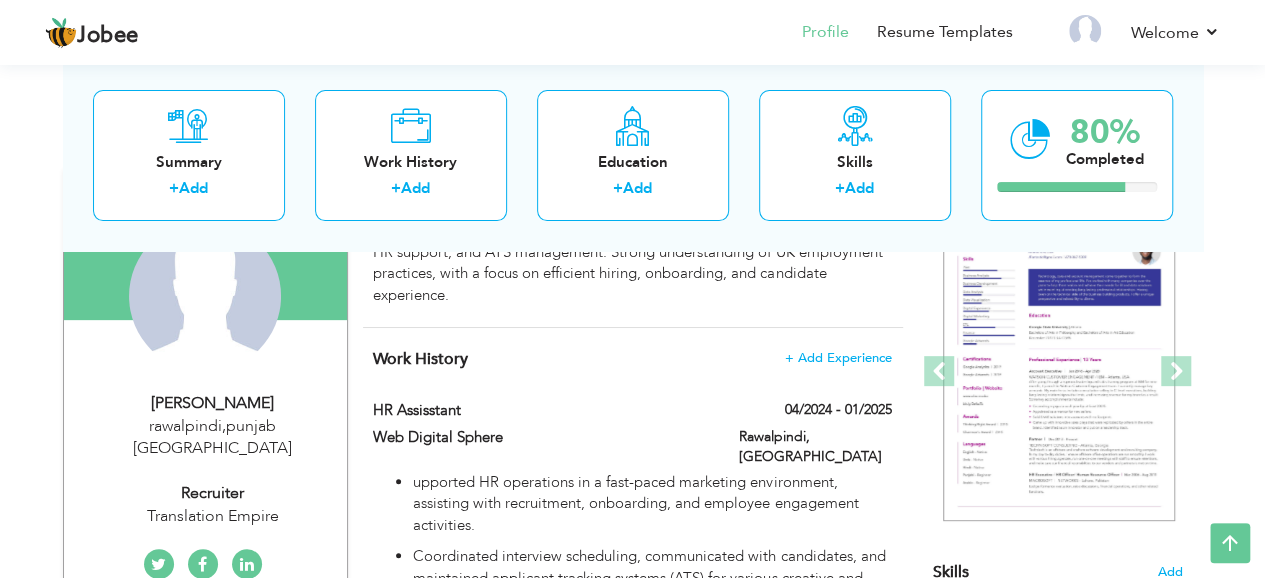 scroll, scrollTop: 235, scrollLeft: 0, axis: vertical 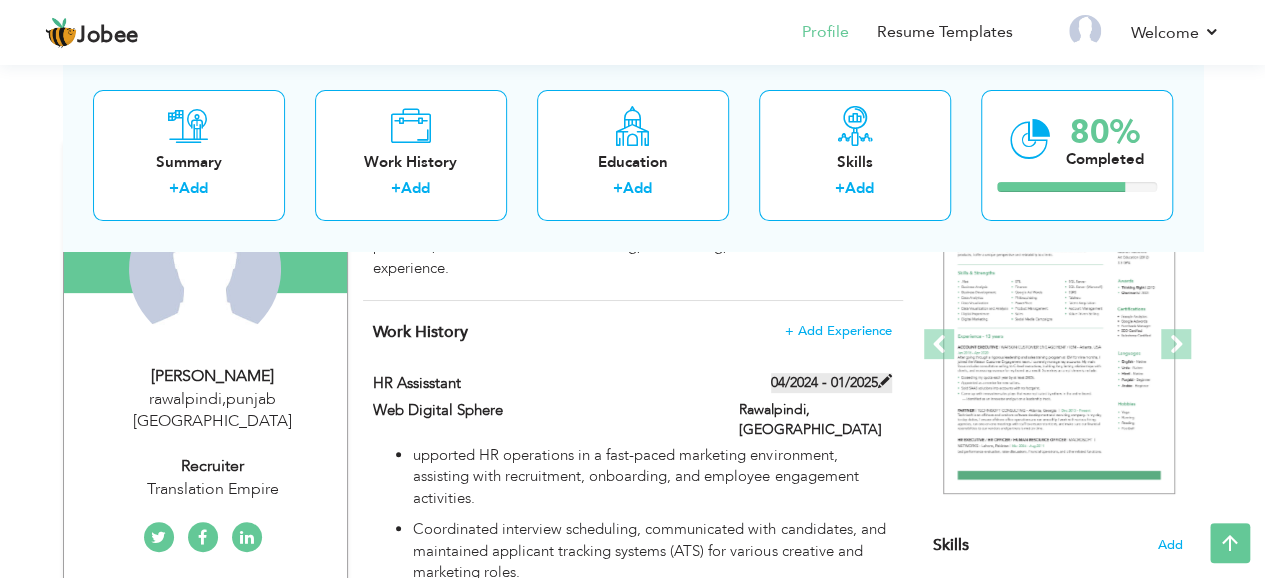 click on "04/2024 - 01/2025" at bounding box center (831, 383) 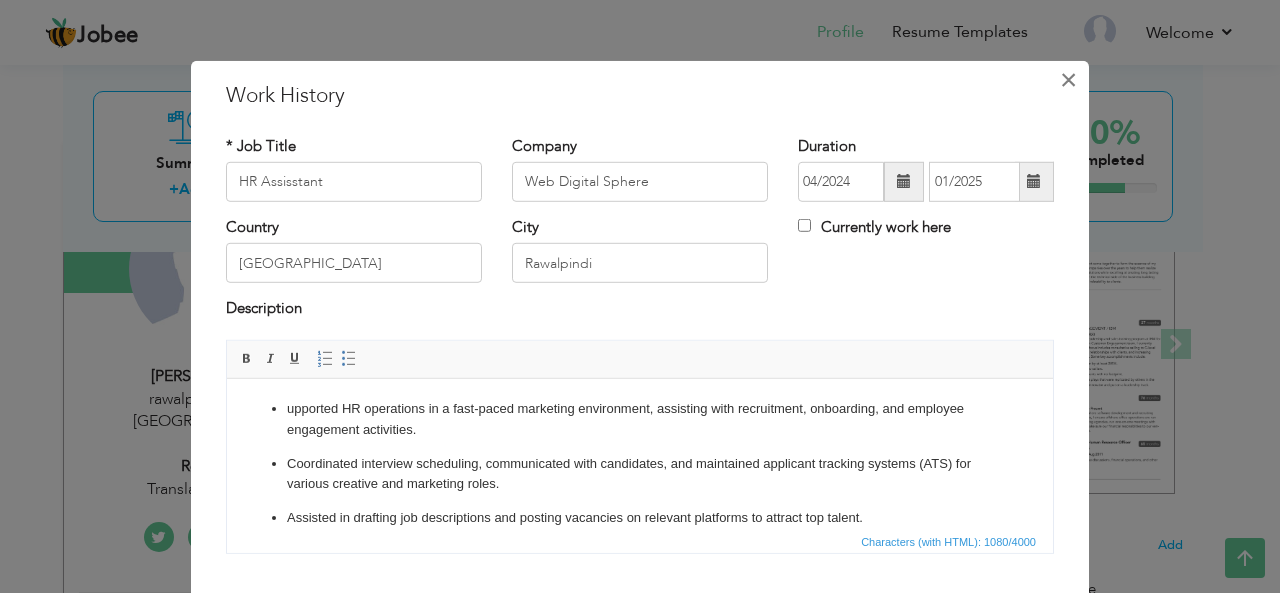 click on "×" at bounding box center (1068, 79) 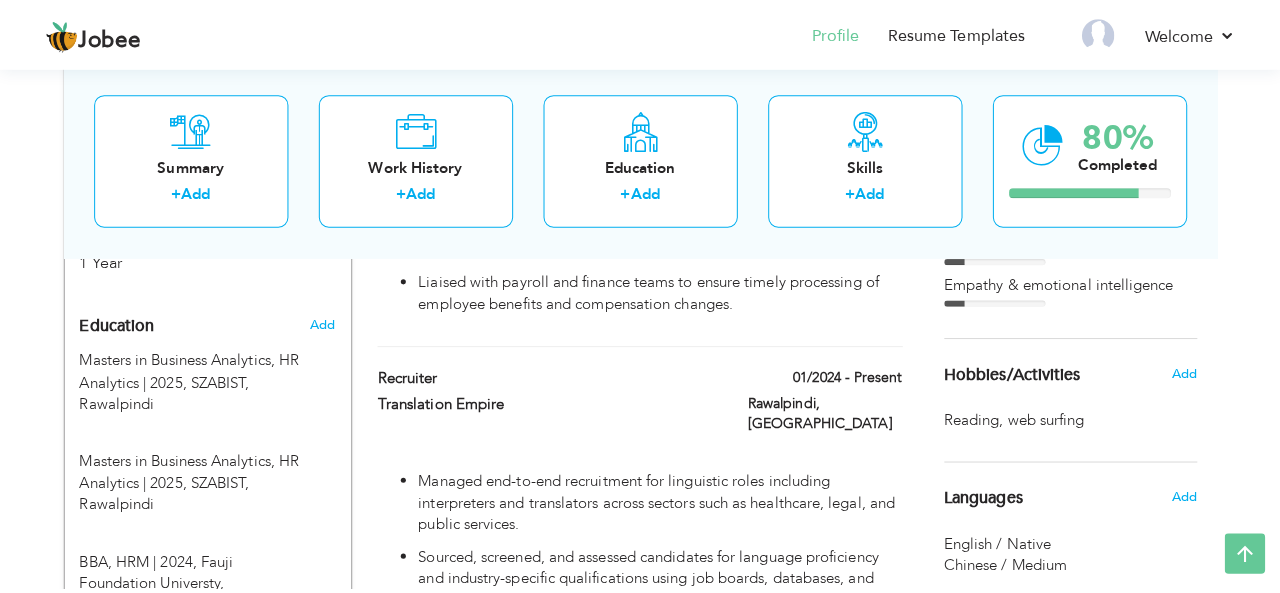 scroll, scrollTop: 850, scrollLeft: 0, axis: vertical 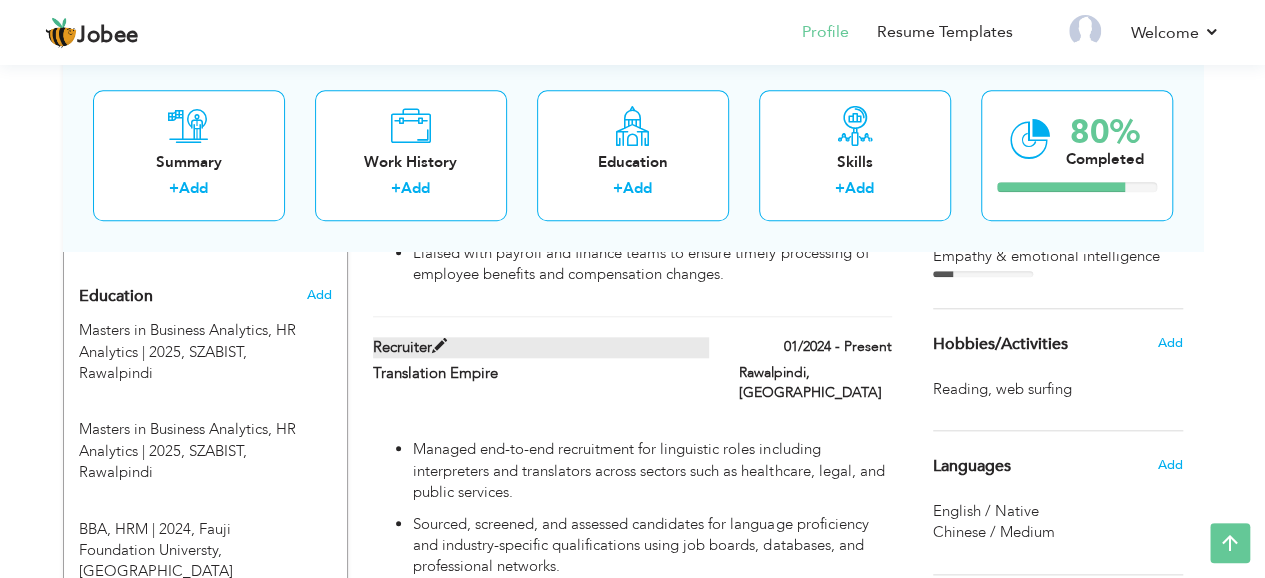 click at bounding box center (439, 346) 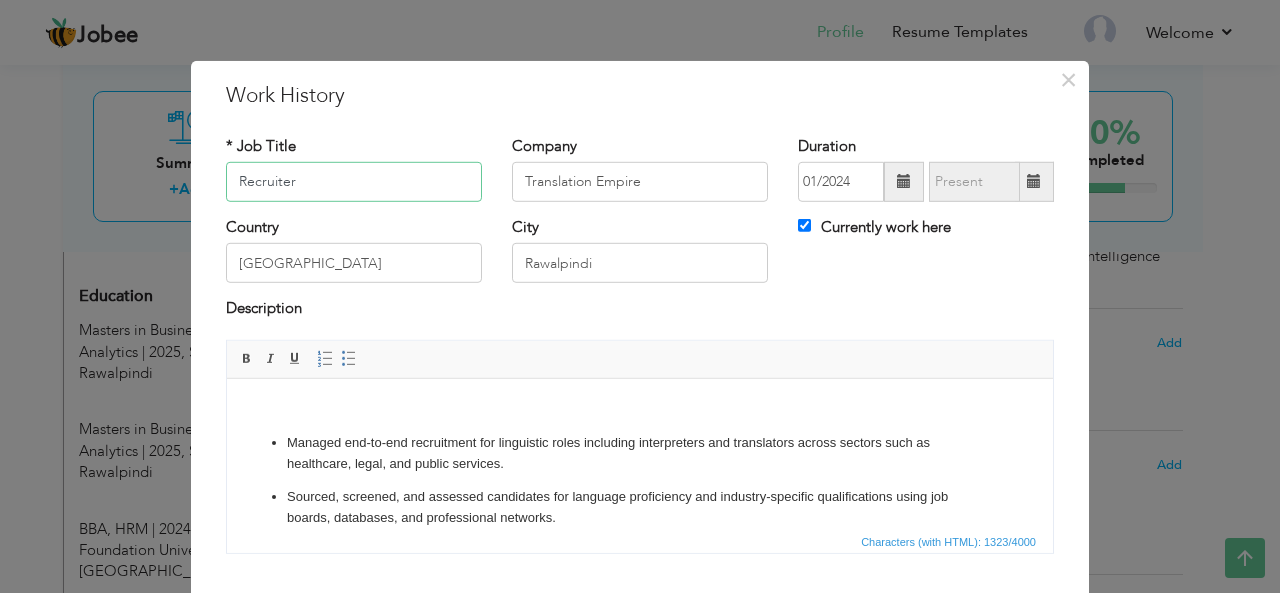 click on "Recruiter" at bounding box center (354, 182) 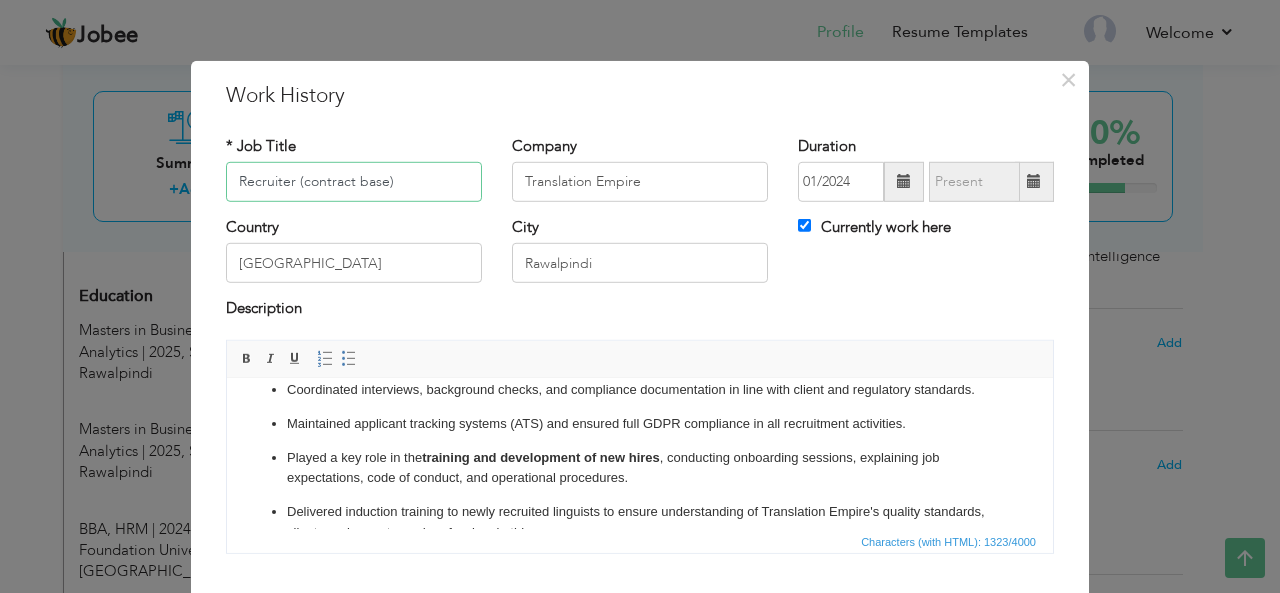 scroll, scrollTop: 360, scrollLeft: 0, axis: vertical 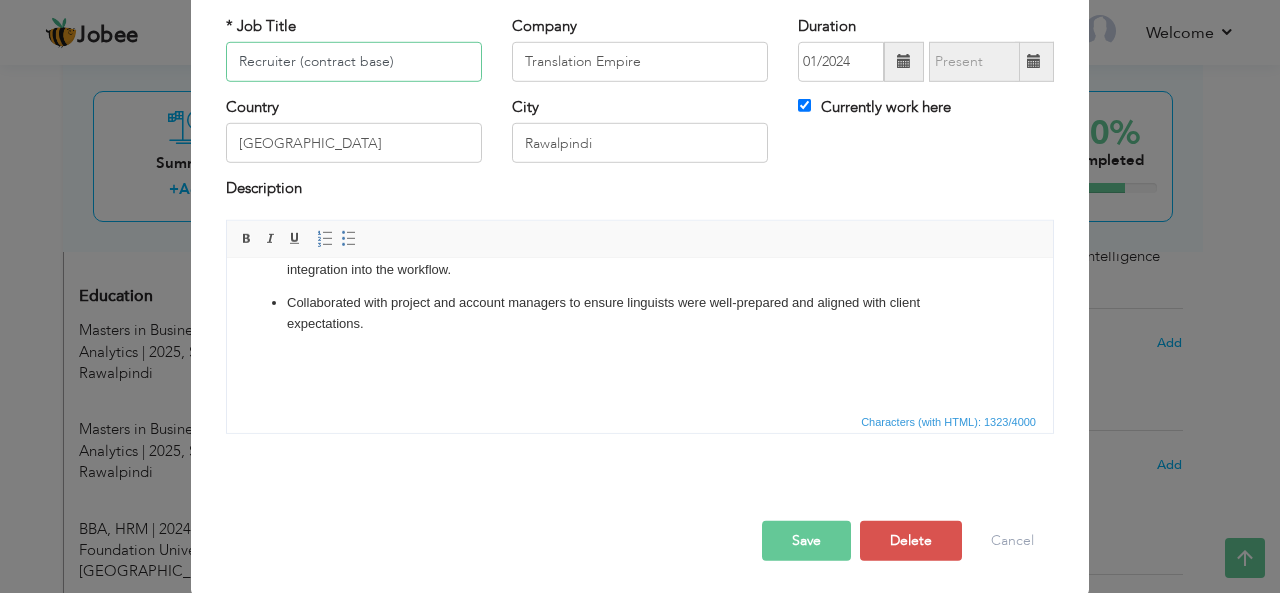 type on "Recruiter (contract base)" 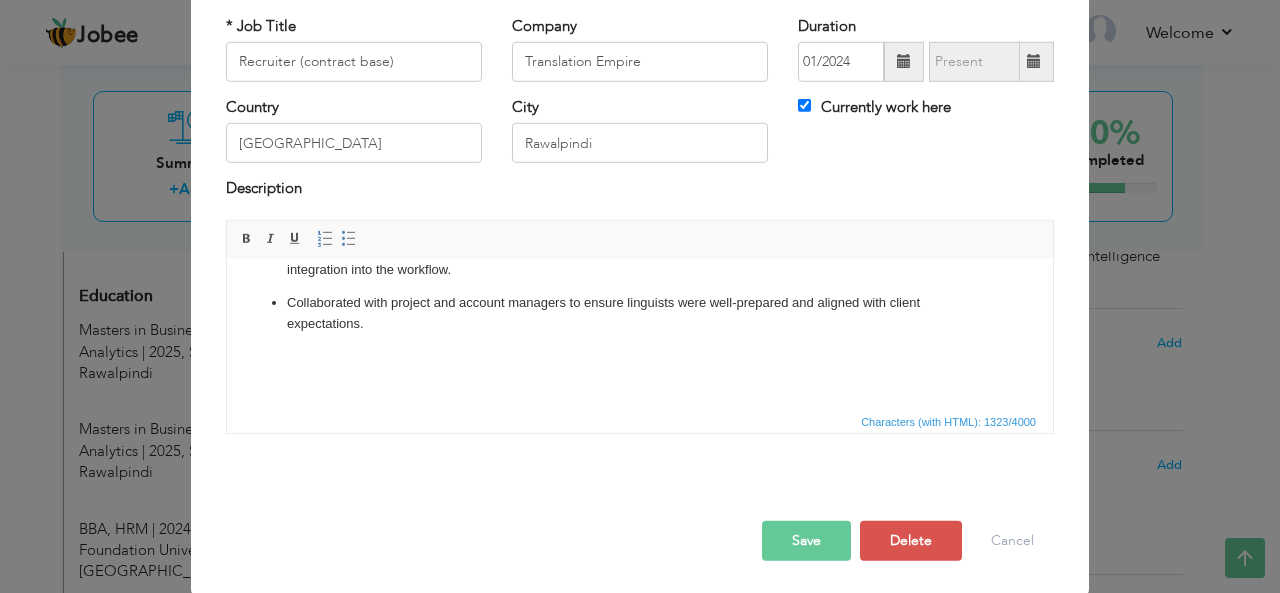 click on "Save" at bounding box center (806, 541) 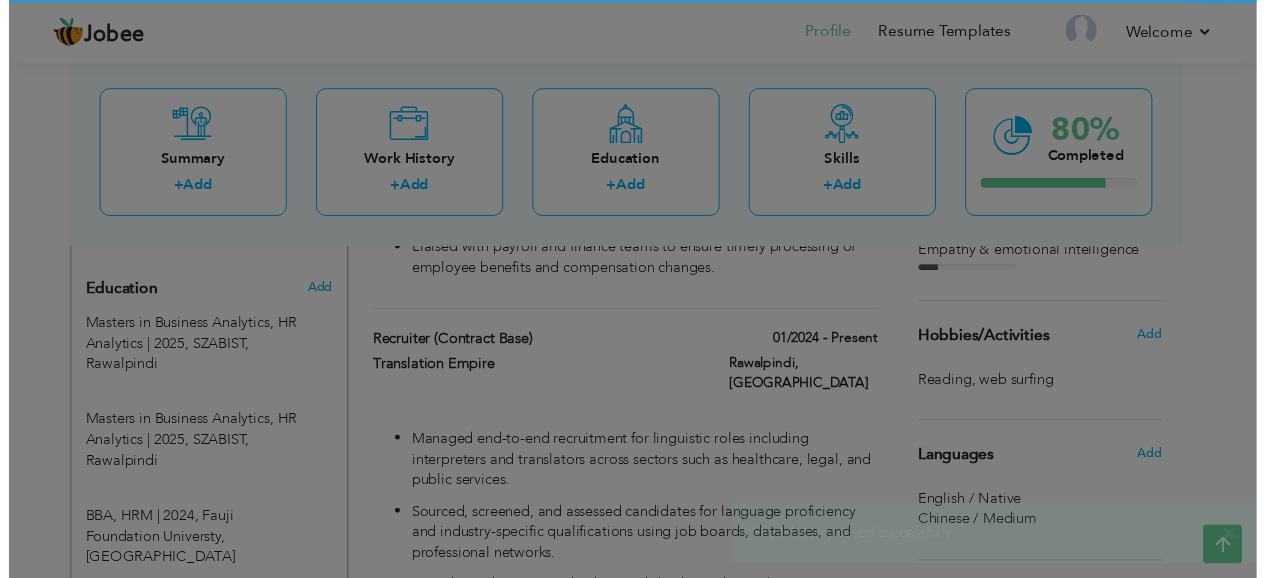 scroll, scrollTop: 0, scrollLeft: 0, axis: both 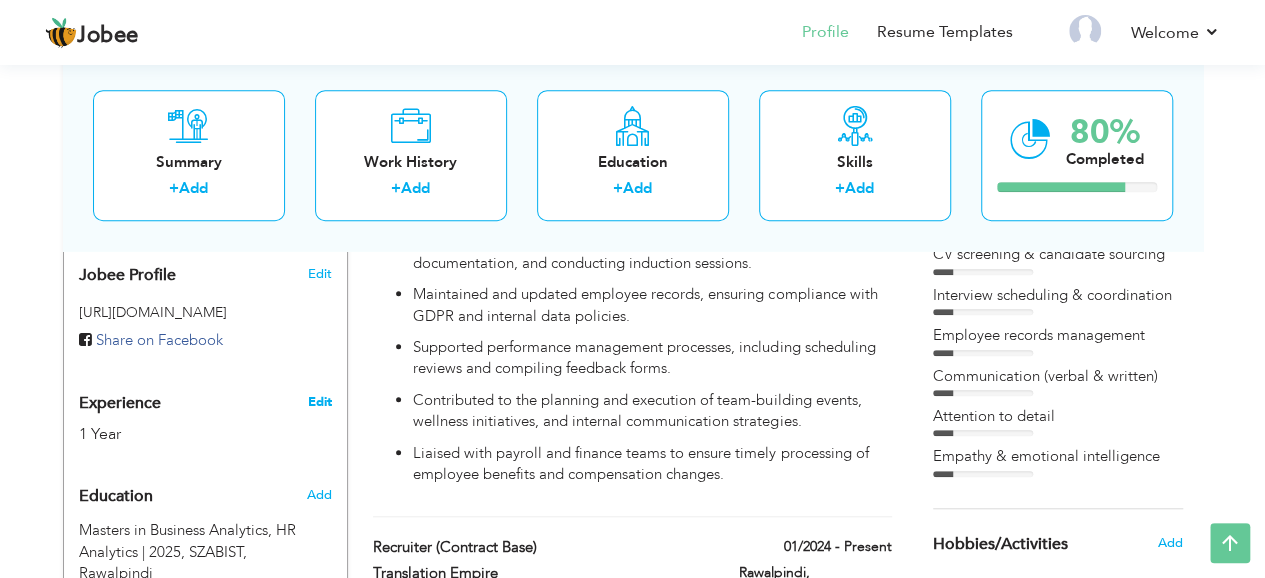 click on "Edit" at bounding box center [319, 402] 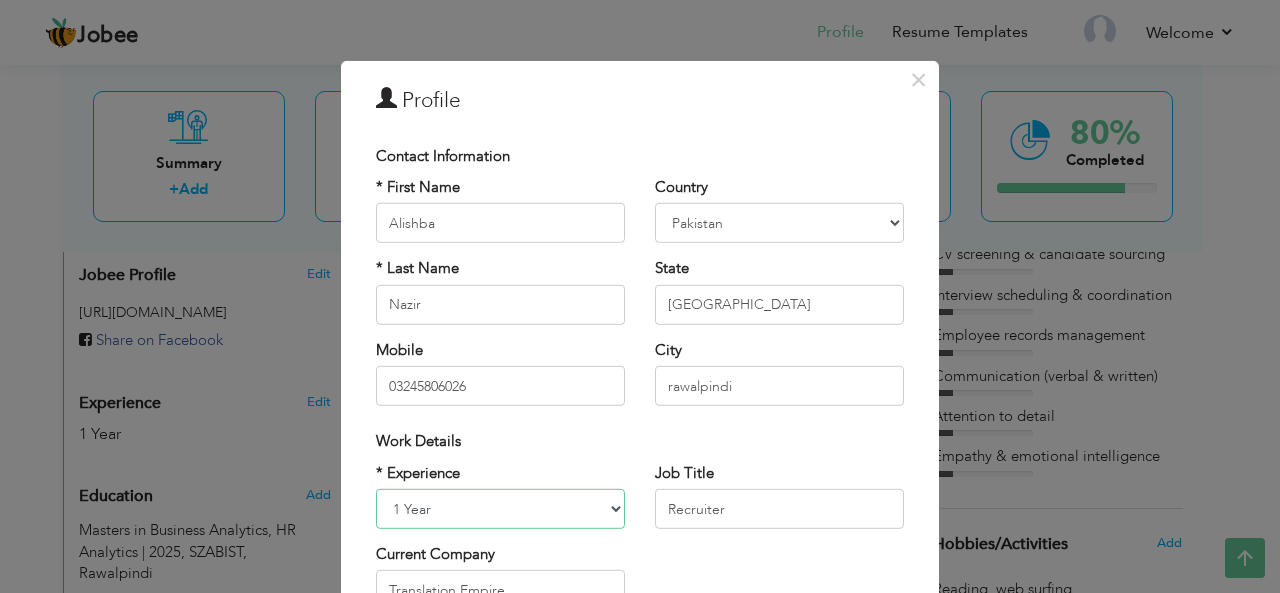 click on "Entry Level Less than 1 Year 1 Year 2 Years 3 Years 4 Years 5 Years 6 Years 7 Years 8 Years 9 Years 10 Years 11 Years 12 Years 13 Years 14 Years 15 Years 16 Years 17 Years 18 Years 19 Years 20 Years 21 Years 22 Years 23 Years 24 Years 25 Years 26 Years 27 Years 28 Years 29 Years 30 Years 31 Years 32 Years 33 Years 34 Years 35 Years More than 35 Years" at bounding box center (500, 509) 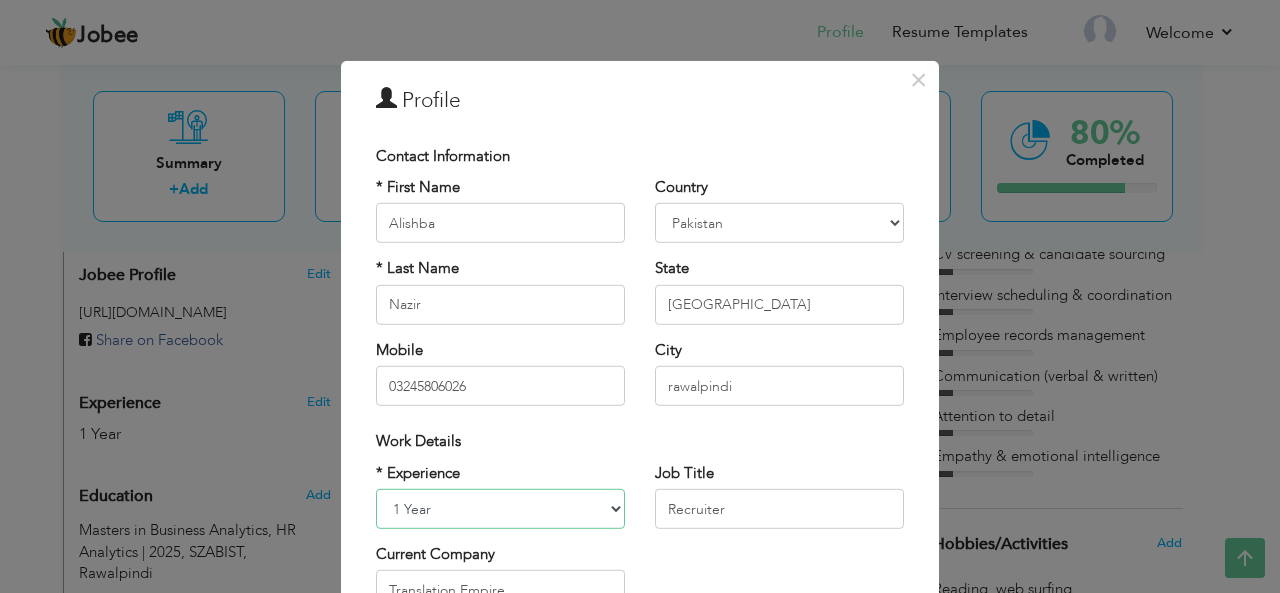 select on "number:4" 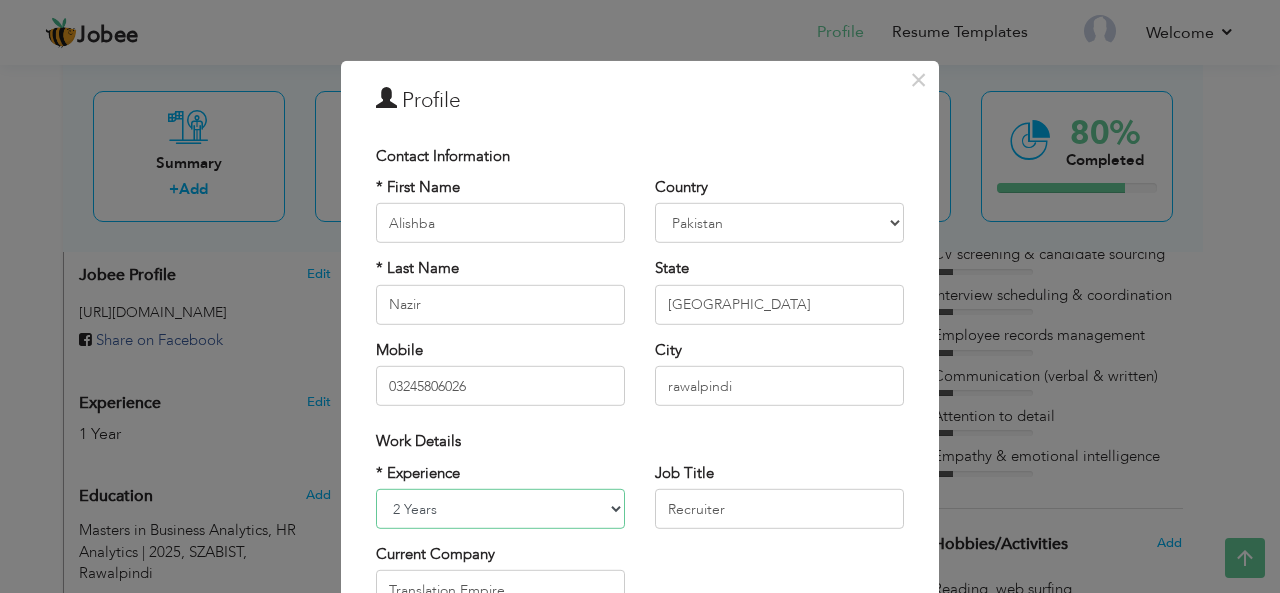 click on "Entry Level Less than 1 Year 1 Year 2 Years 3 Years 4 Years 5 Years 6 Years 7 Years 8 Years 9 Years 10 Years 11 Years 12 Years 13 Years 14 Years 15 Years 16 Years 17 Years 18 Years 19 Years 20 Years 21 Years 22 Years 23 Years 24 Years 25 Years 26 Years 27 Years 28 Years 29 Years 30 Years 31 Years 32 Years 33 Years 34 Years 35 Years More than 35 Years" at bounding box center [500, 509] 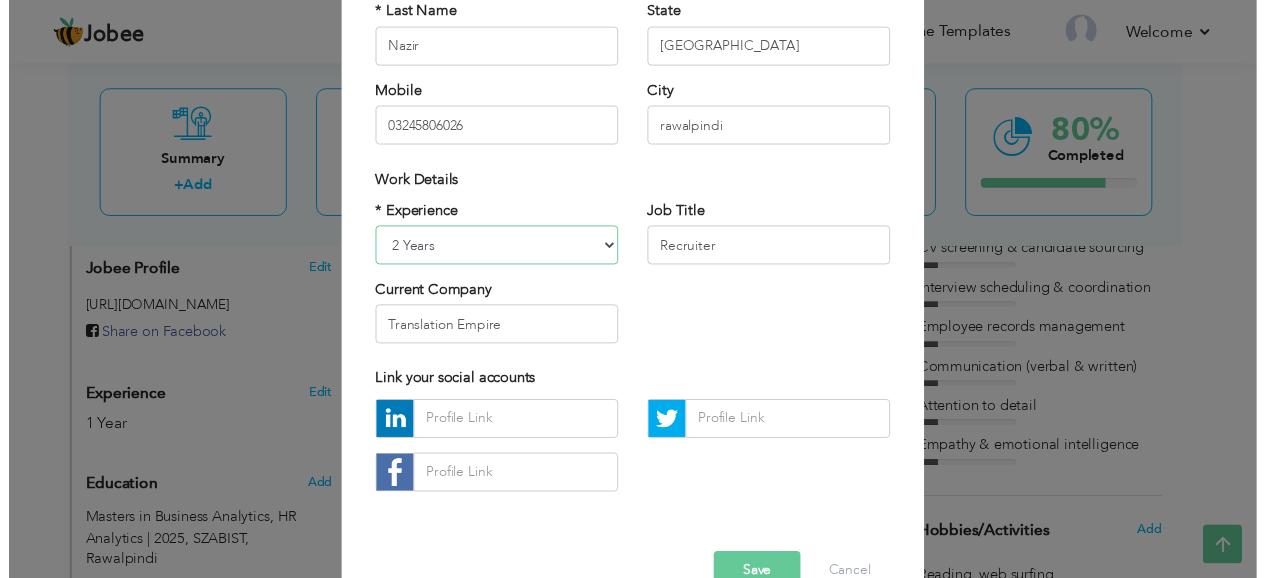 scroll, scrollTop: 300, scrollLeft: 0, axis: vertical 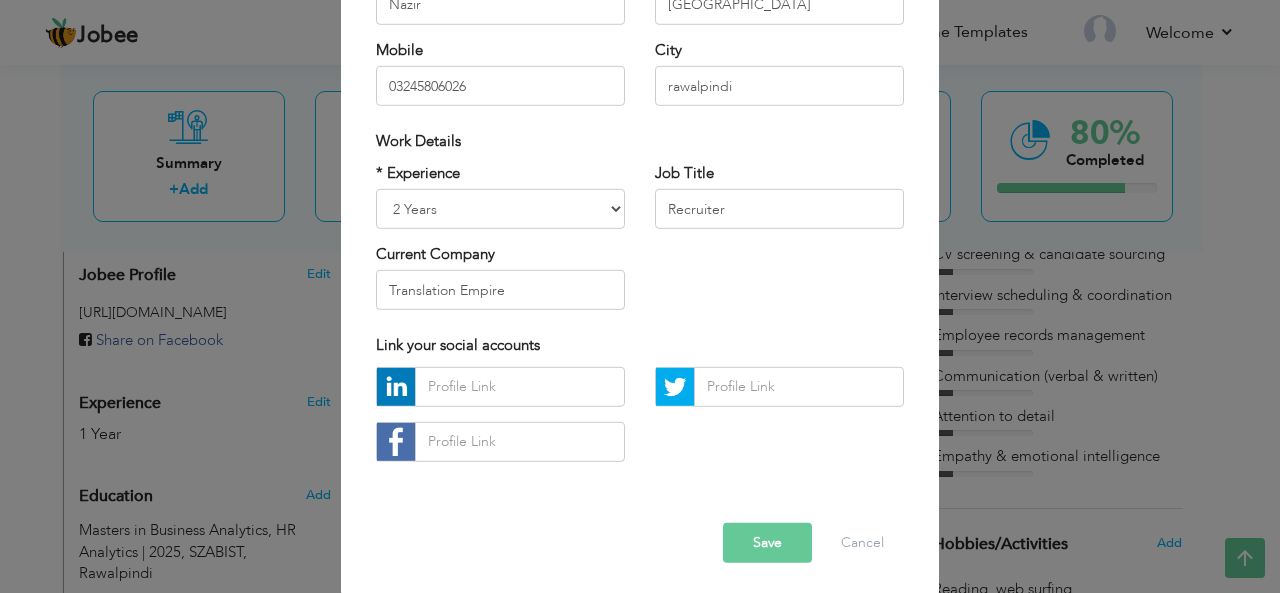click on "Save" at bounding box center [767, 543] 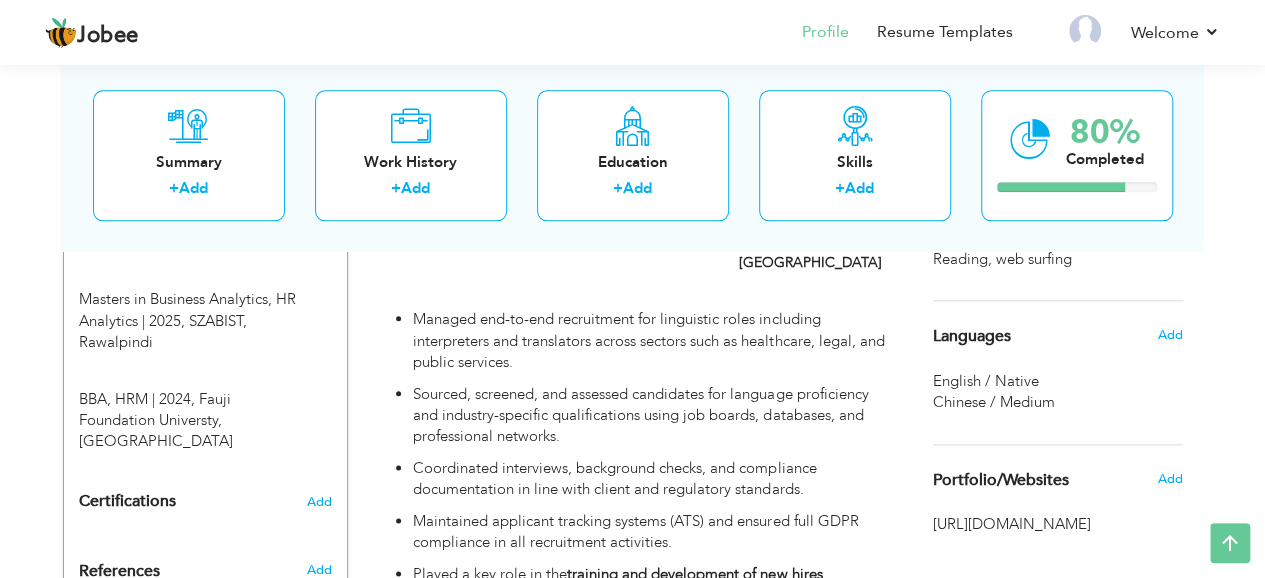 scroll, scrollTop: 950, scrollLeft: 0, axis: vertical 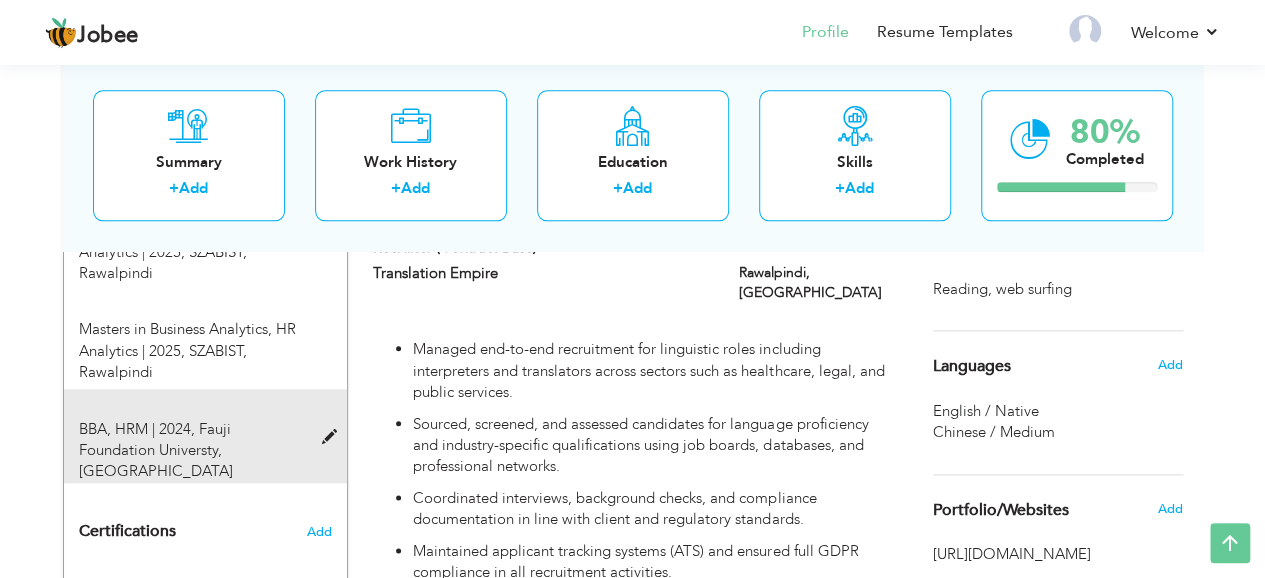 click at bounding box center [333, 437] 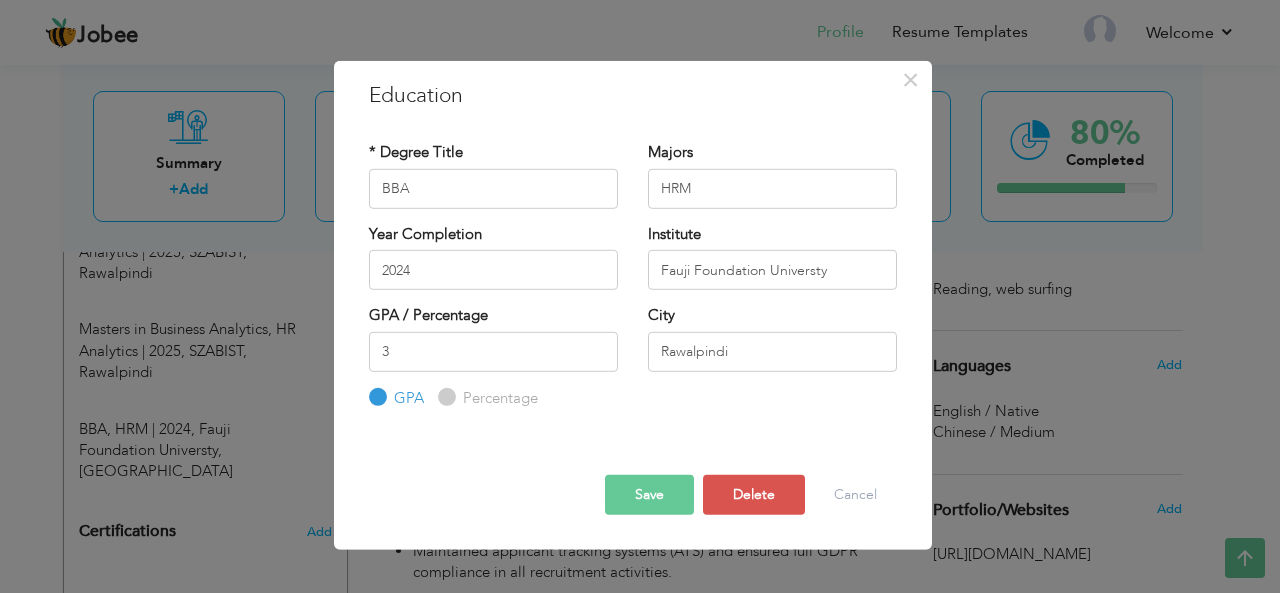click on "Save" at bounding box center (649, 495) 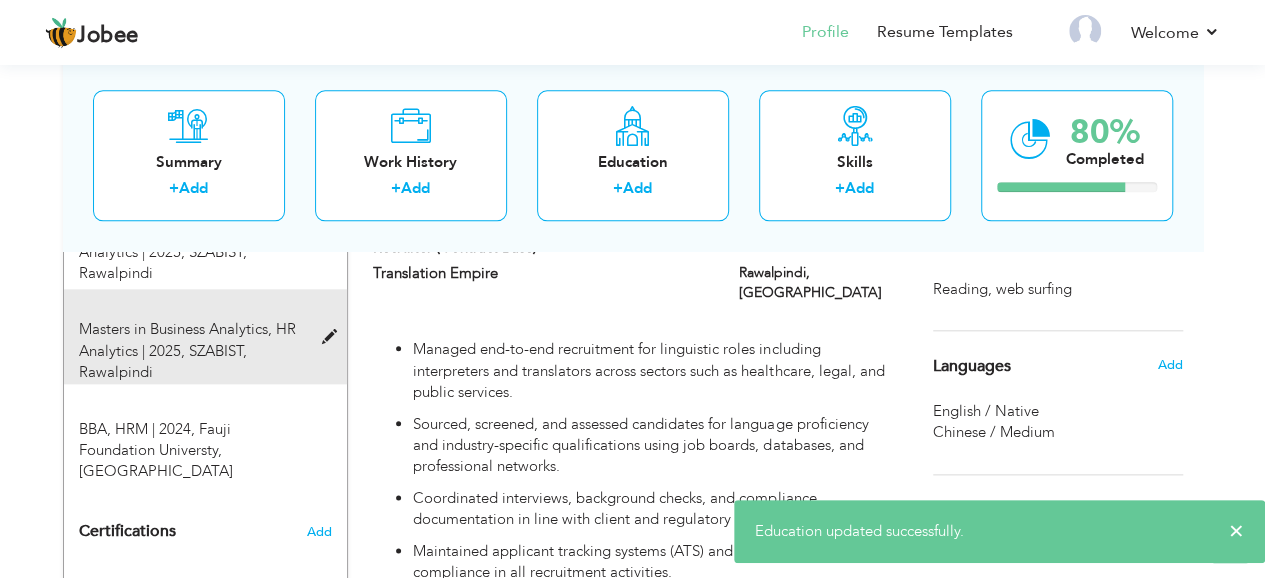 click on "Masters in Business Analytics,  HR Analytics  |  2025,
SZABIST, Rawalpindi" at bounding box center (193, 351) 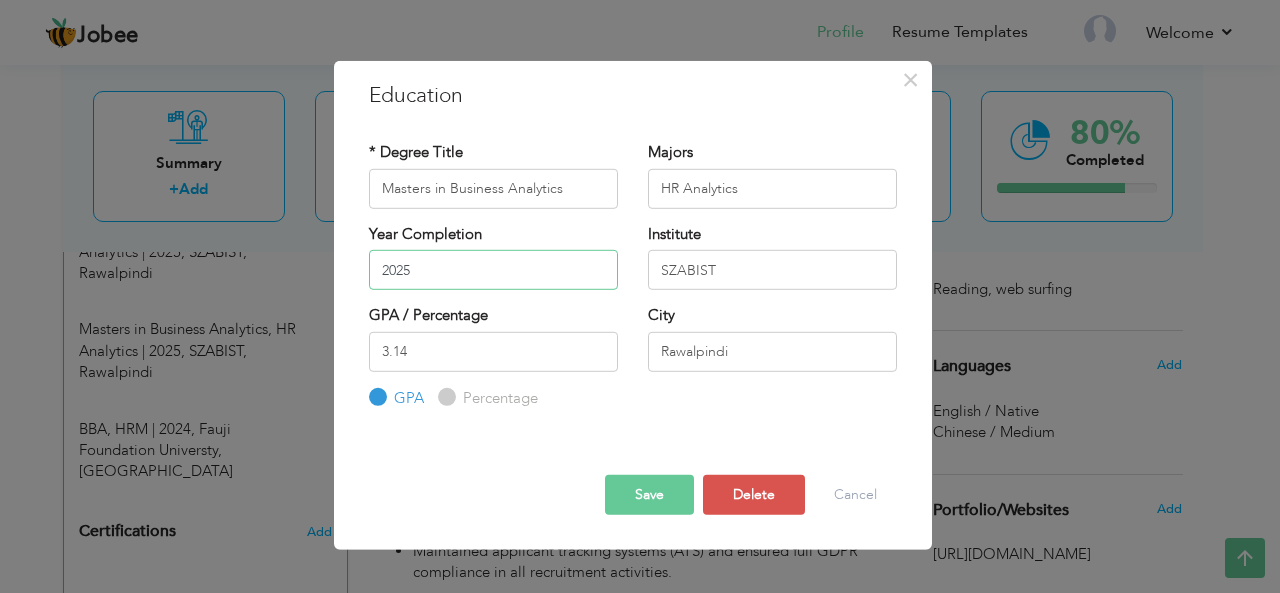 click on "2025" at bounding box center (493, 270) 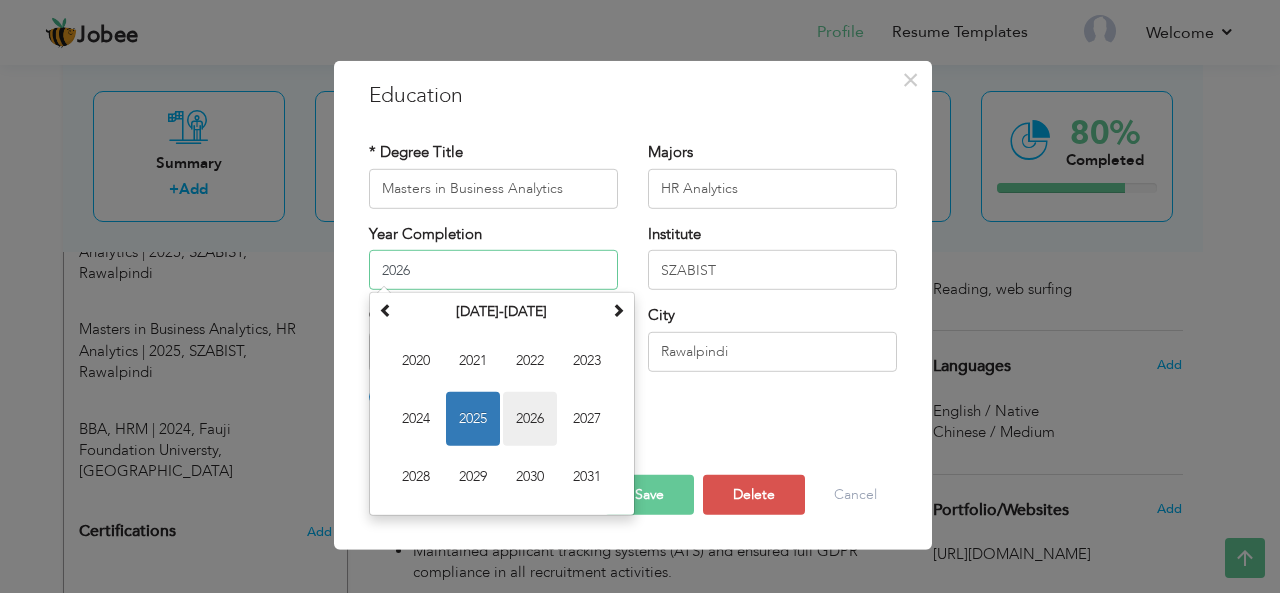 click on "2026" at bounding box center [530, 419] 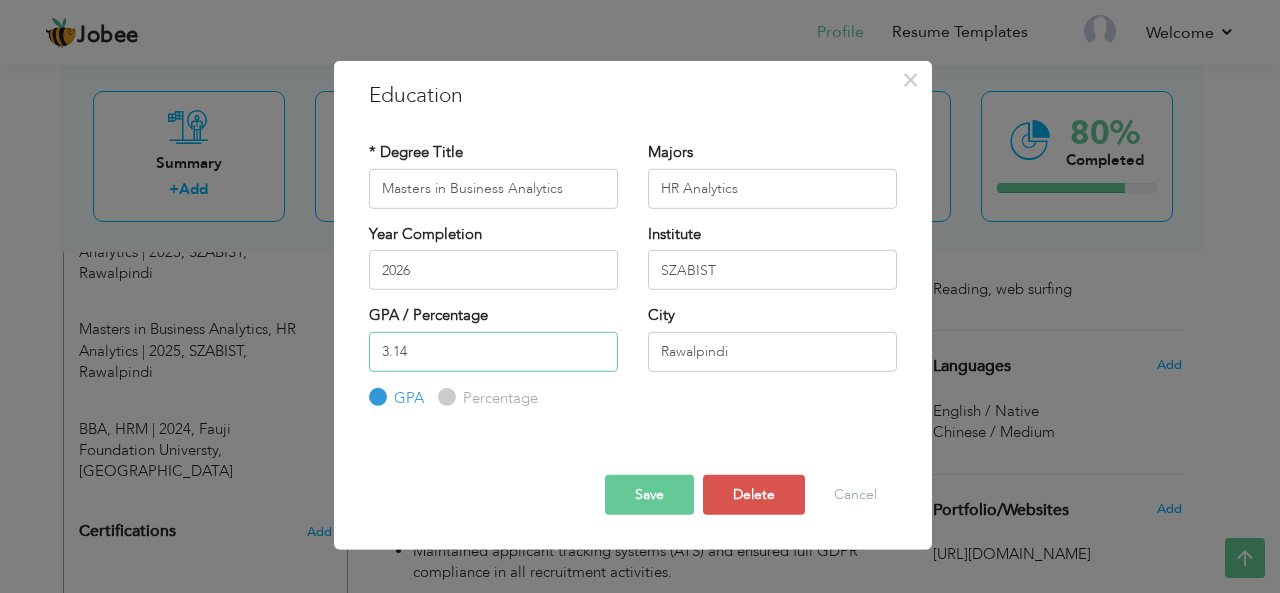 click on "3.14" at bounding box center (493, 351) 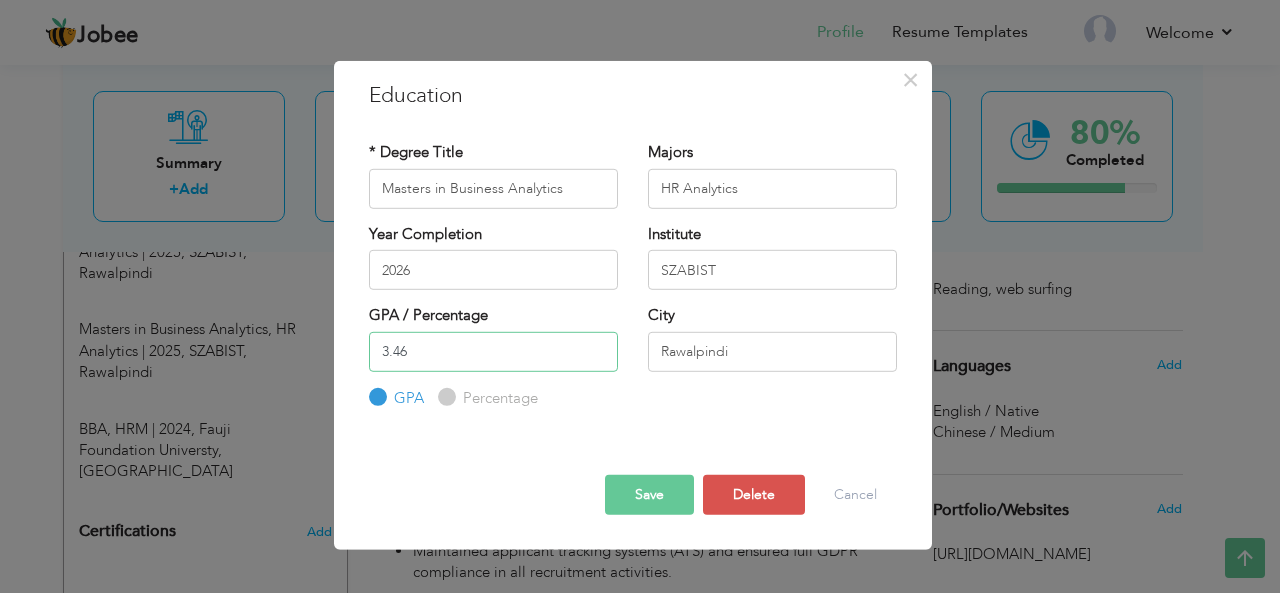 type on "3.46" 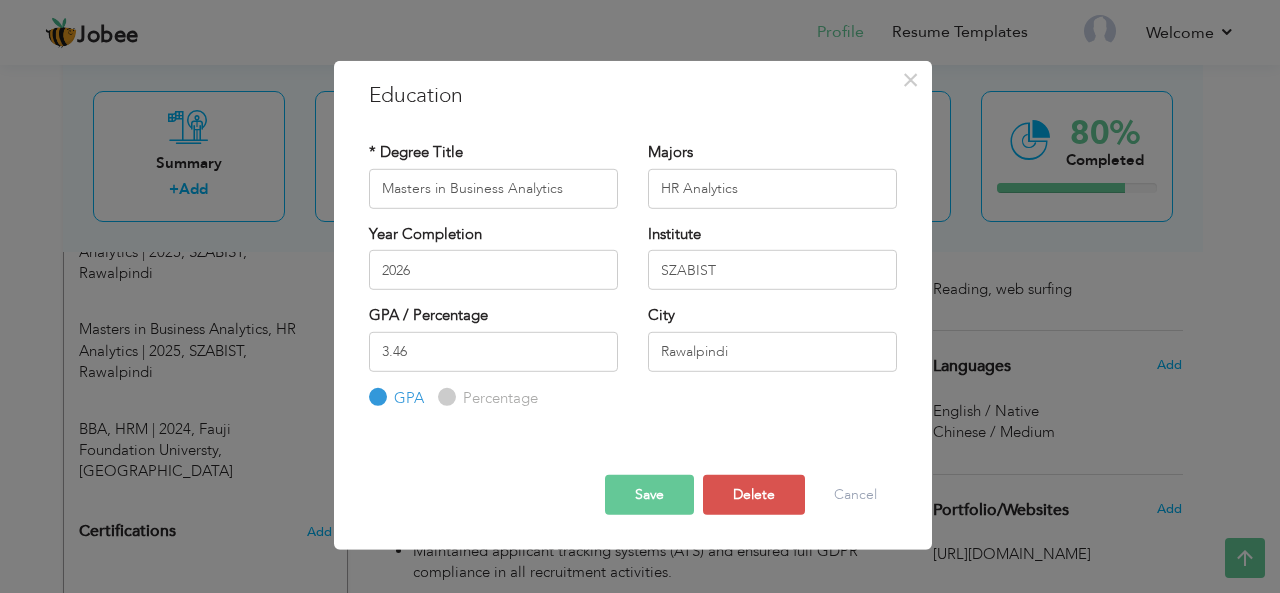 click on "Save" at bounding box center [649, 495] 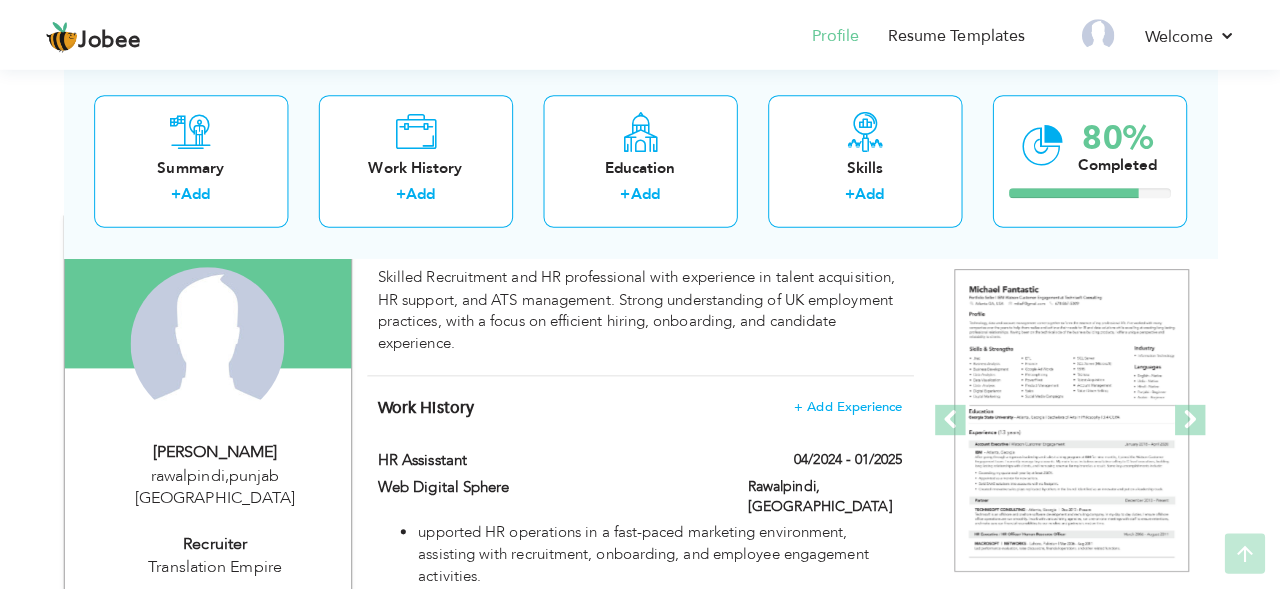 scroll, scrollTop: 200, scrollLeft: 0, axis: vertical 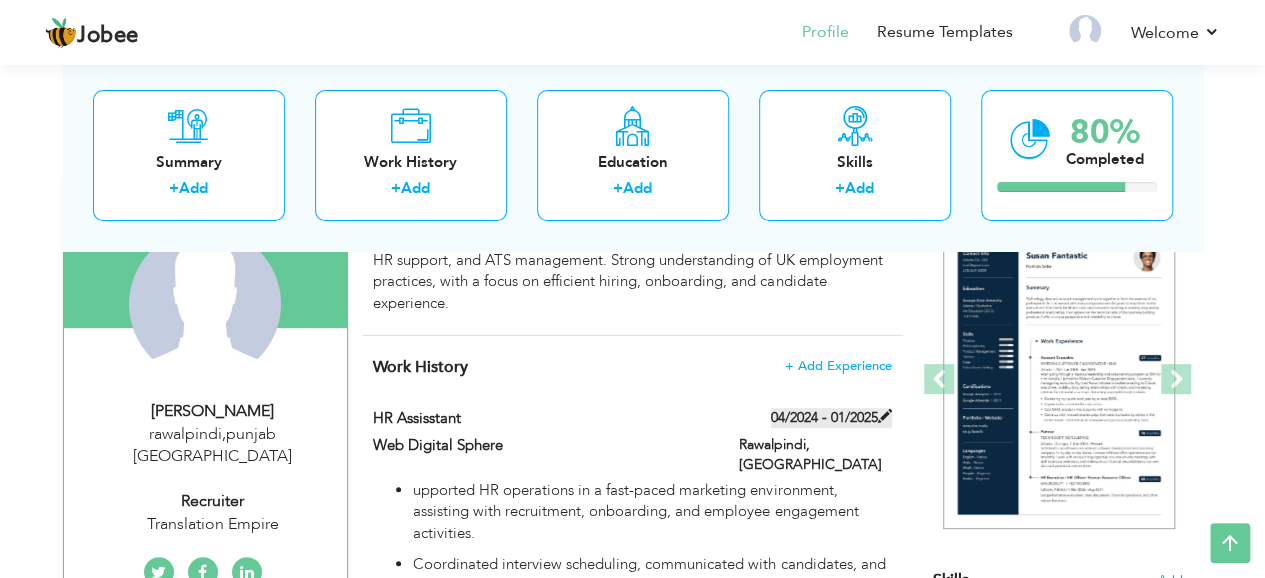 click at bounding box center (885, 416) 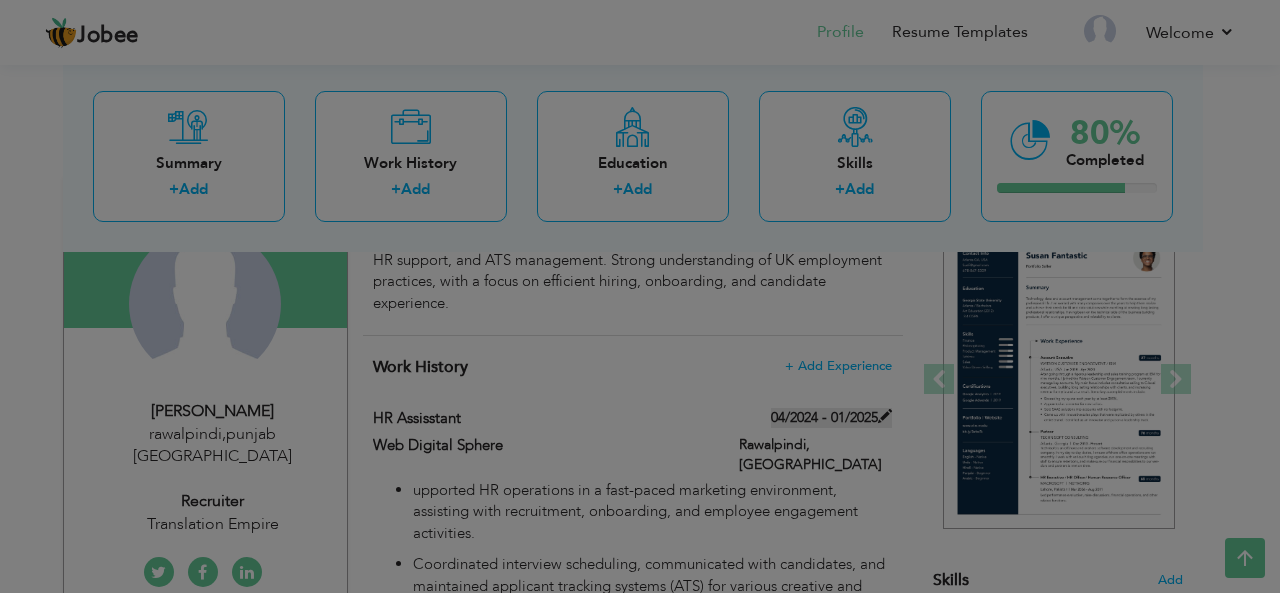 scroll, scrollTop: 0, scrollLeft: 0, axis: both 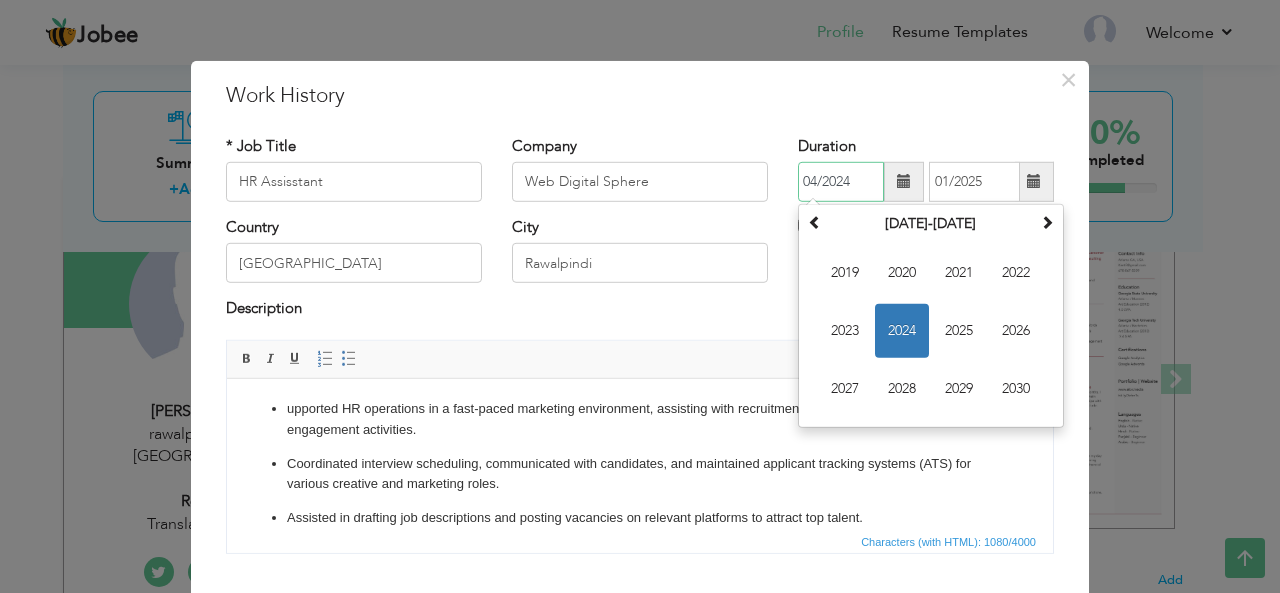 click on "04/2024" at bounding box center [841, 182] 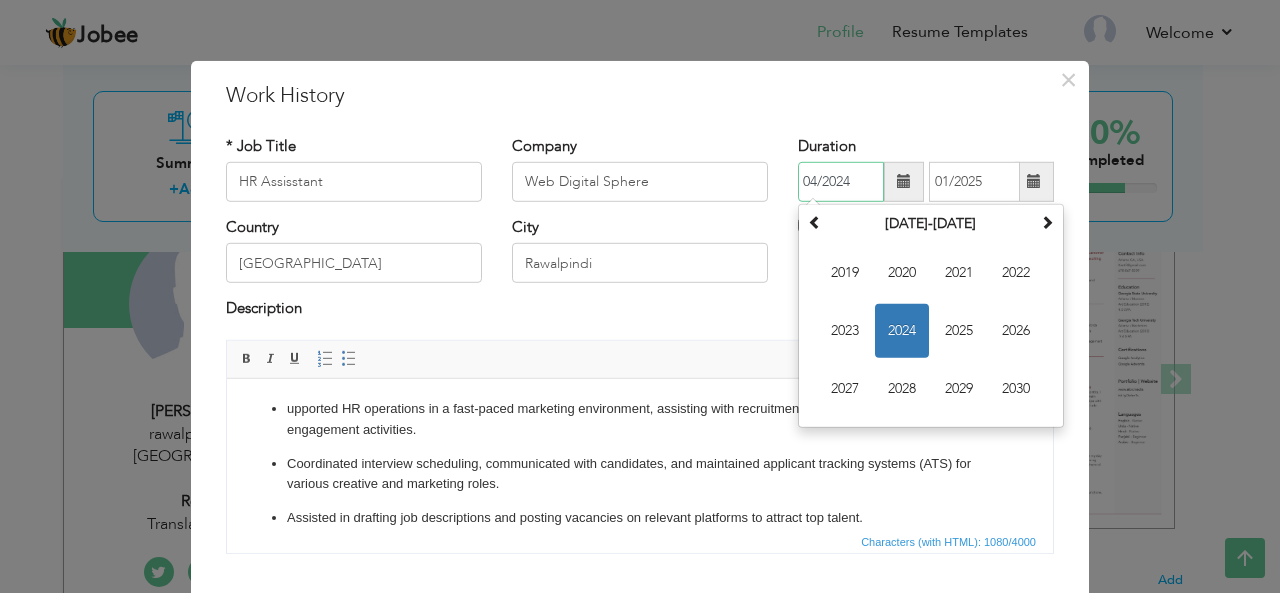 click on "2024" at bounding box center [902, 331] 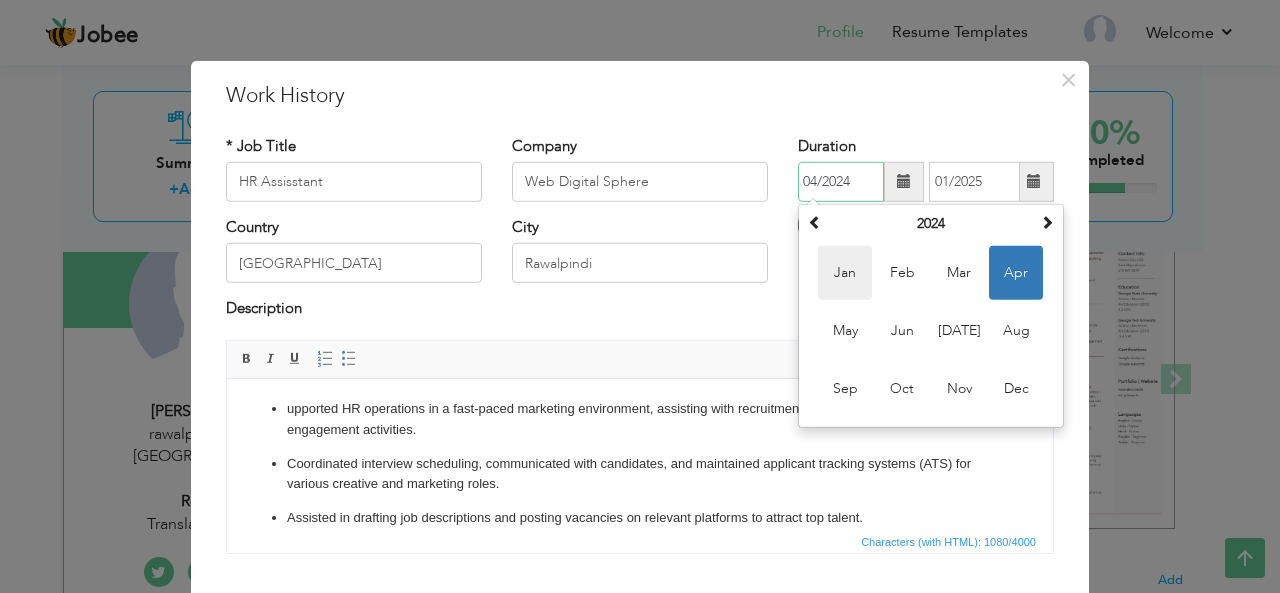 click on "Jan" at bounding box center [845, 273] 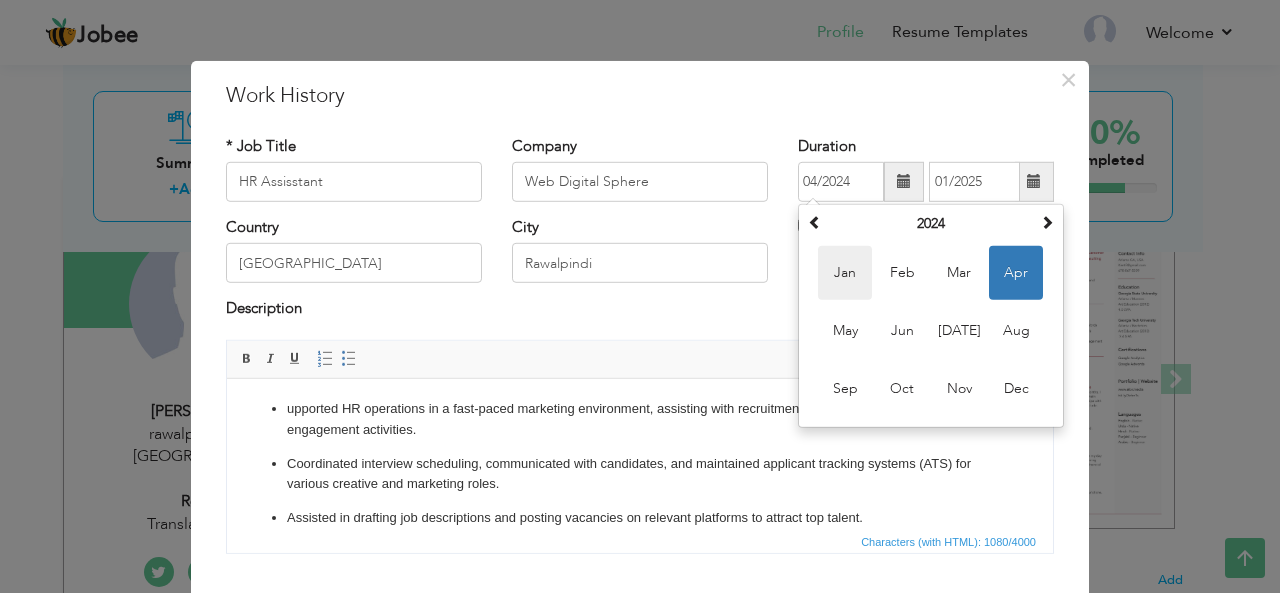 type on "01/2024" 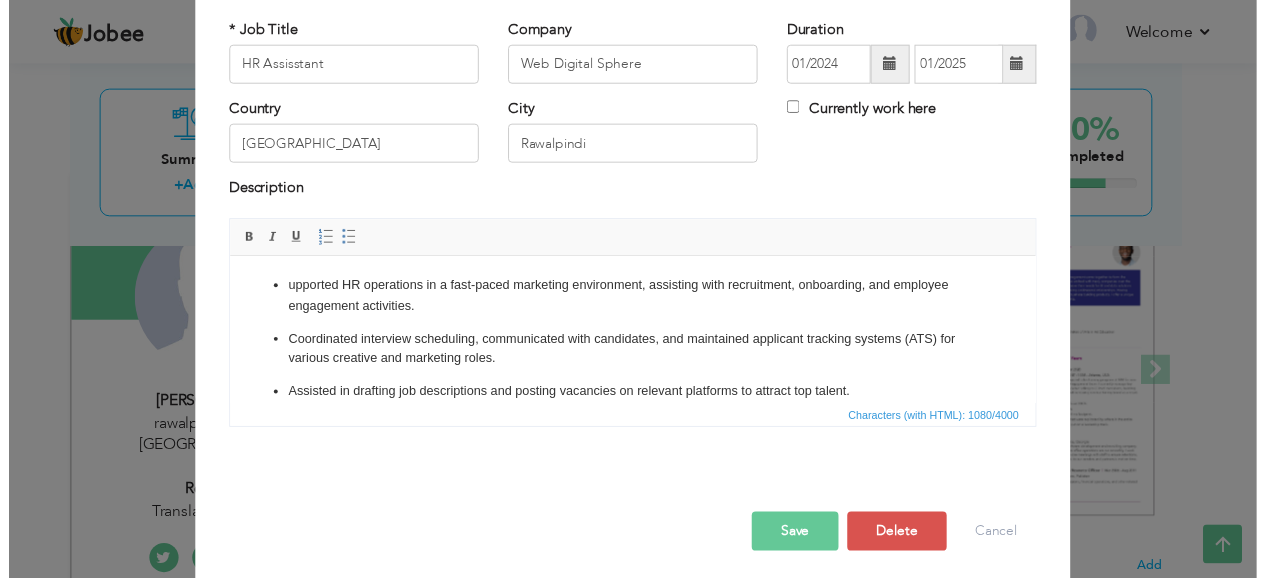 scroll, scrollTop: 120, scrollLeft: 0, axis: vertical 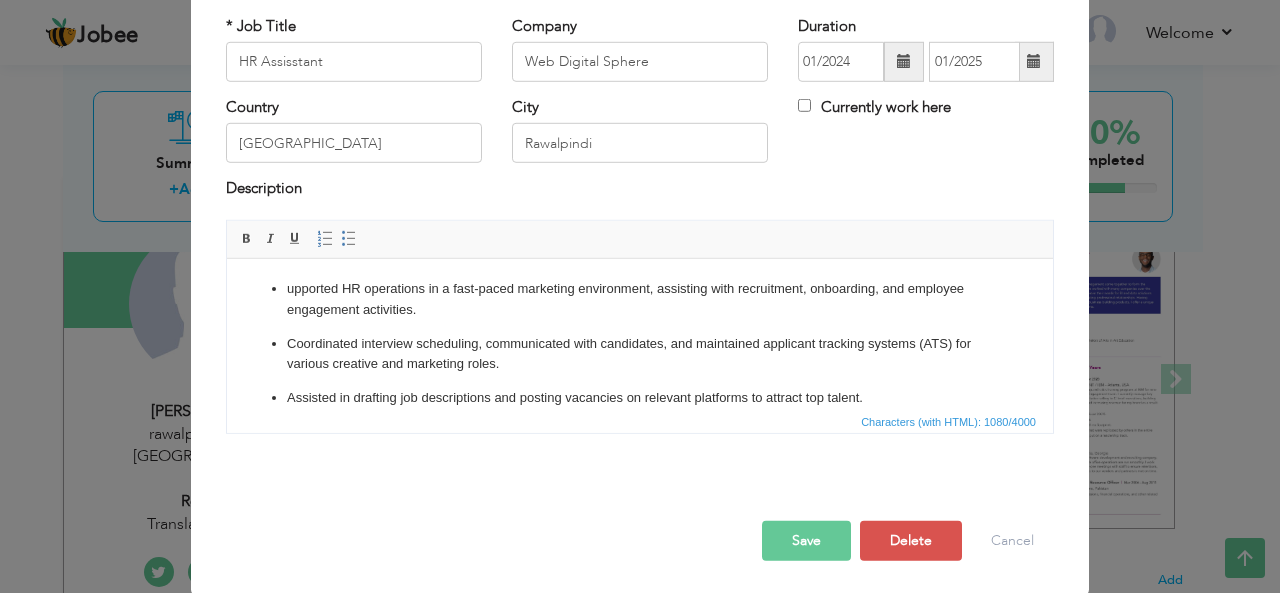 click on "Save" at bounding box center [806, 541] 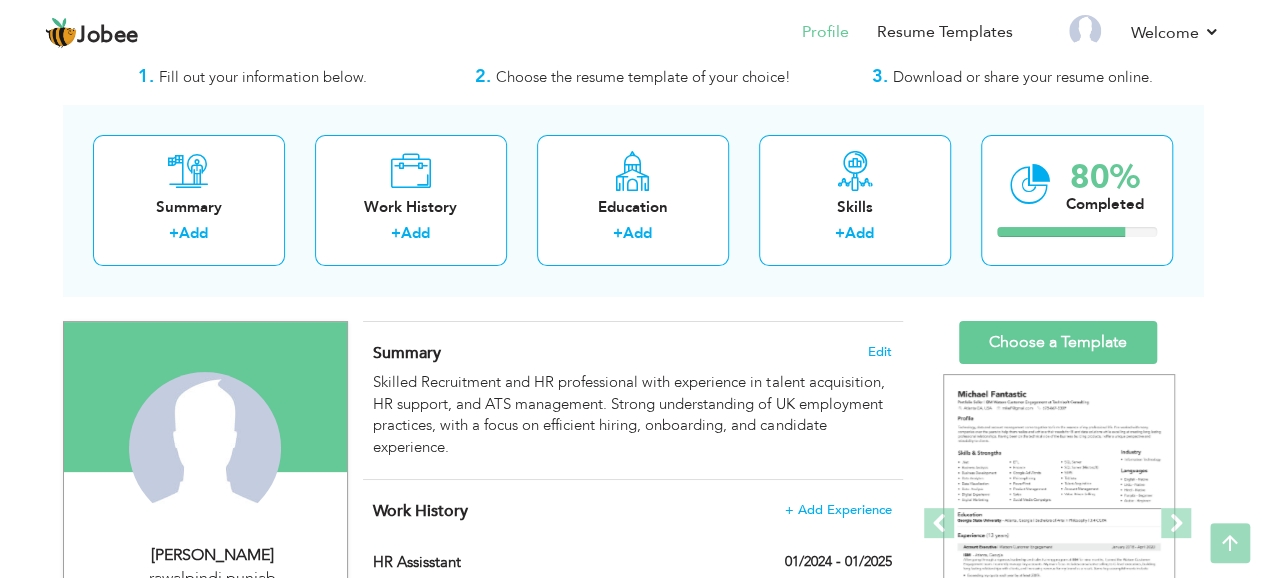 scroll, scrollTop: 0, scrollLeft: 0, axis: both 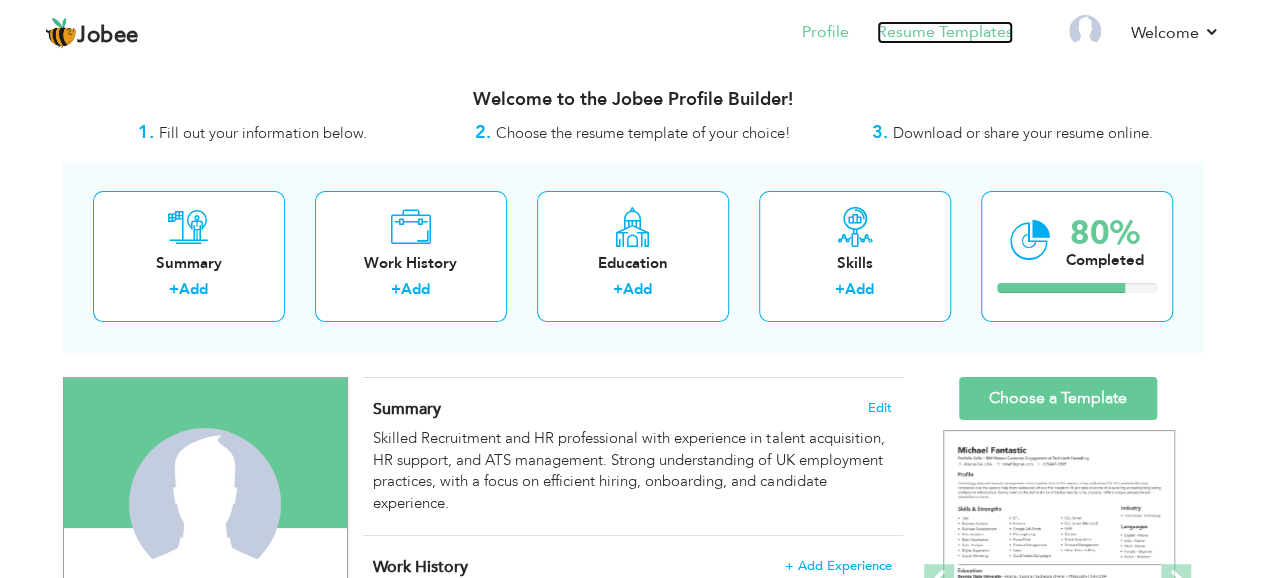 click on "Resume Templates" at bounding box center (945, 32) 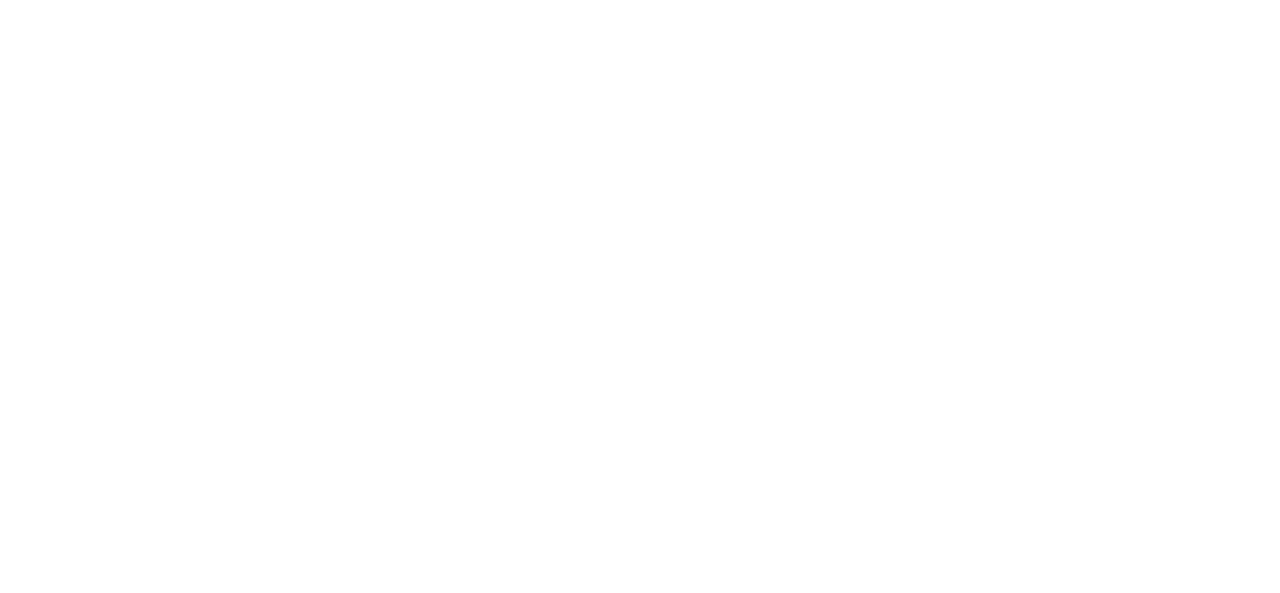 scroll, scrollTop: 0, scrollLeft: 0, axis: both 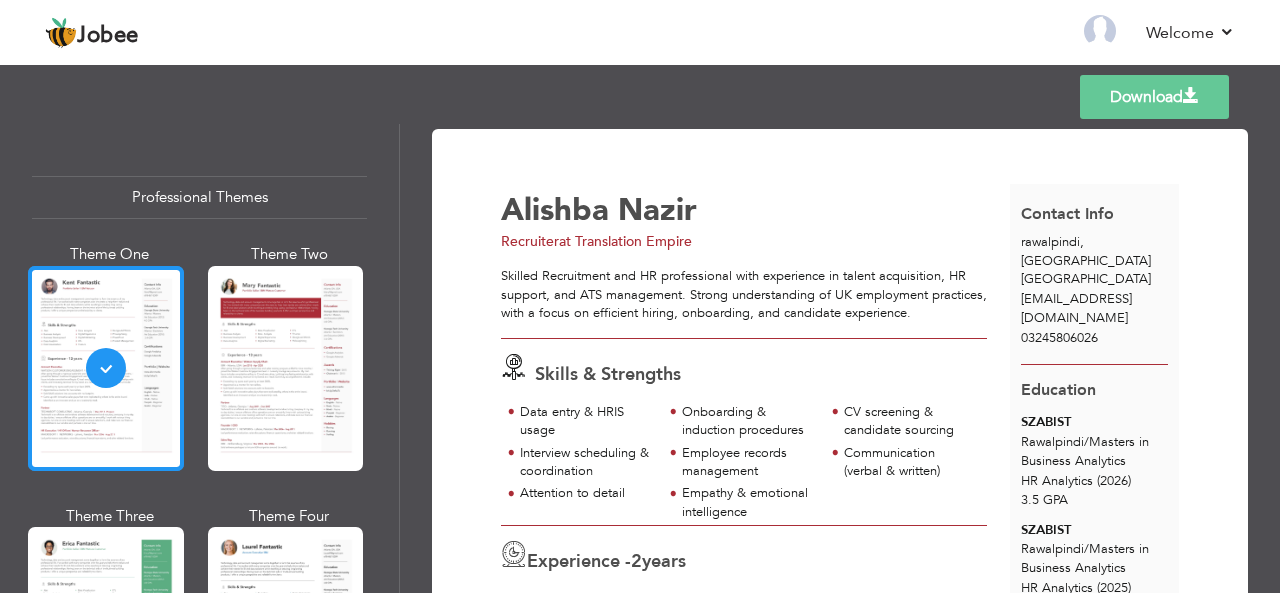 click at bounding box center (106, 368) 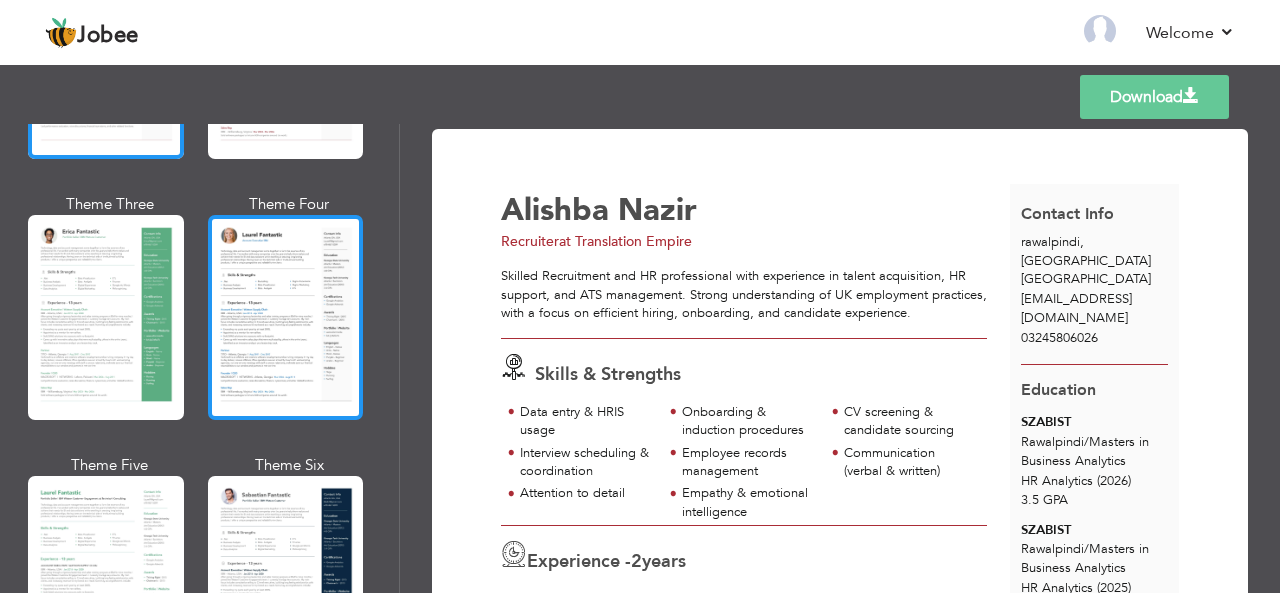 scroll, scrollTop: 400, scrollLeft: 0, axis: vertical 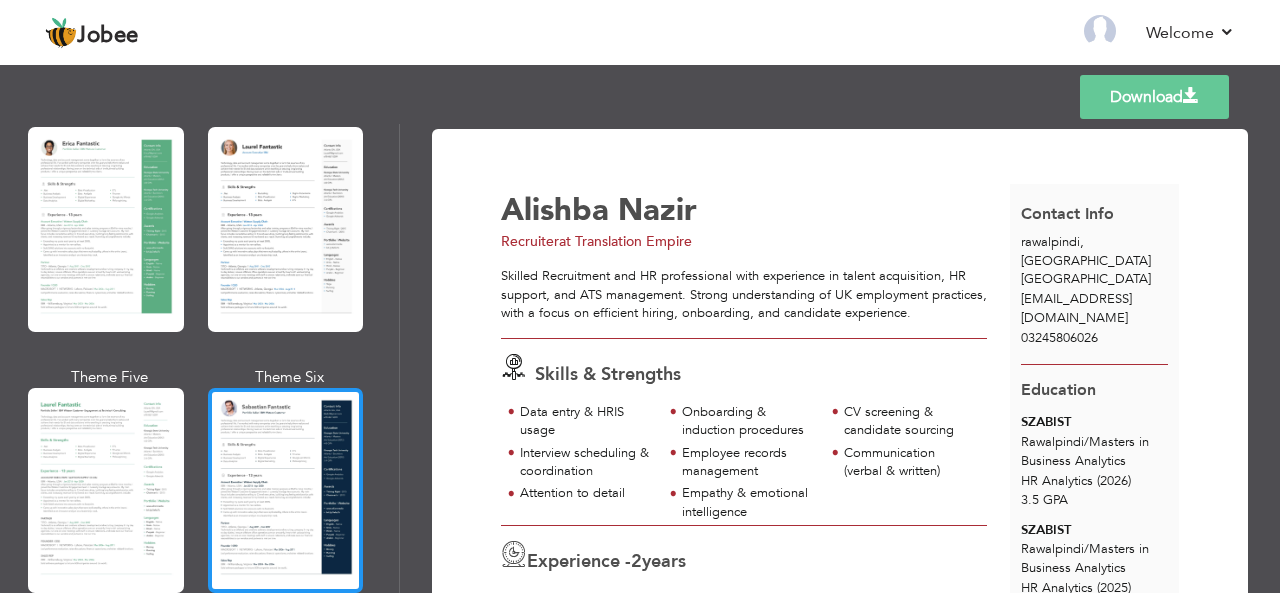 click at bounding box center (286, 490) 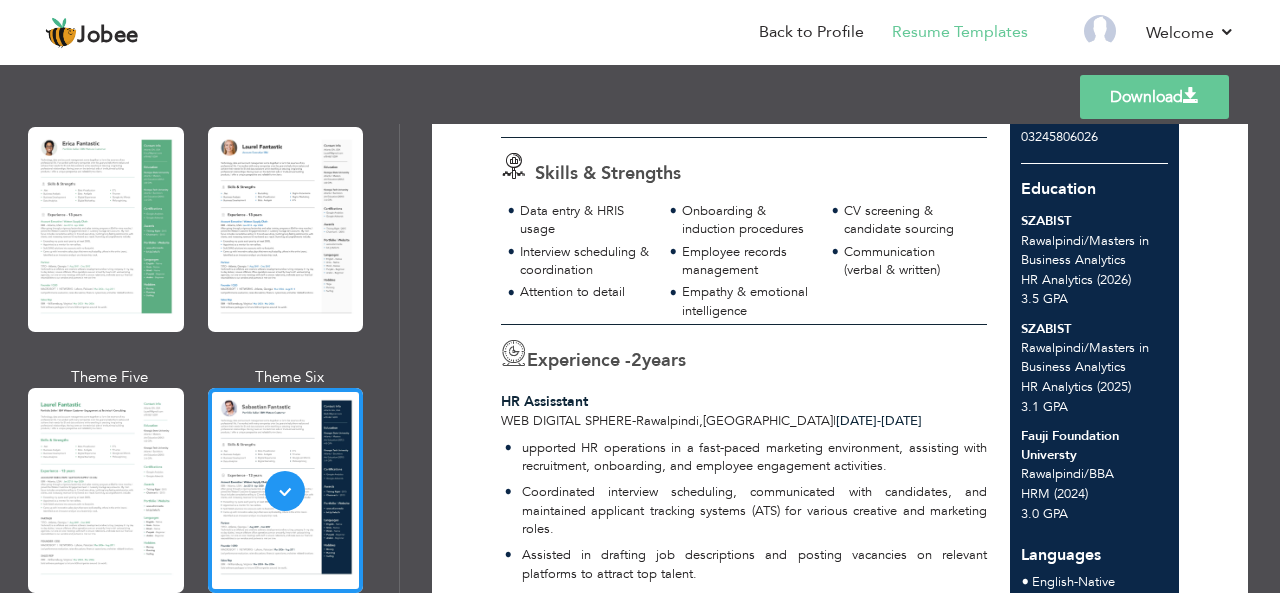 scroll, scrollTop: 200, scrollLeft: 0, axis: vertical 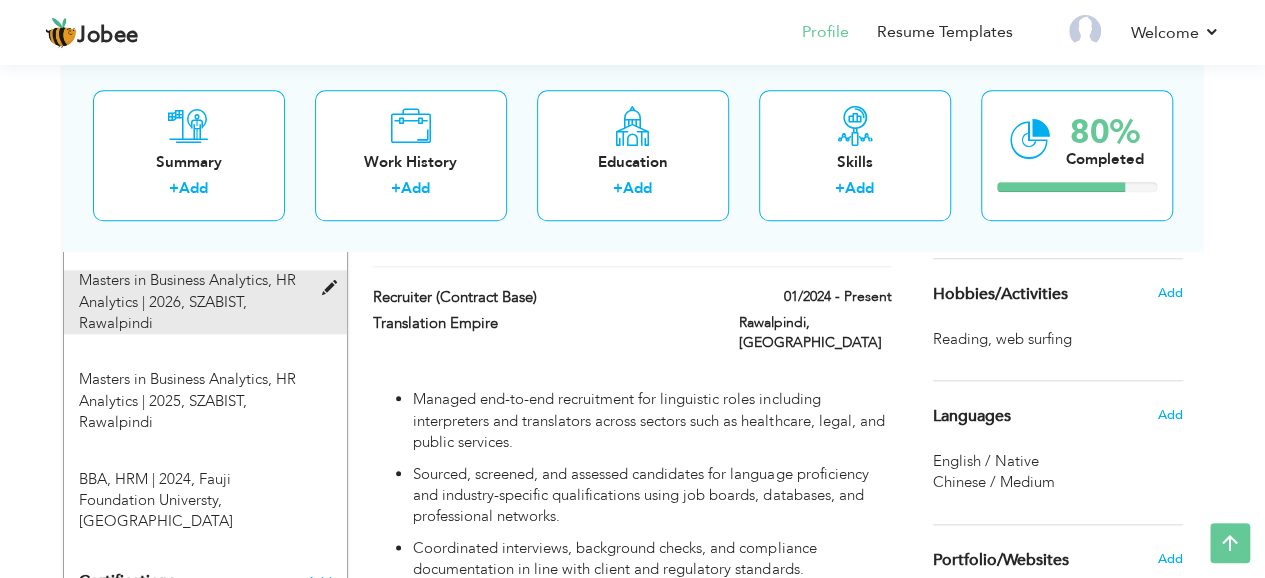 click on "Masters in Business Analytics,  HR Analytics  |  2026,
SZABIST, Rawalpindi" at bounding box center [193, 302] 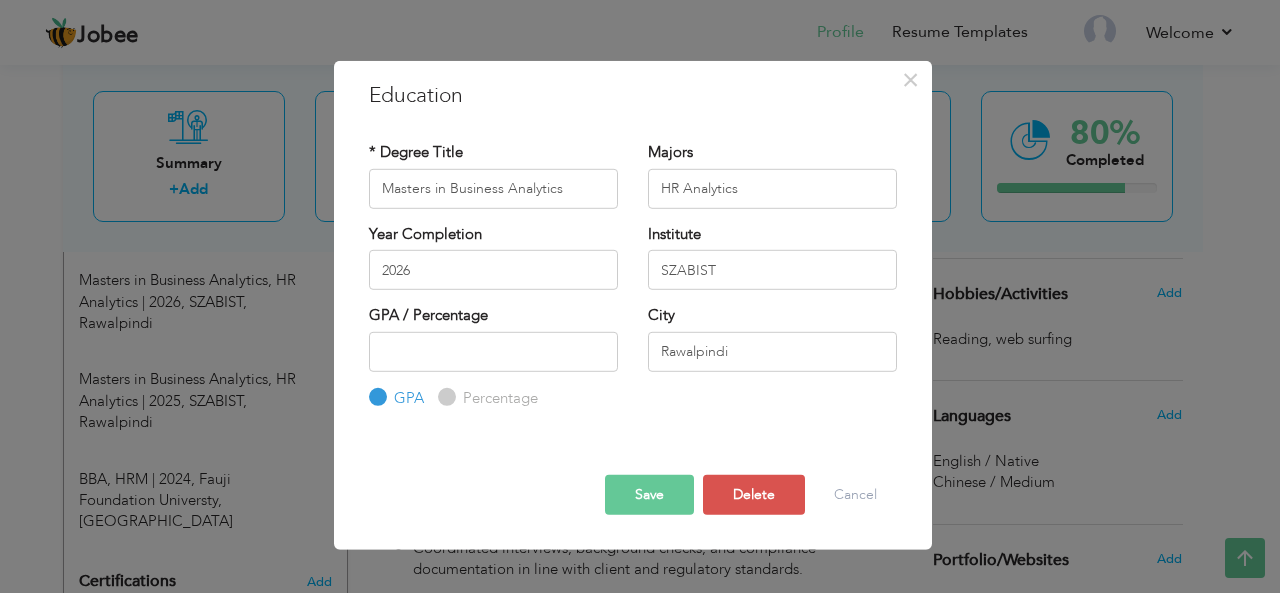 click on "×
Education
* Degree Title
Masters in Business Analytics
Majors
HR Analytics
Year Completion 2026 Institute GPA" at bounding box center [640, 296] 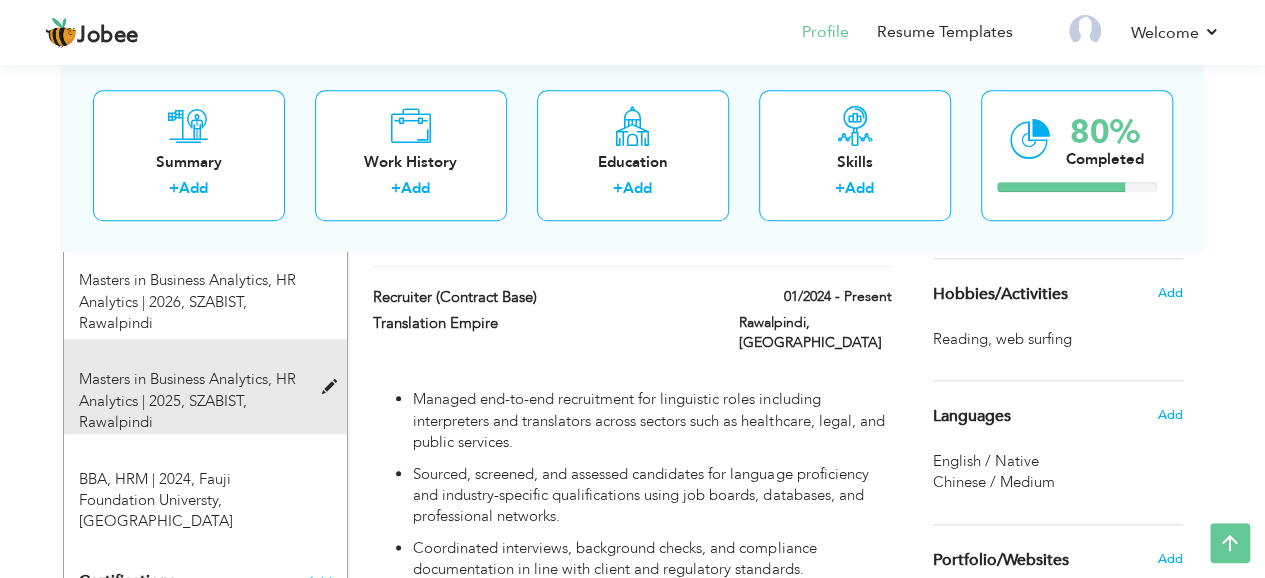 scroll, scrollTop: 800, scrollLeft: 0, axis: vertical 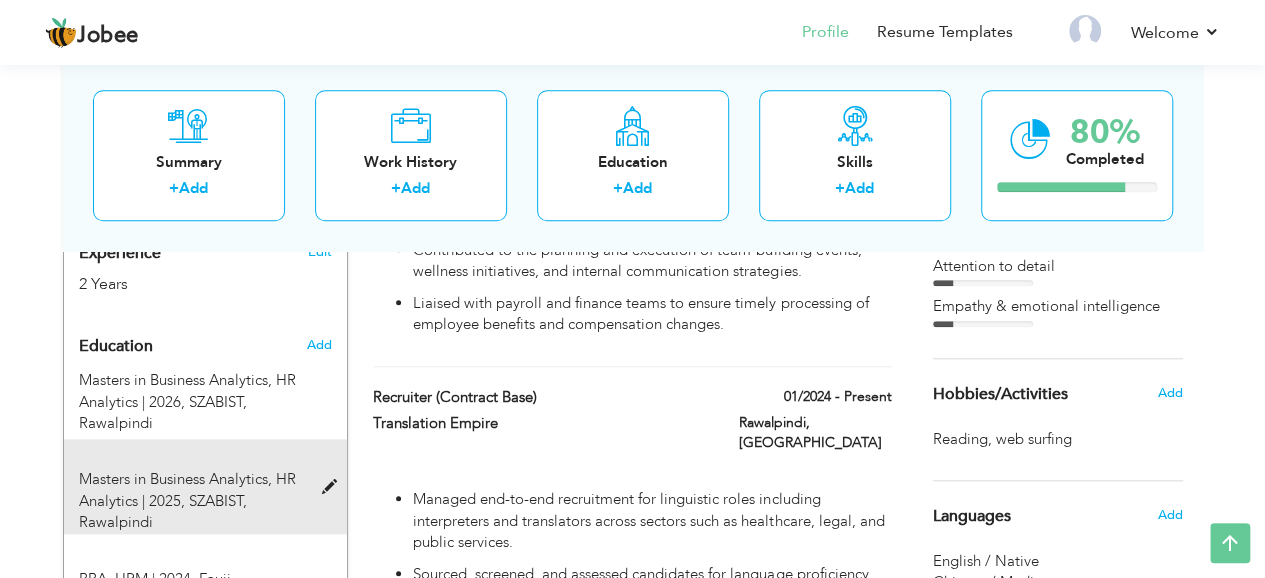 click at bounding box center (333, 487) 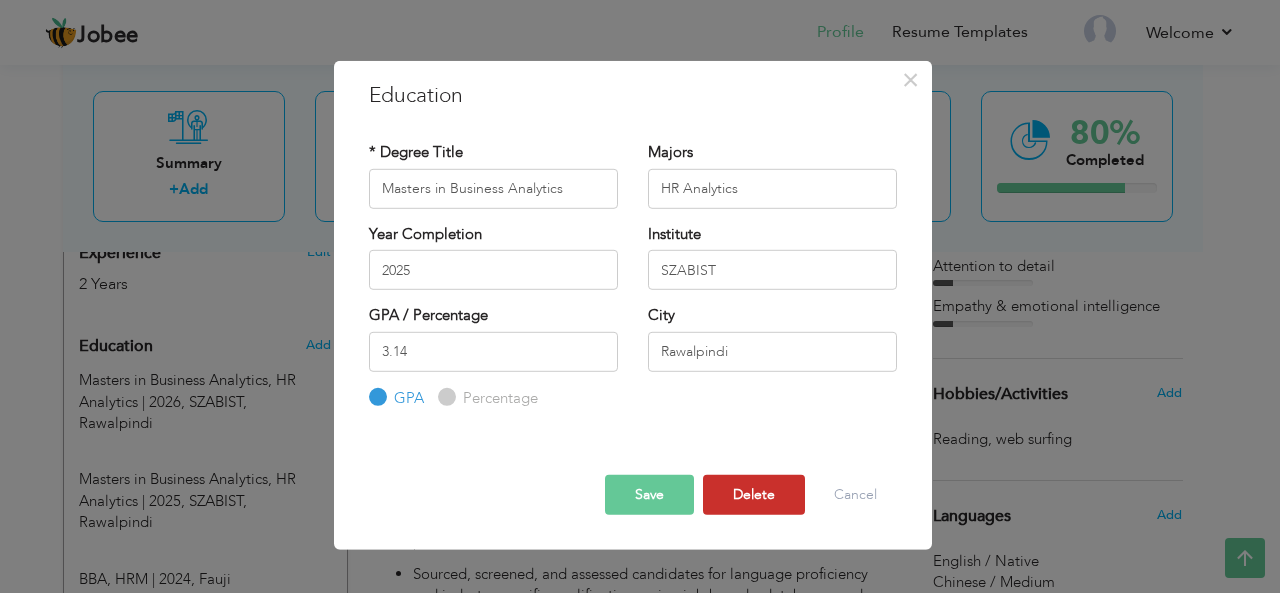 click on "Delete" at bounding box center (754, 495) 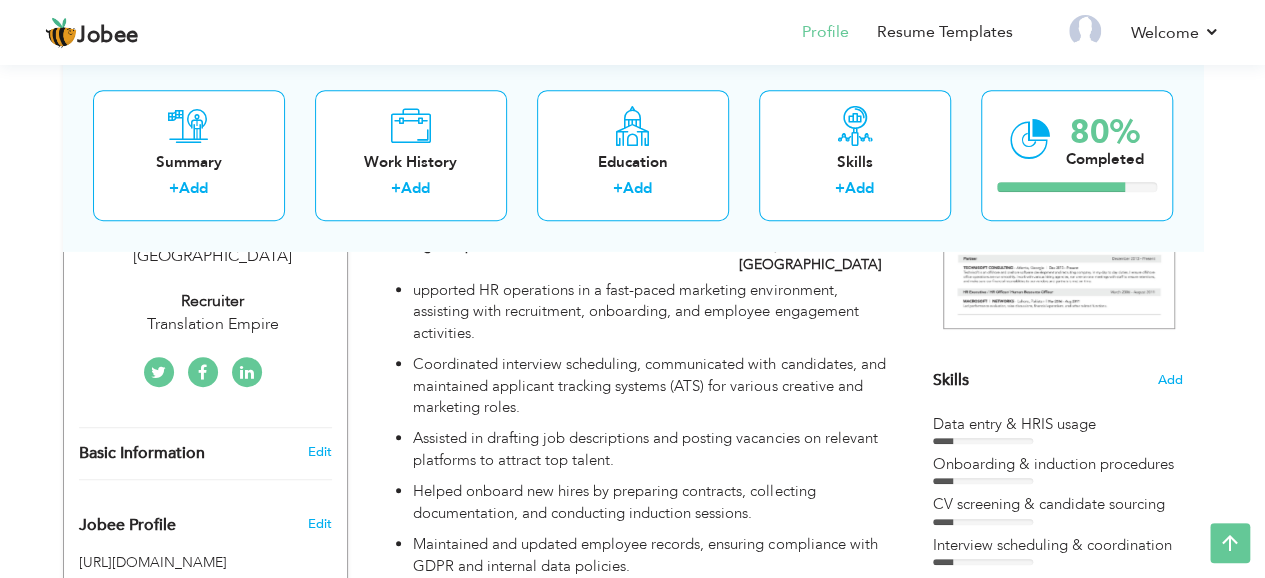 scroll, scrollTop: 0, scrollLeft: 0, axis: both 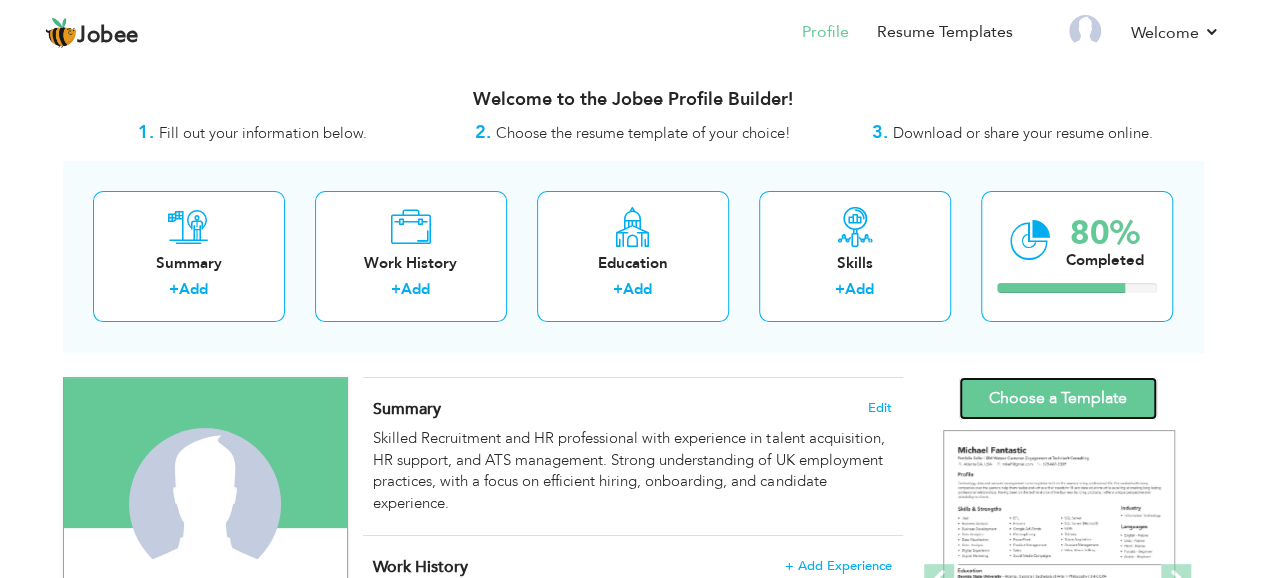 click on "Choose a Template" at bounding box center [1058, 398] 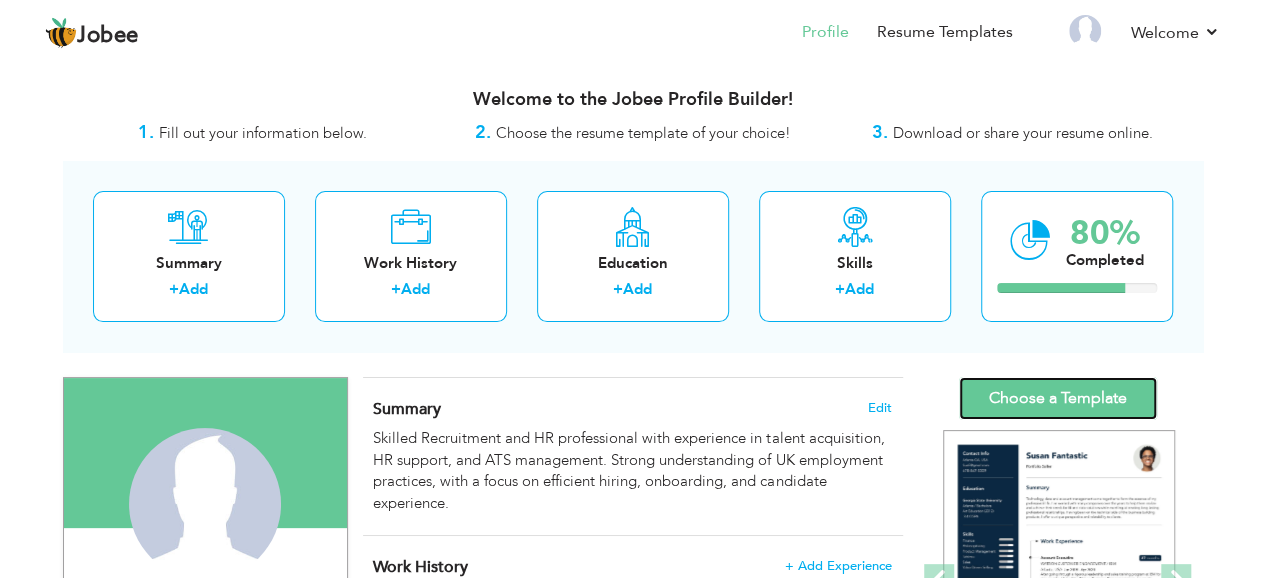 click on "Choose a Template" at bounding box center (1058, 398) 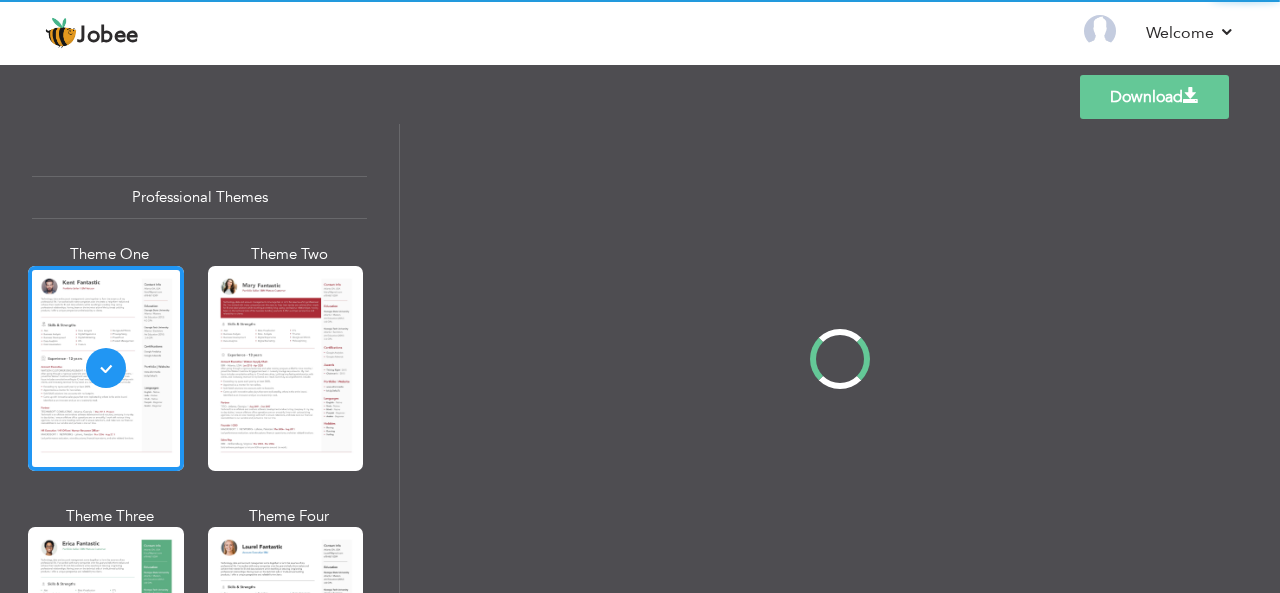 scroll, scrollTop: 0, scrollLeft: 0, axis: both 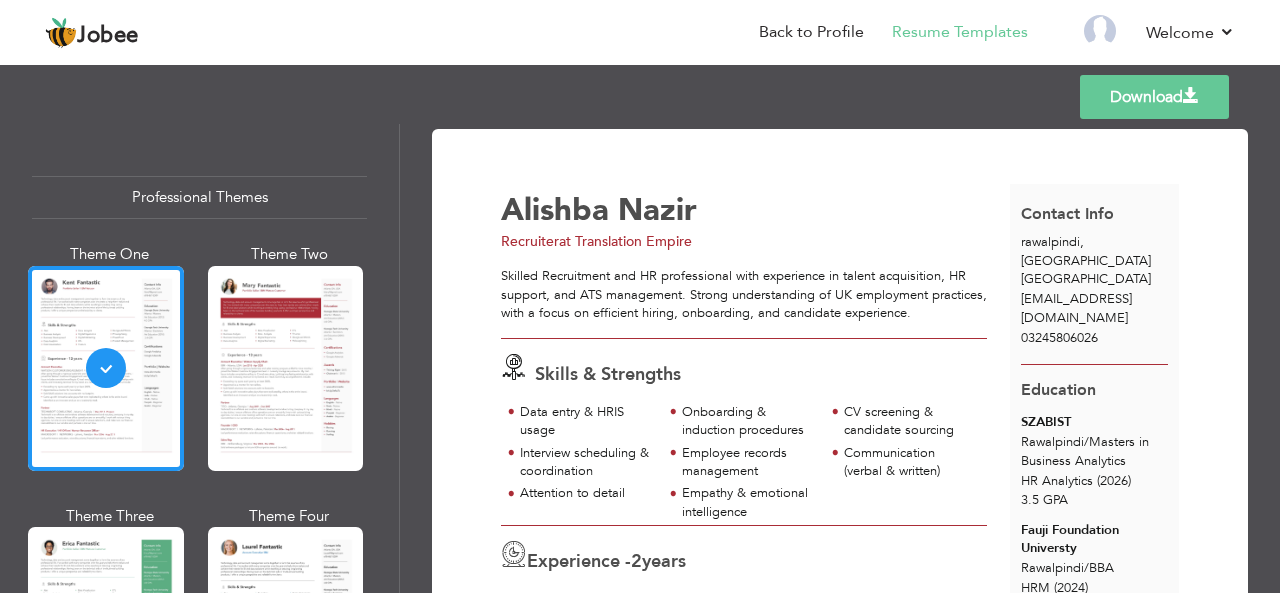 click on "Download" at bounding box center (1154, 97) 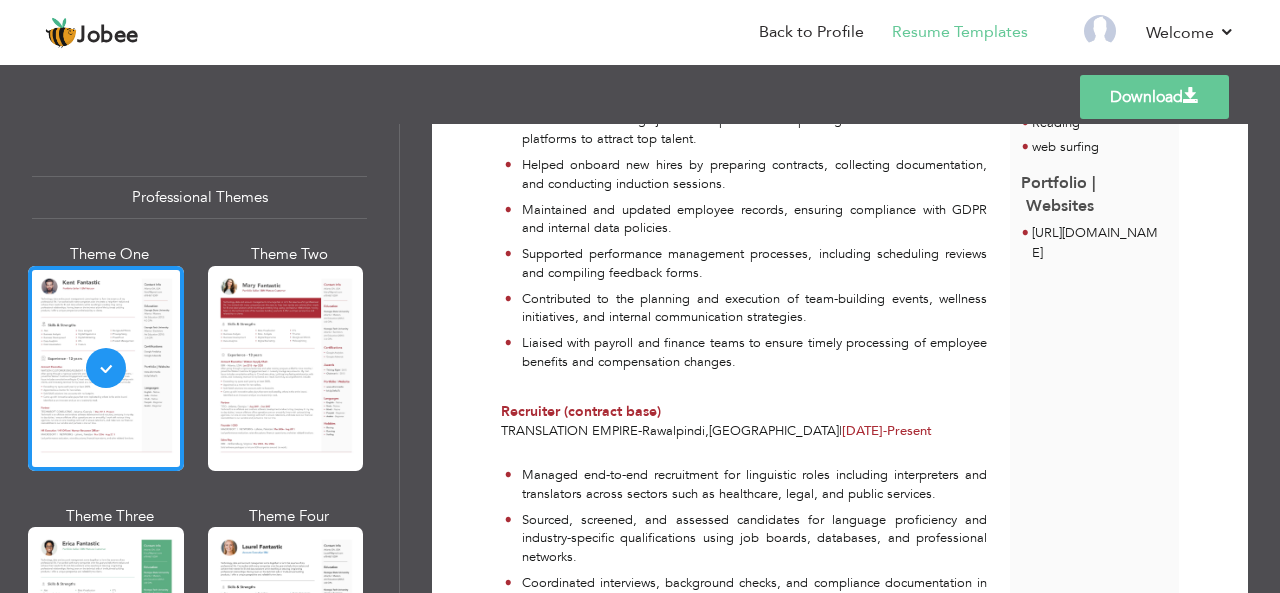 scroll, scrollTop: 700, scrollLeft: 0, axis: vertical 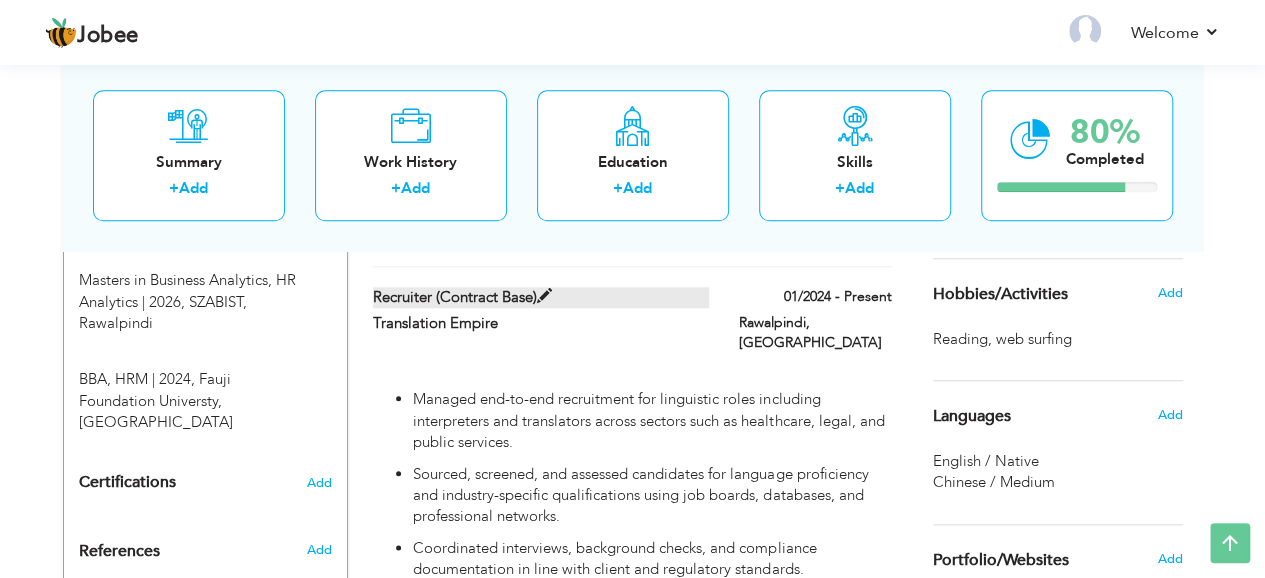 click on "Recruiter (contract base)" at bounding box center [541, 297] 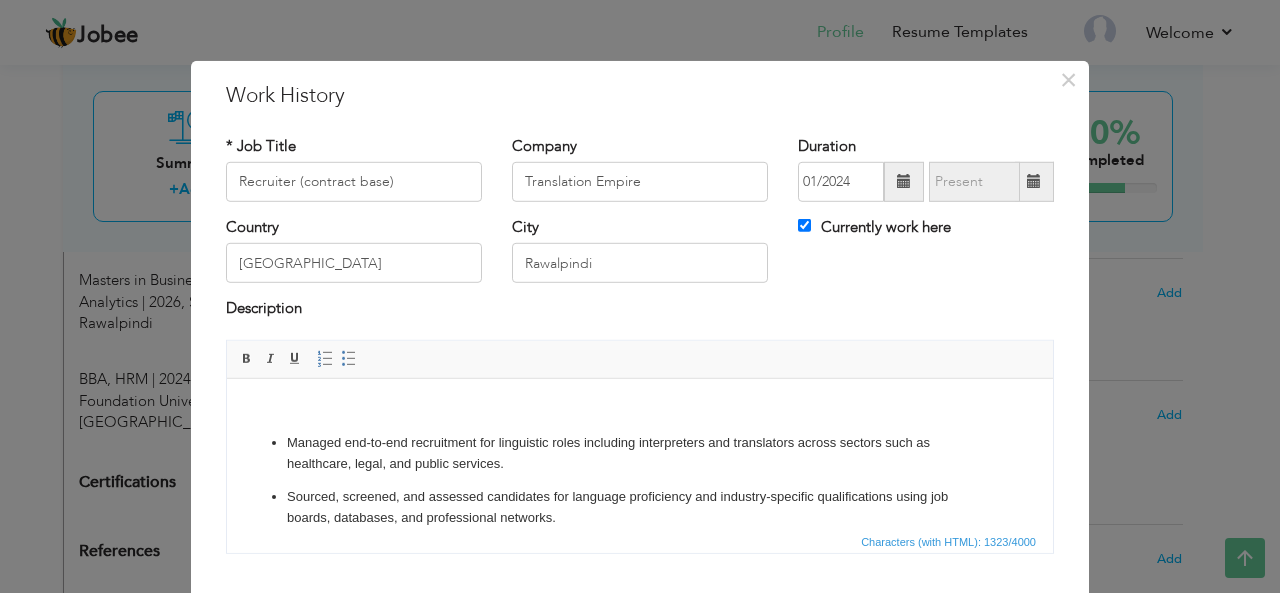 click at bounding box center [904, 181] 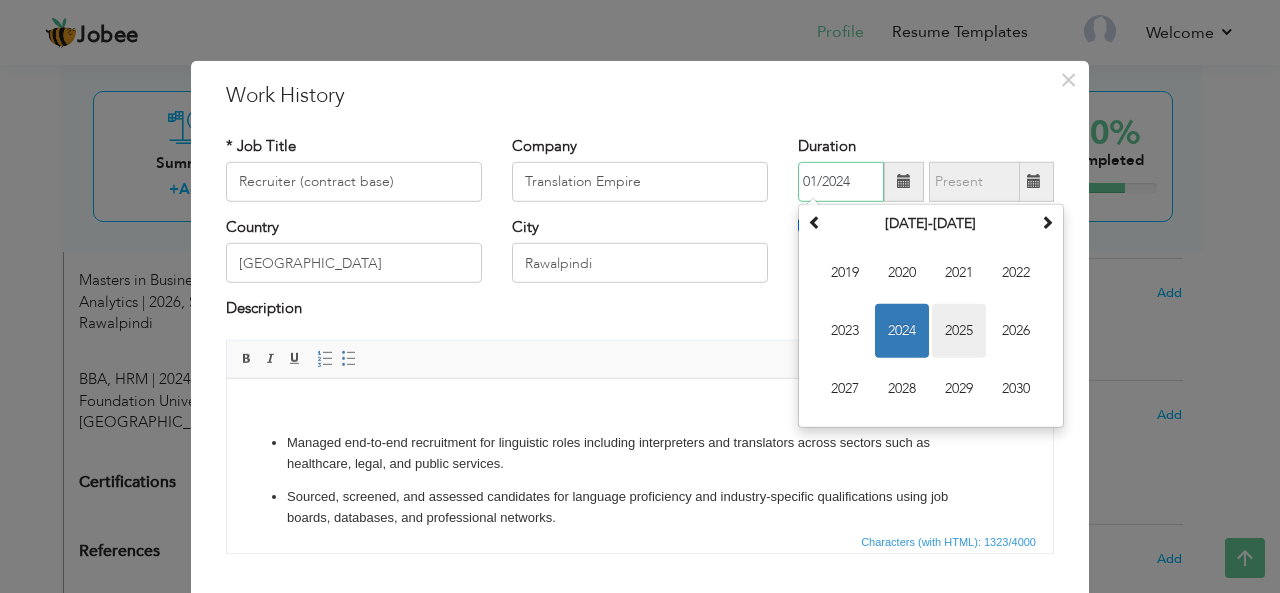 click on "2025" at bounding box center [959, 331] 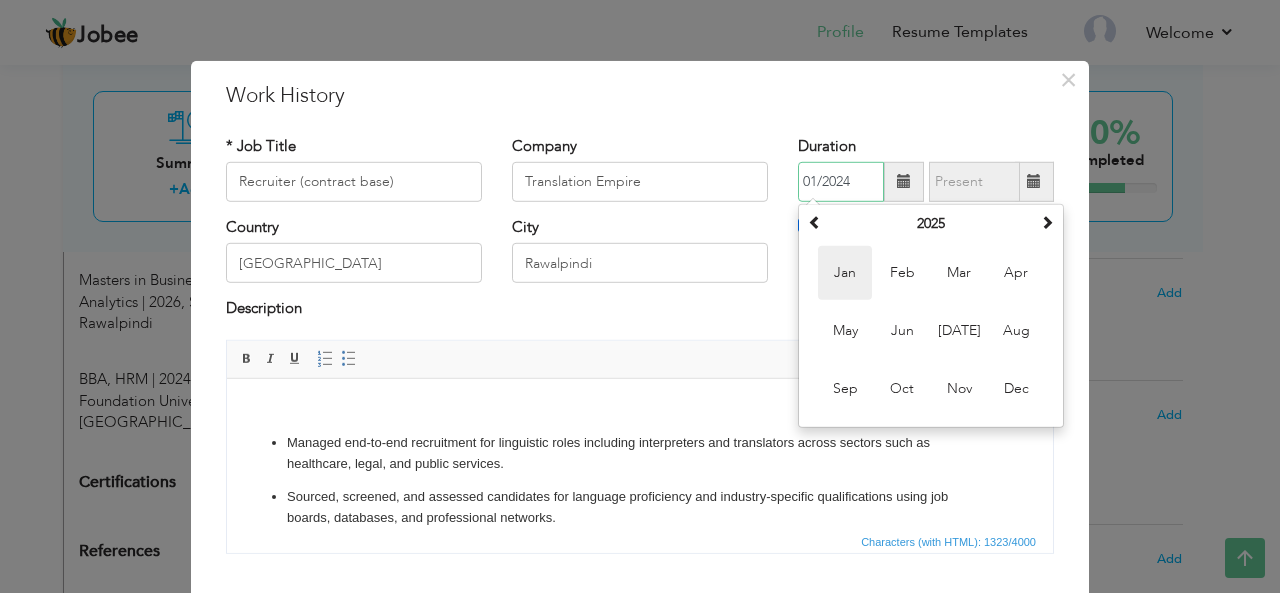click on "Jan" at bounding box center (845, 273) 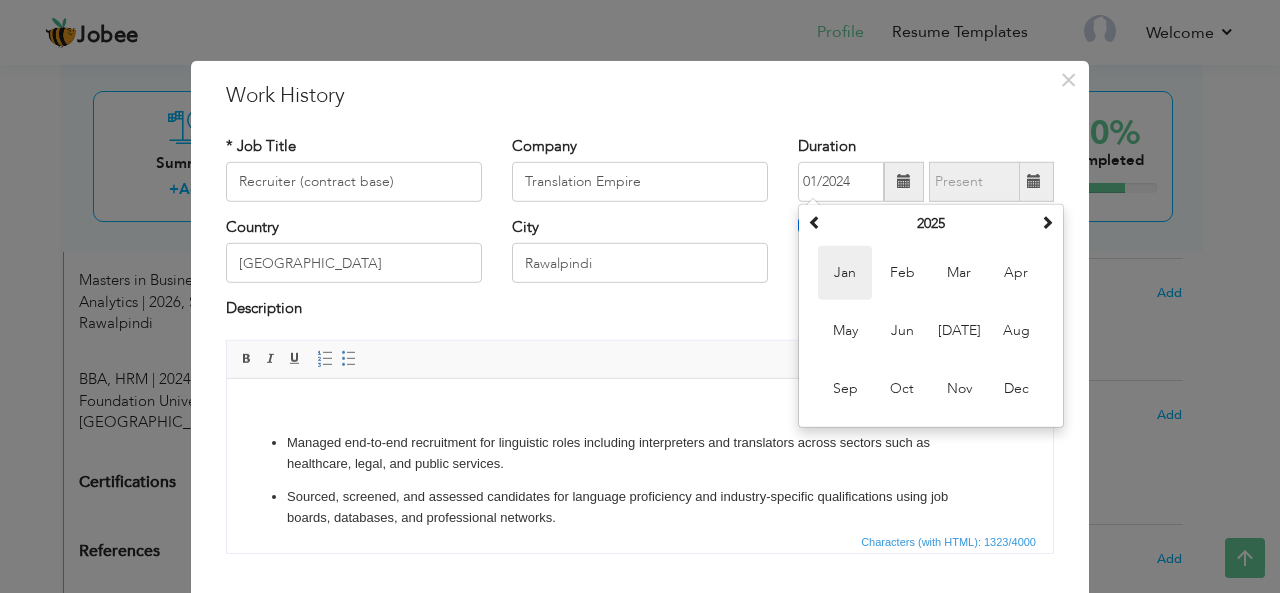 type on "01/2025" 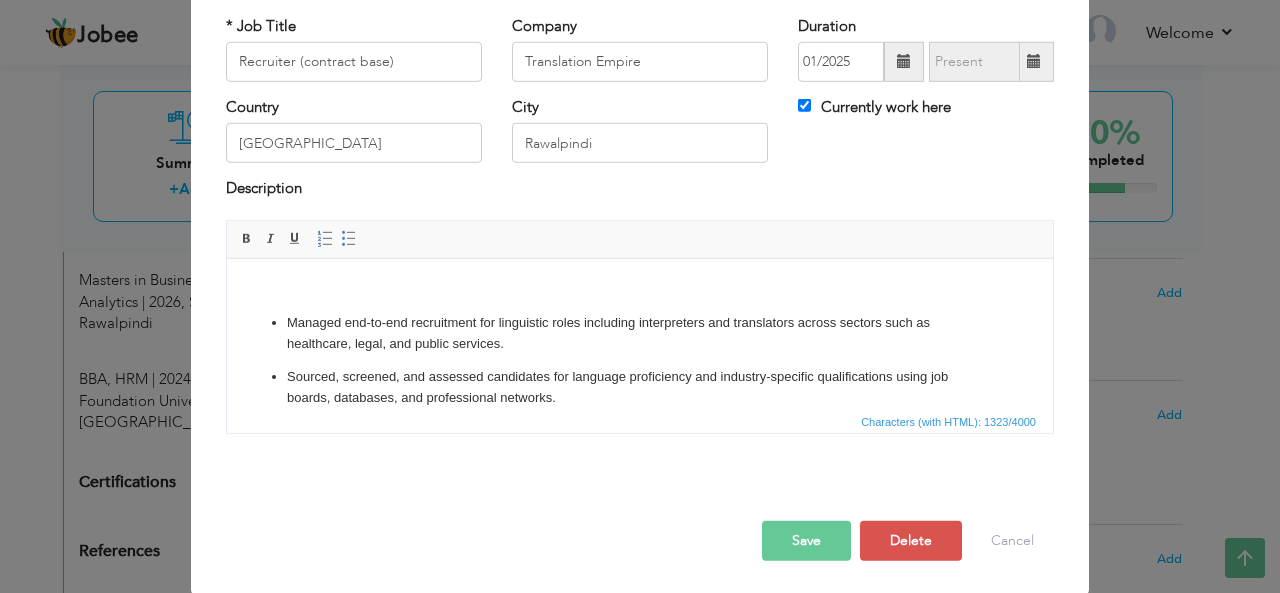 scroll, scrollTop: 120, scrollLeft: 0, axis: vertical 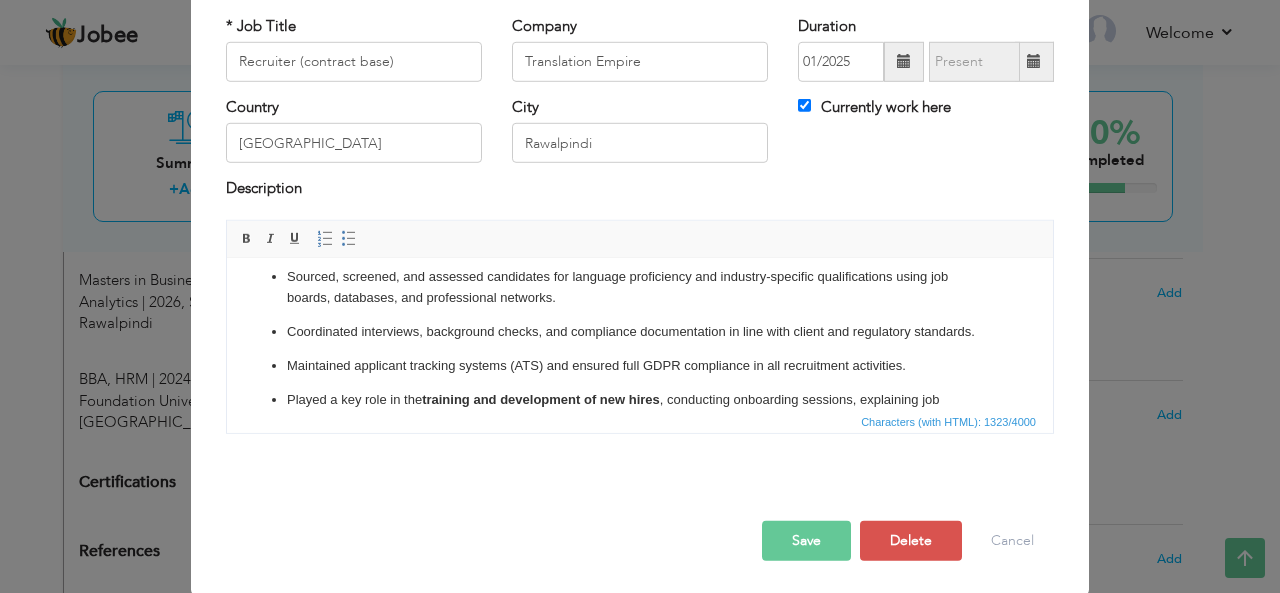 click on "Save" at bounding box center (806, 541) 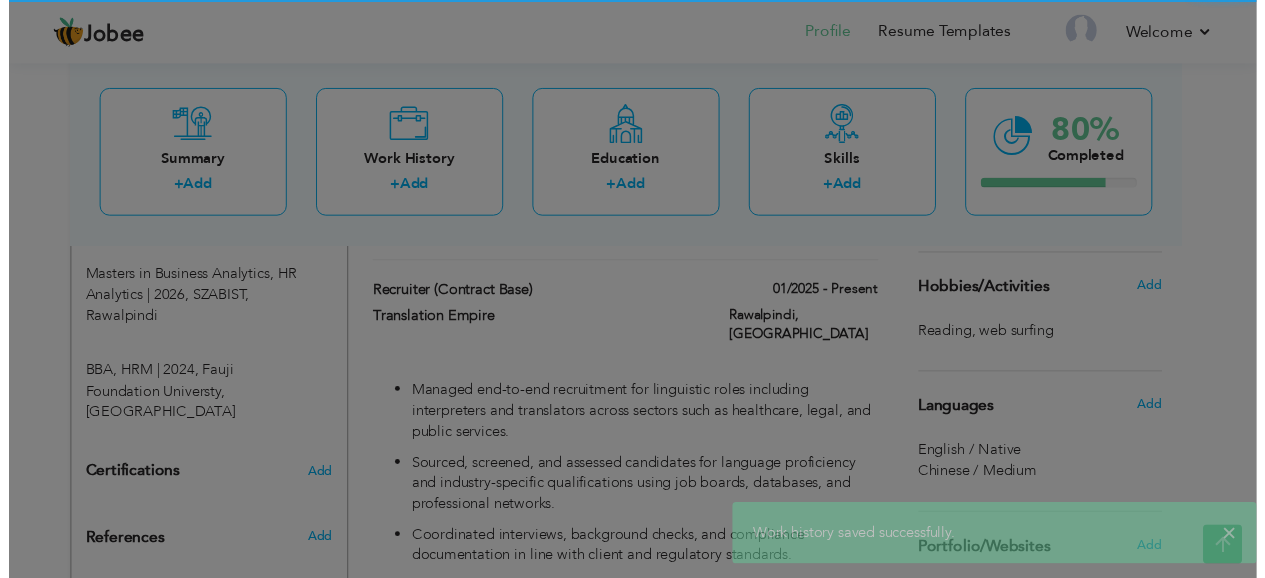scroll, scrollTop: 0, scrollLeft: 0, axis: both 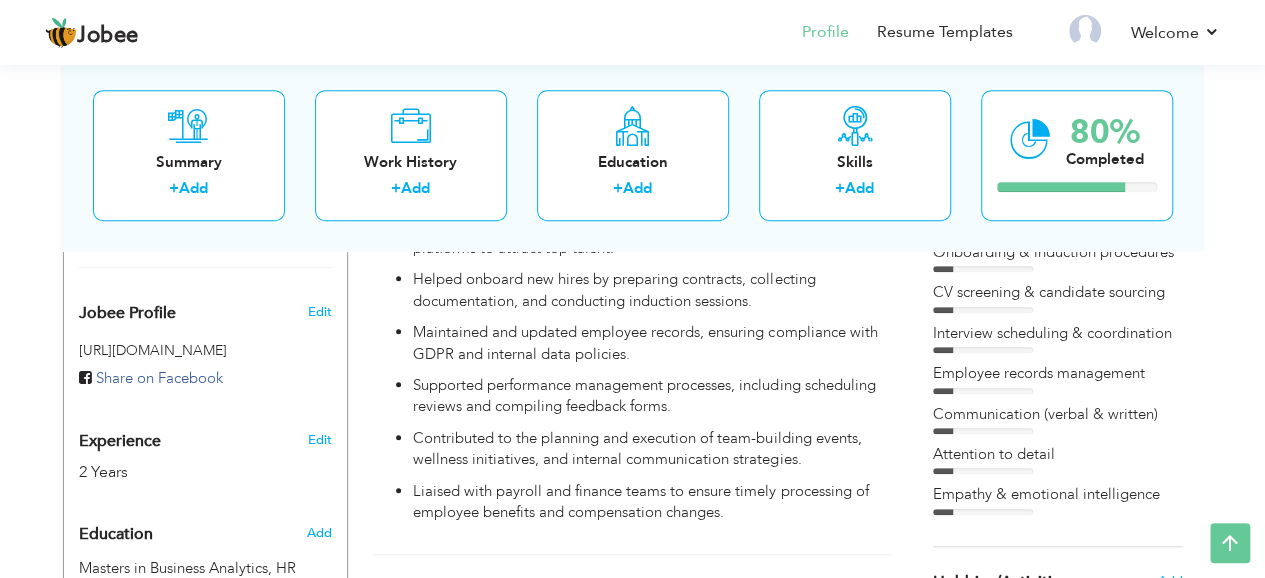 click on "Edit" at bounding box center [322, 435] 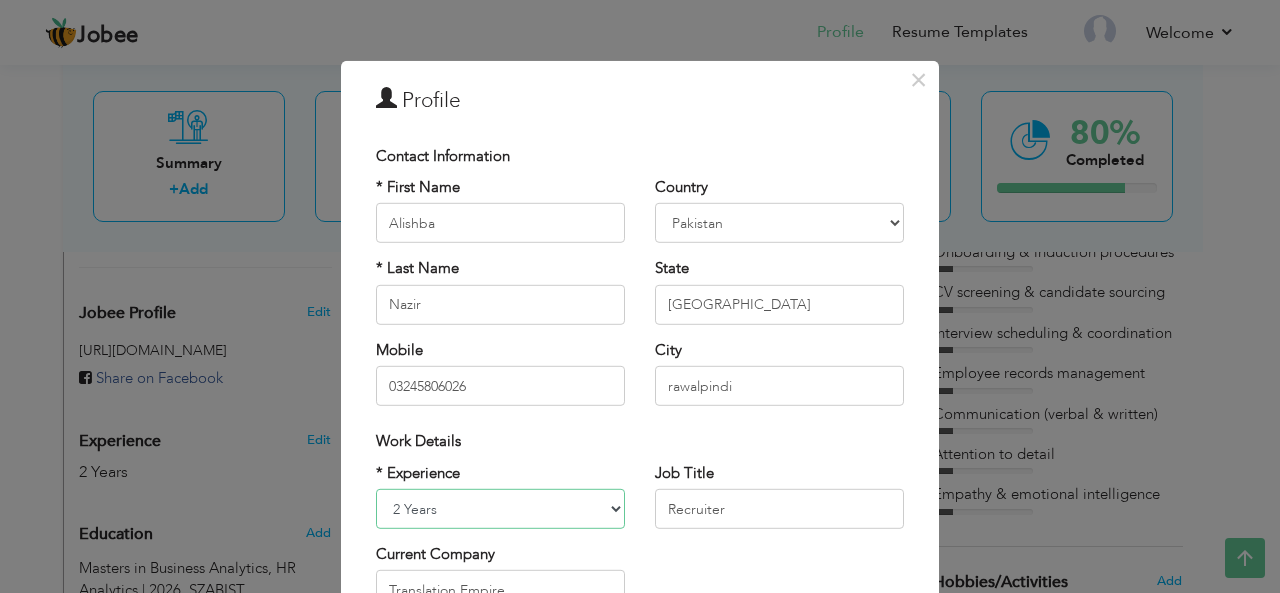 click on "Entry Level Less than 1 Year 1 Year 2 Years 3 Years 4 Years 5 Years 6 Years 7 Years 8 Years 9 Years 10 Years 11 Years 12 Years 13 Years 14 Years 15 Years 16 Years 17 Years 18 Years 19 Years 20 Years 21 Years 22 Years 23 Years 24 Years 25 Years 26 Years 27 Years 28 Years 29 Years 30 Years 31 Years 32 Years 33 Years 34 Years 35 Years More than 35 Years" at bounding box center (500, 509) 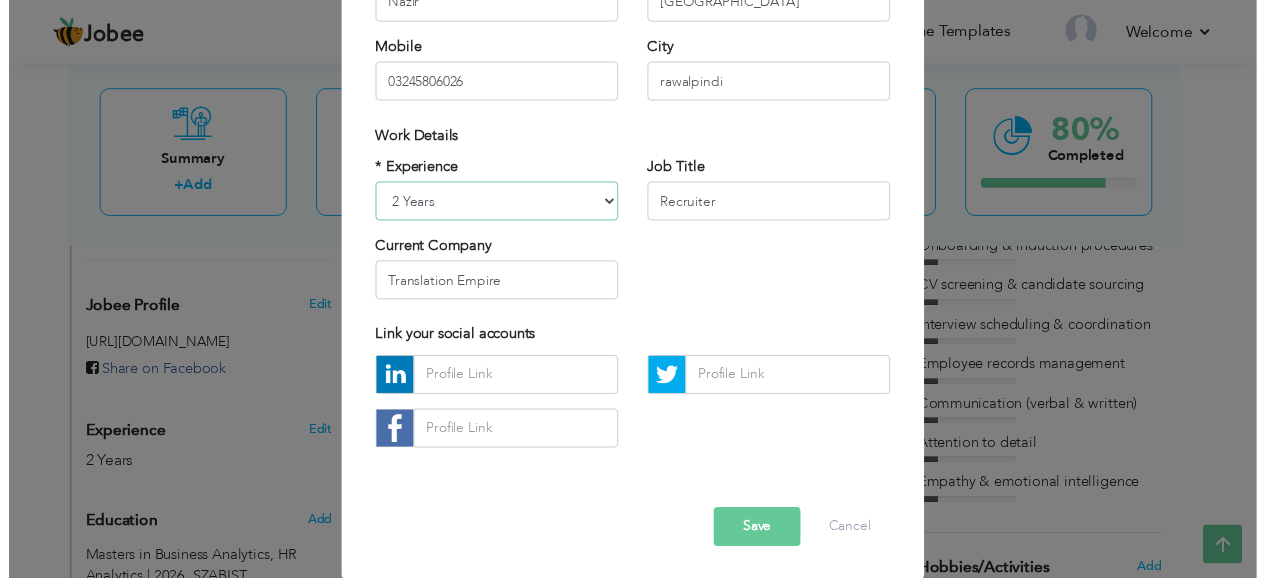 scroll, scrollTop: 304, scrollLeft: 0, axis: vertical 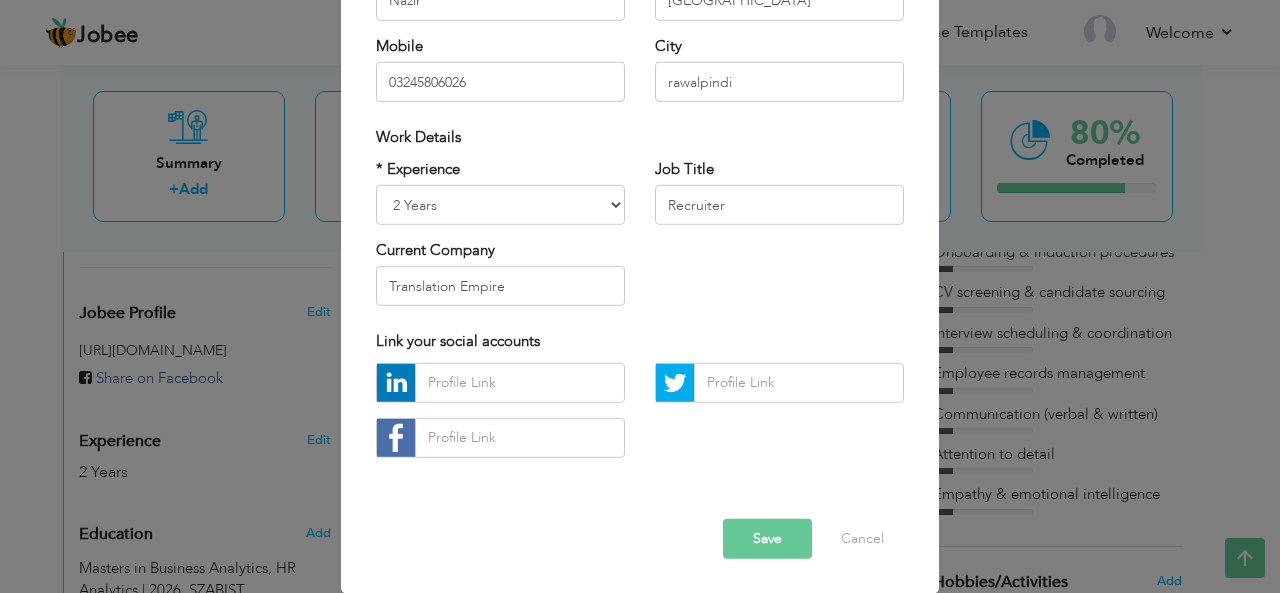 click on "Save" at bounding box center [767, 539] 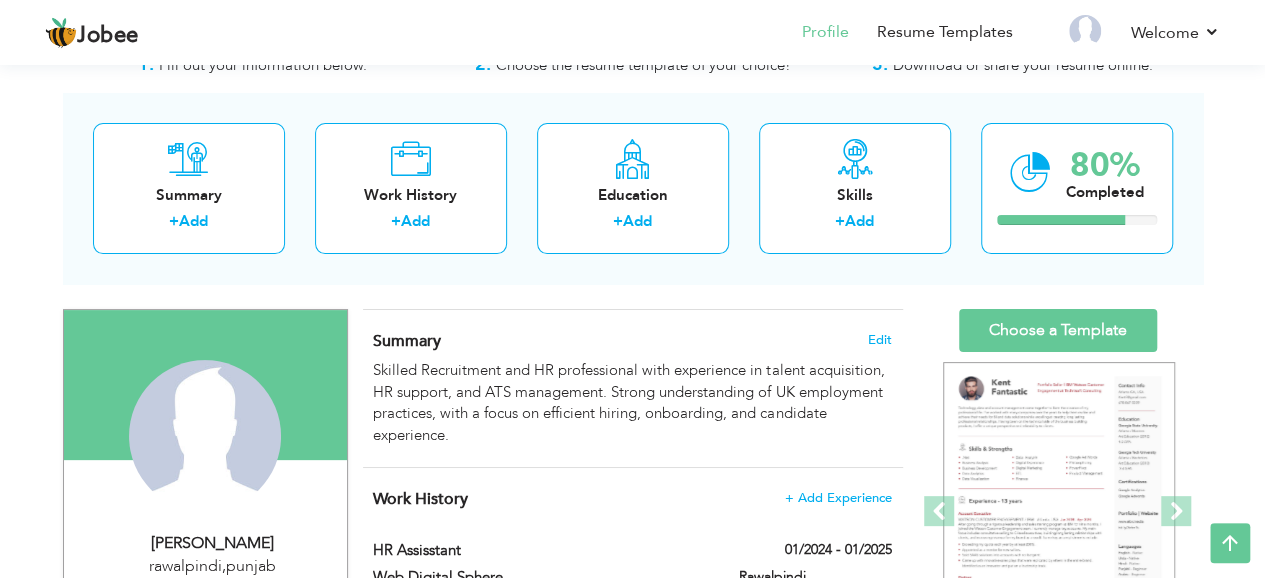 scroll, scrollTop: 0, scrollLeft: 0, axis: both 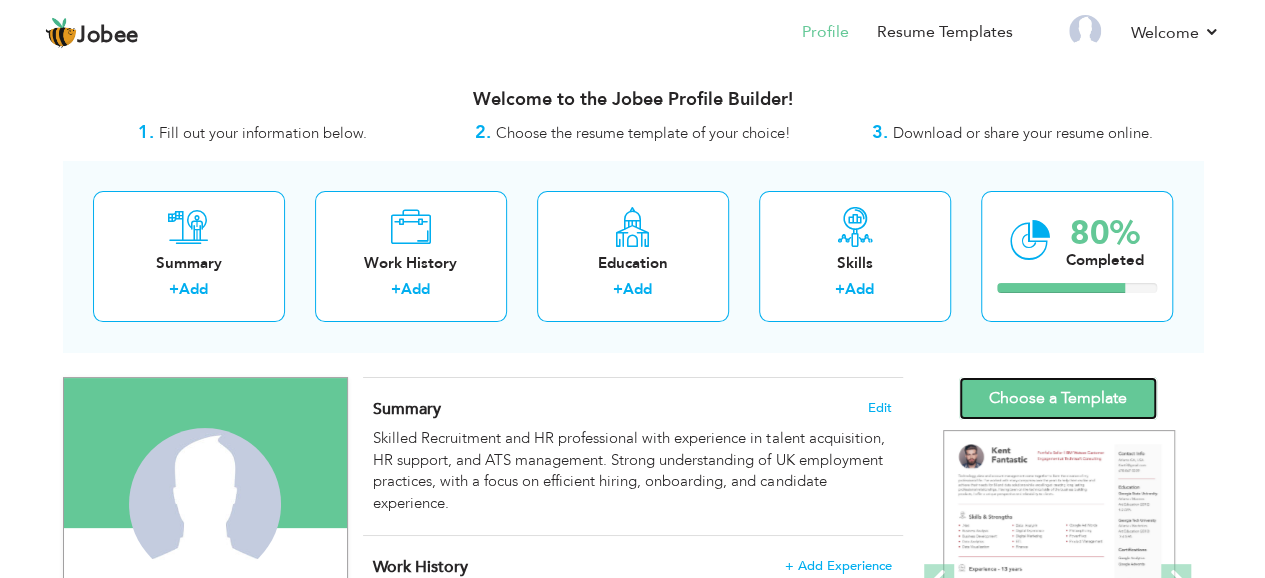 click on "Choose a Template" at bounding box center (1058, 398) 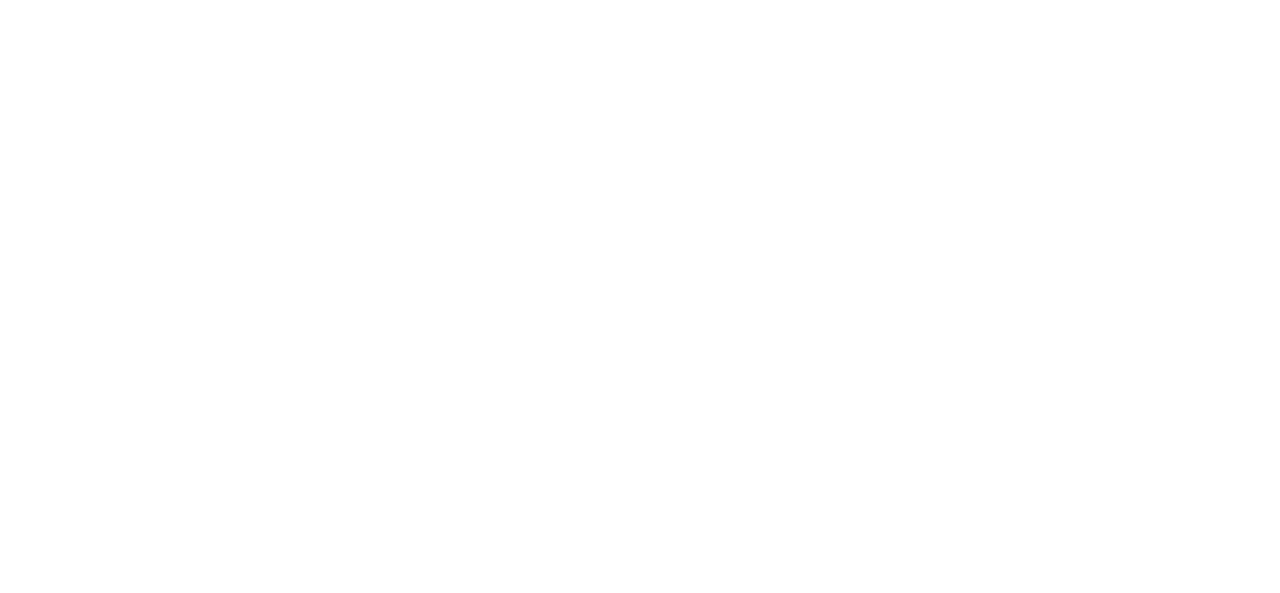 scroll, scrollTop: 0, scrollLeft: 0, axis: both 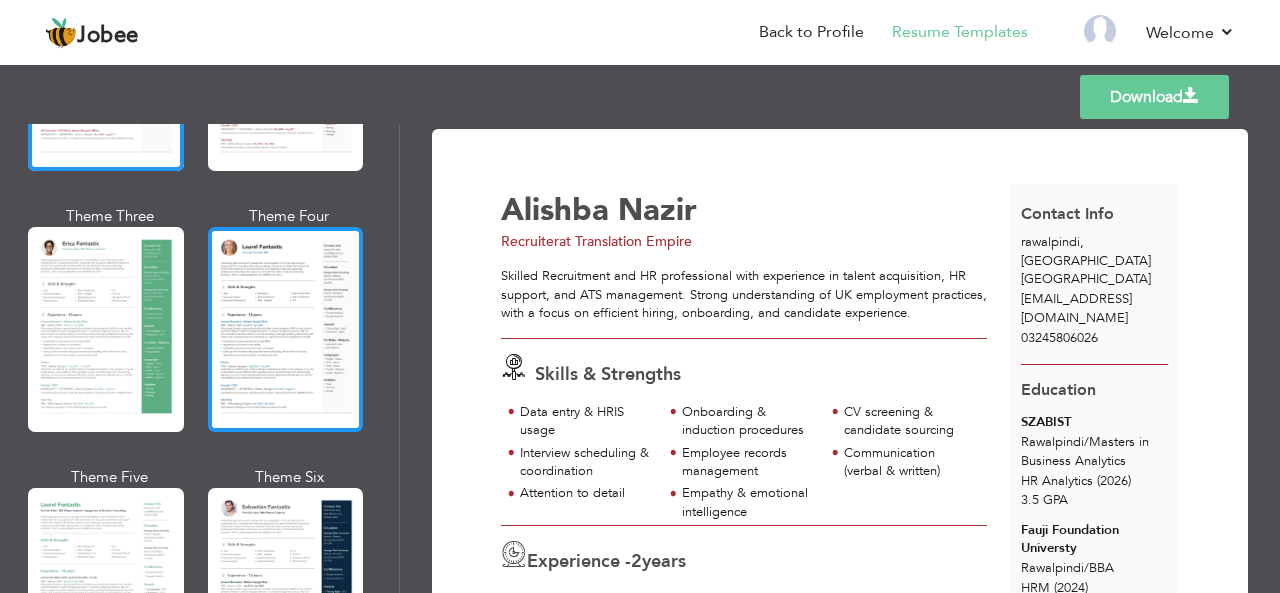 click at bounding box center (286, 329) 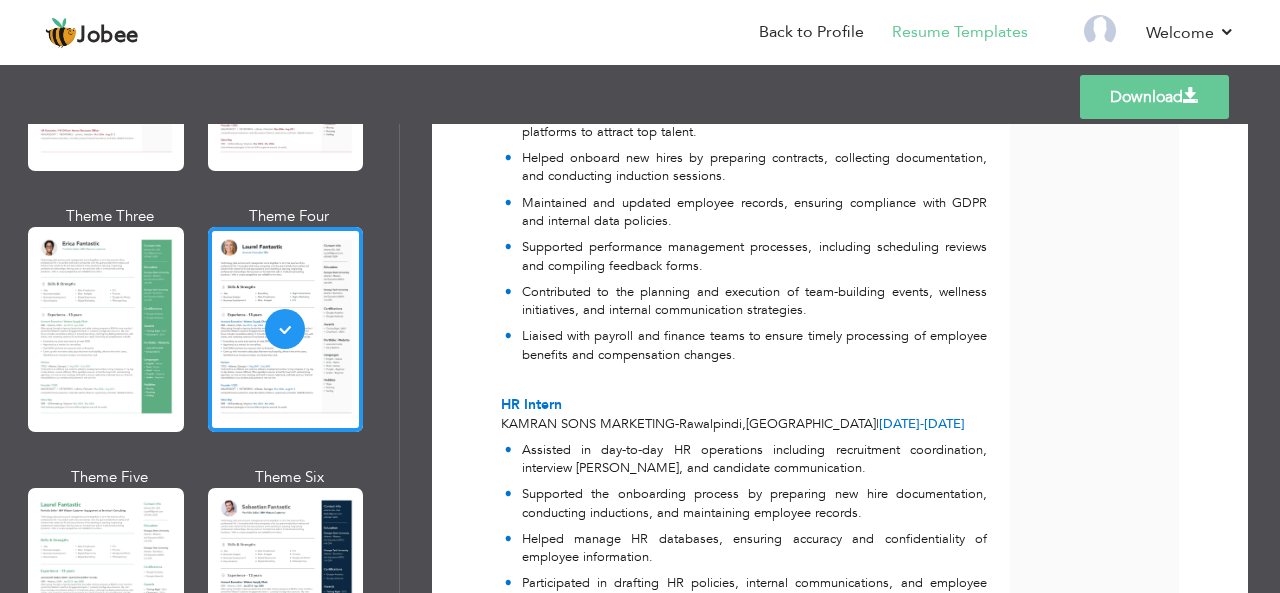 scroll, scrollTop: 1200, scrollLeft: 0, axis: vertical 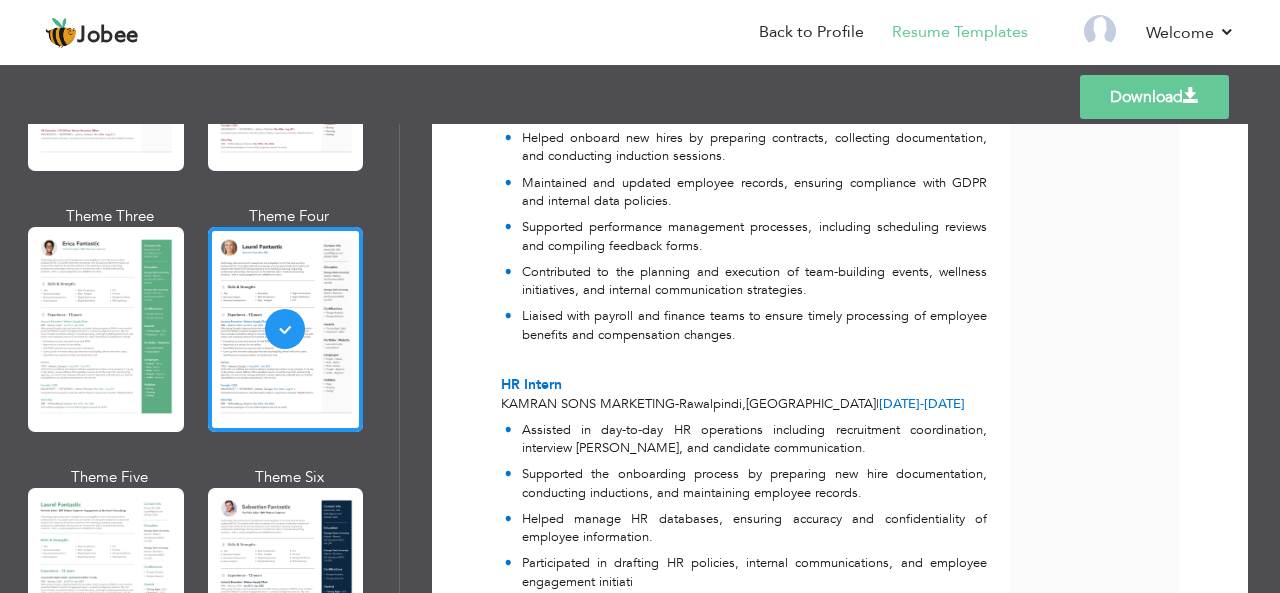 click on "Download" at bounding box center (1154, 97) 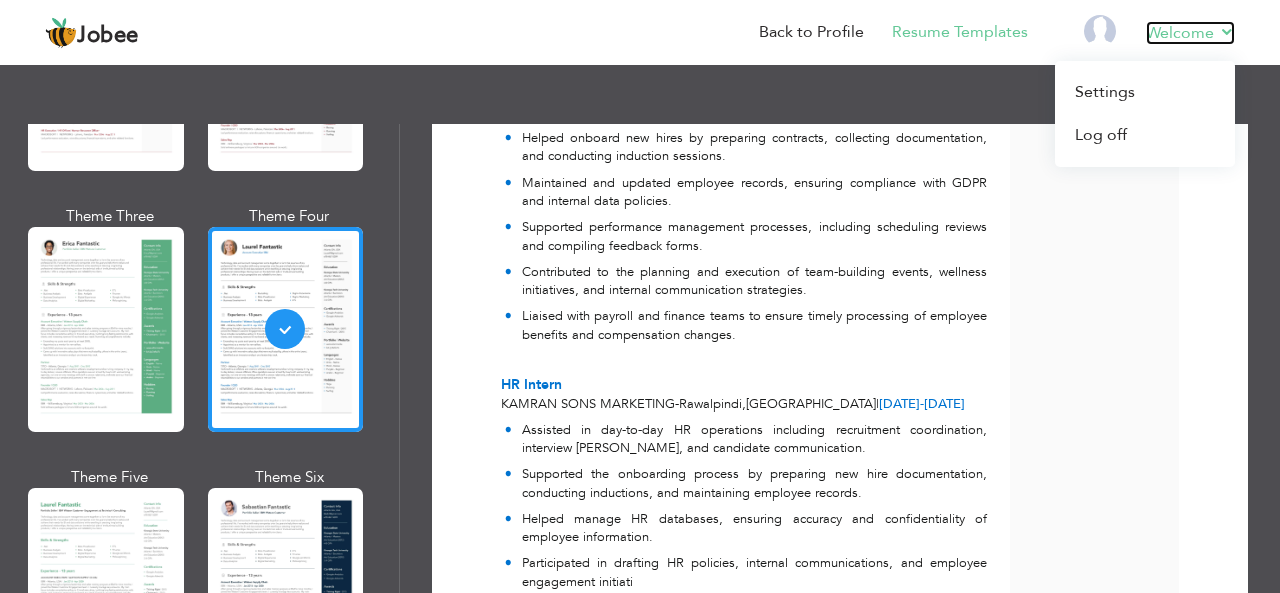 click on "Welcome" at bounding box center (1190, 33) 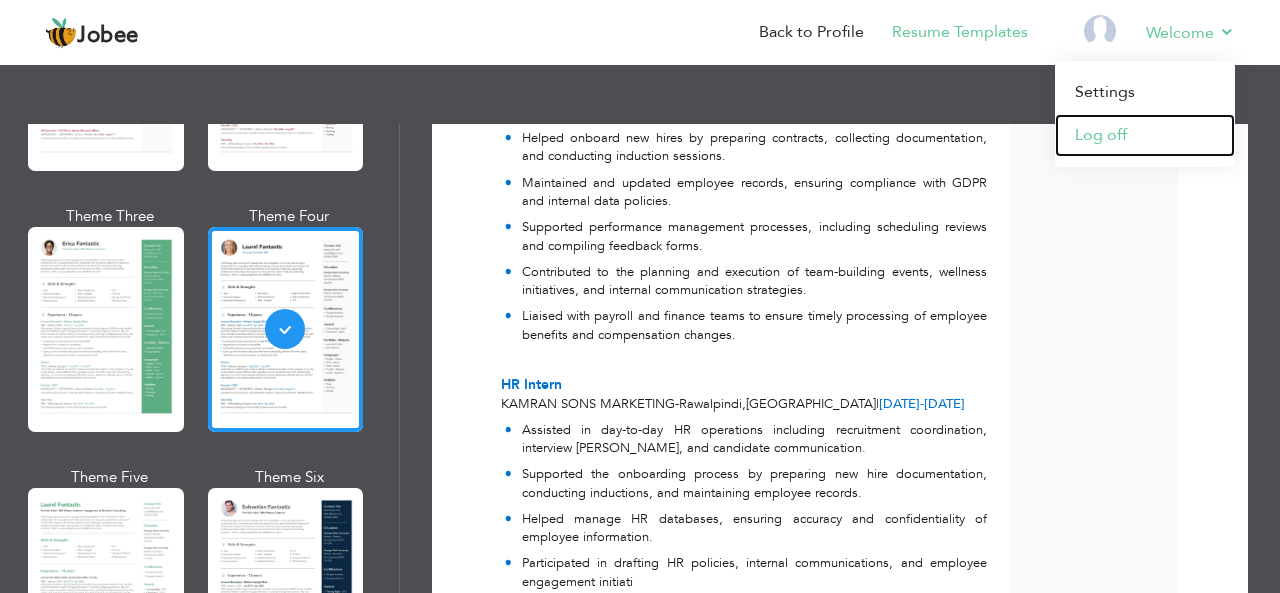 click on "Log off" at bounding box center (1145, 135) 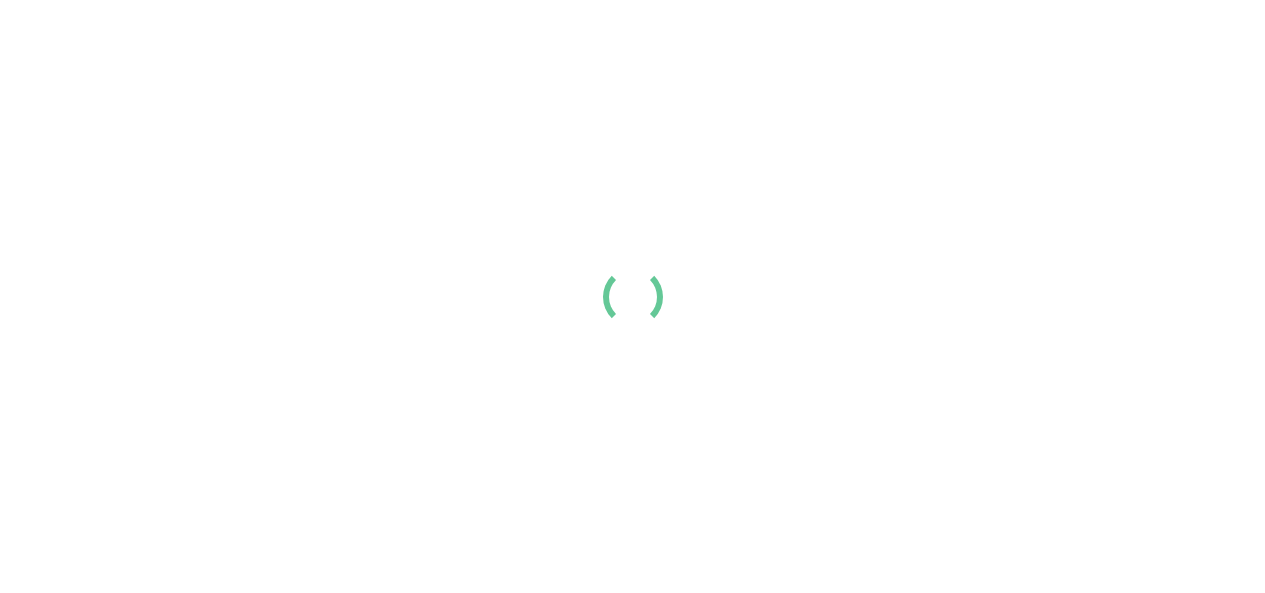 scroll, scrollTop: 0, scrollLeft: 0, axis: both 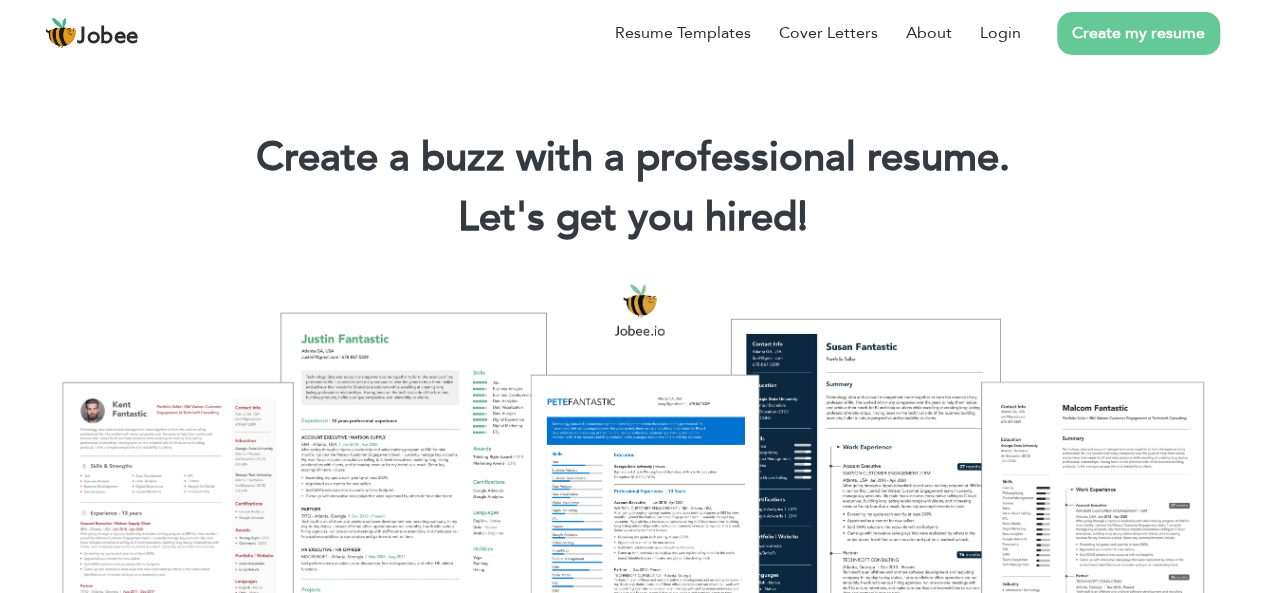 click on "Create my resume" at bounding box center (1138, 33) 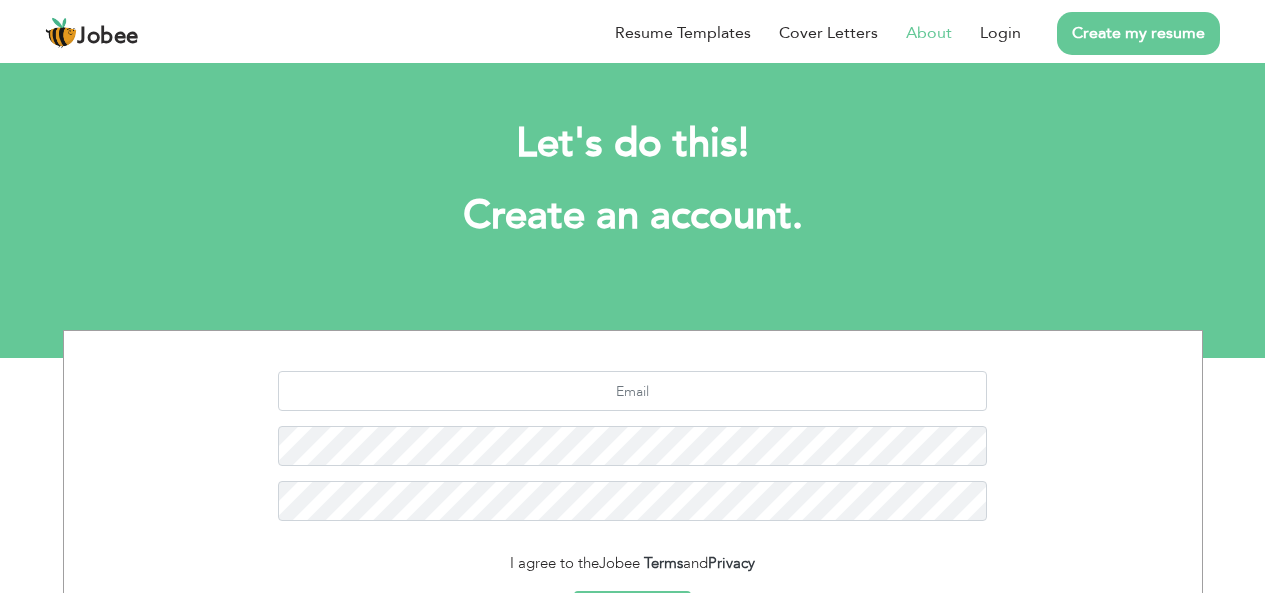 scroll, scrollTop: 0, scrollLeft: 0, axis: both 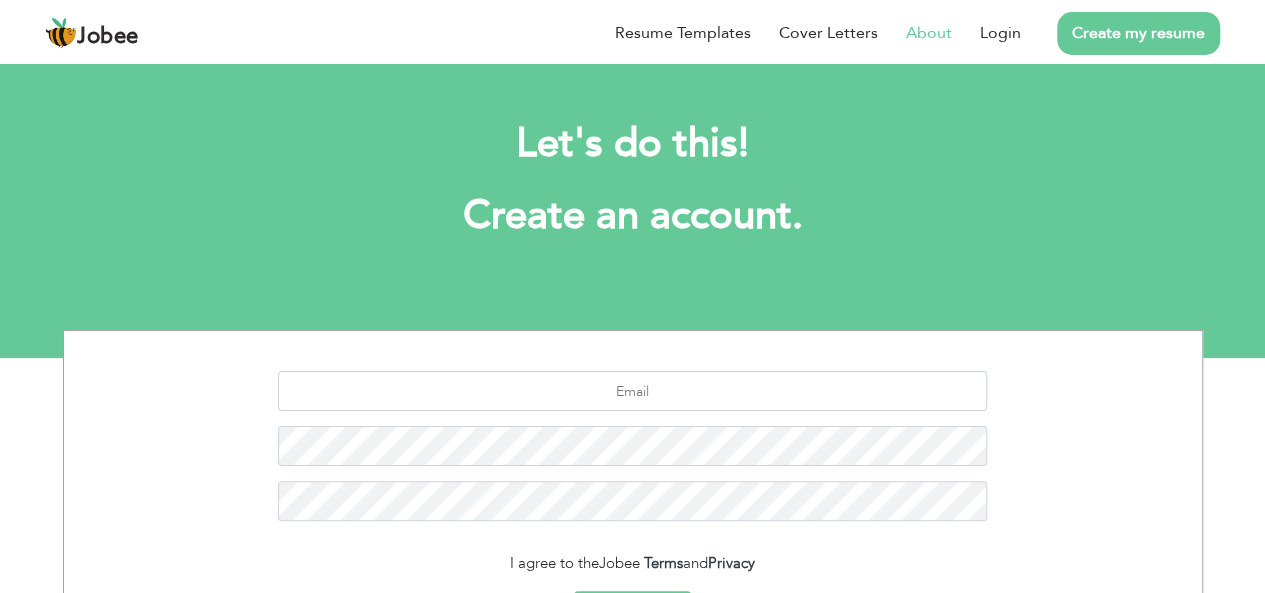 click on "About" at bounding box center (915, 33) 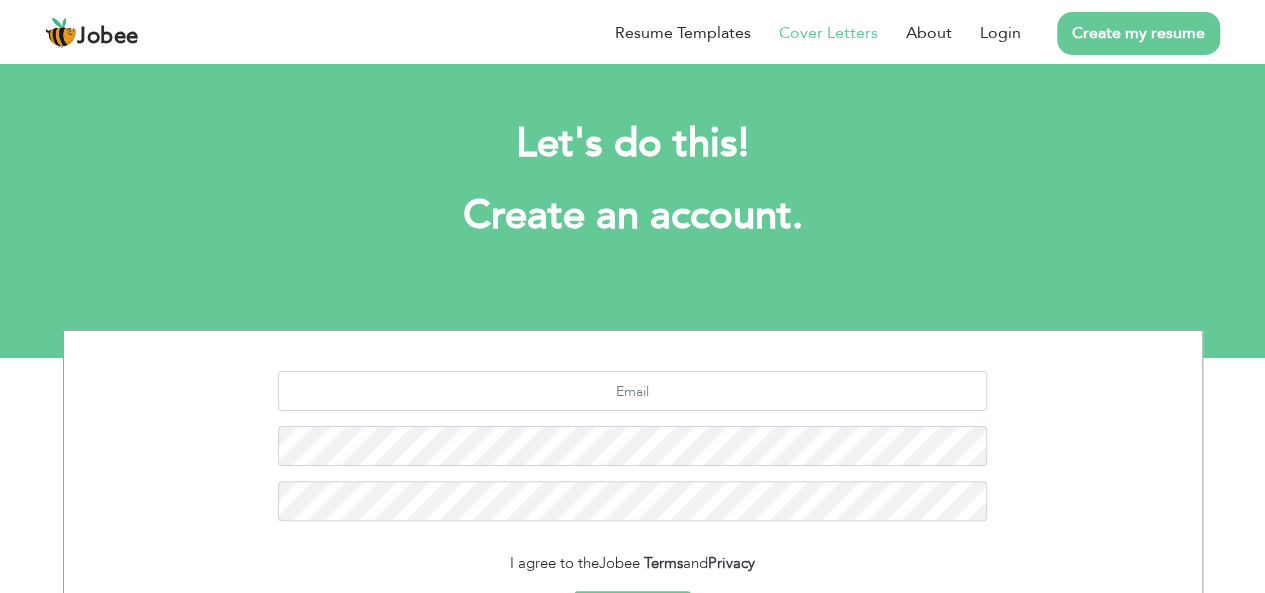 click on "Cover Letters" at bounding box center (828, 33) 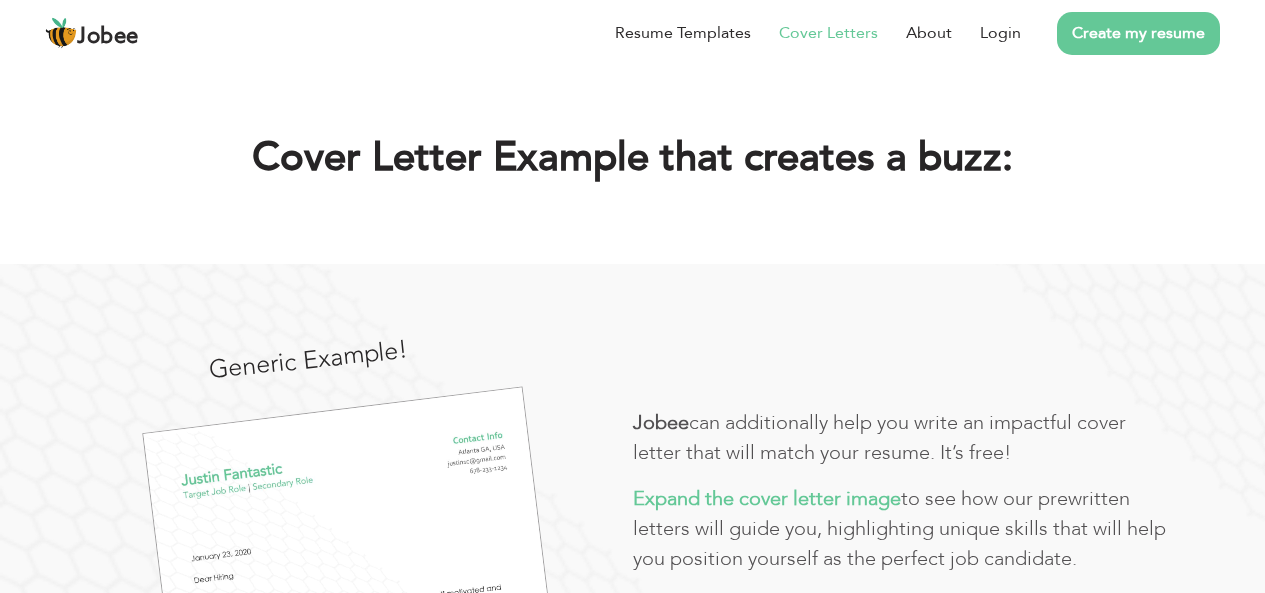 scroll, scrollTop: 0, scrollLeft: 0, axis: both 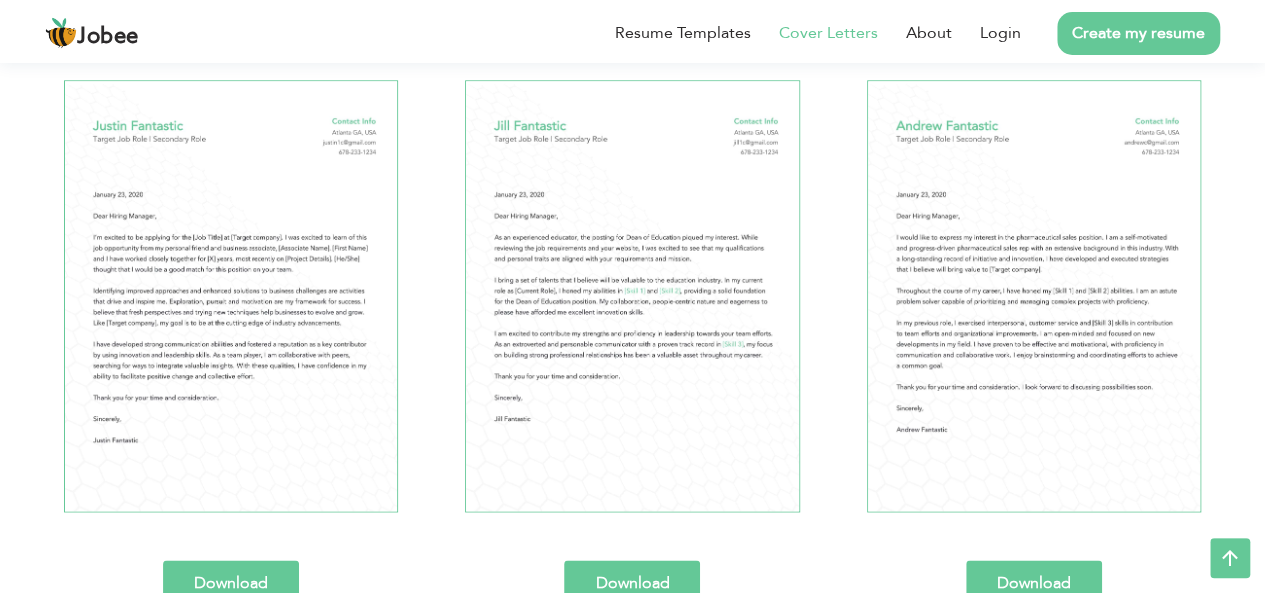 click at bounding box center (231, 296) 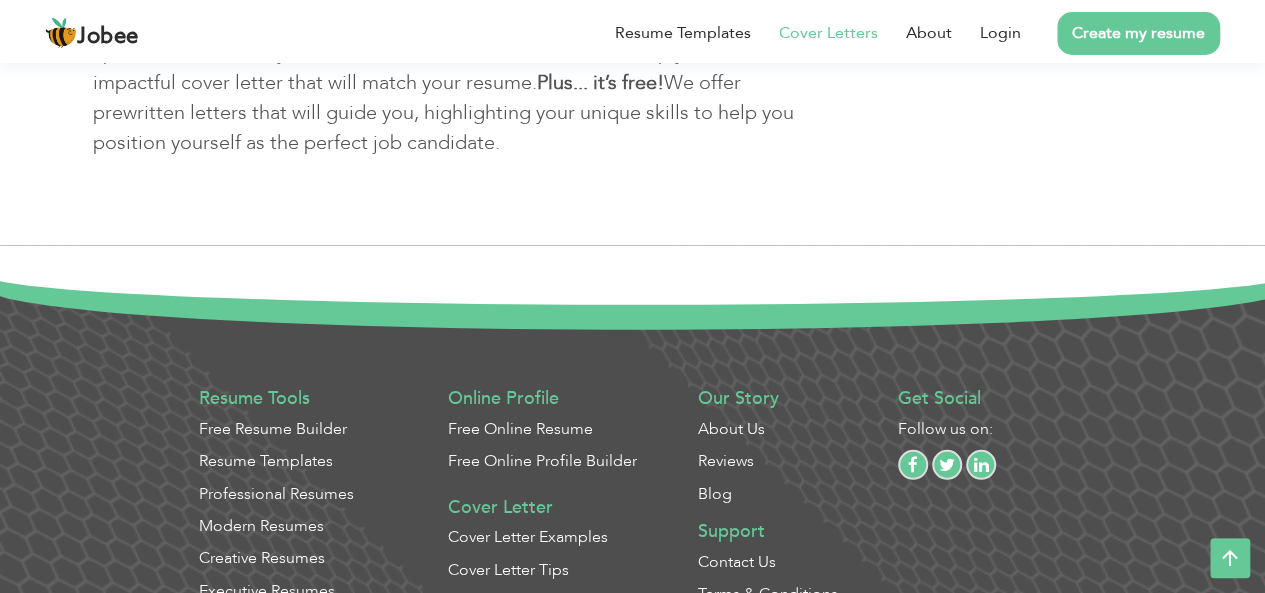 scroll, scrollTop: 2784, scrollLeft: 0, axis: vertical 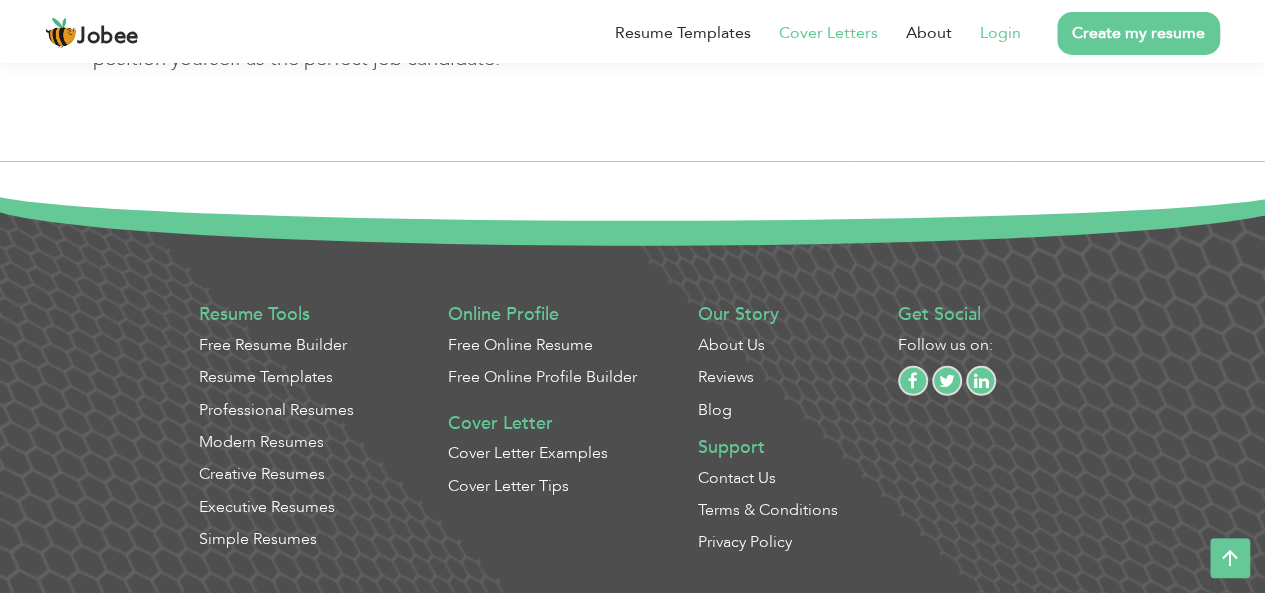 click on "Login" at bounding box center [986, 33] 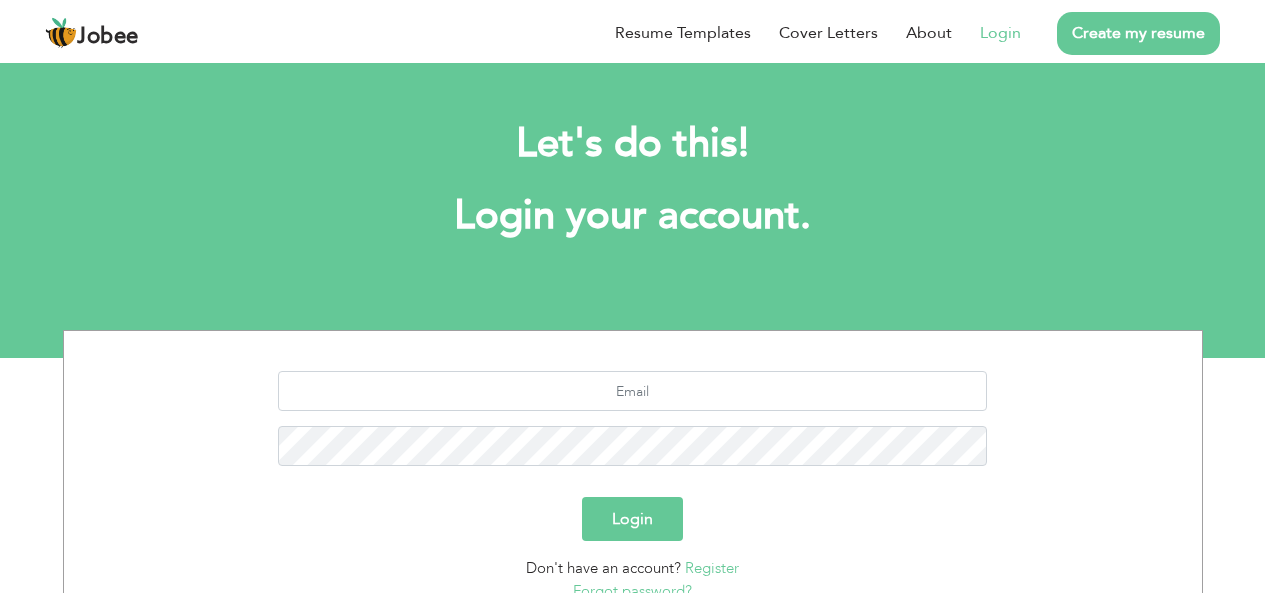 scroll, scrollTop: 0, scrollLeft: 0, axis: both 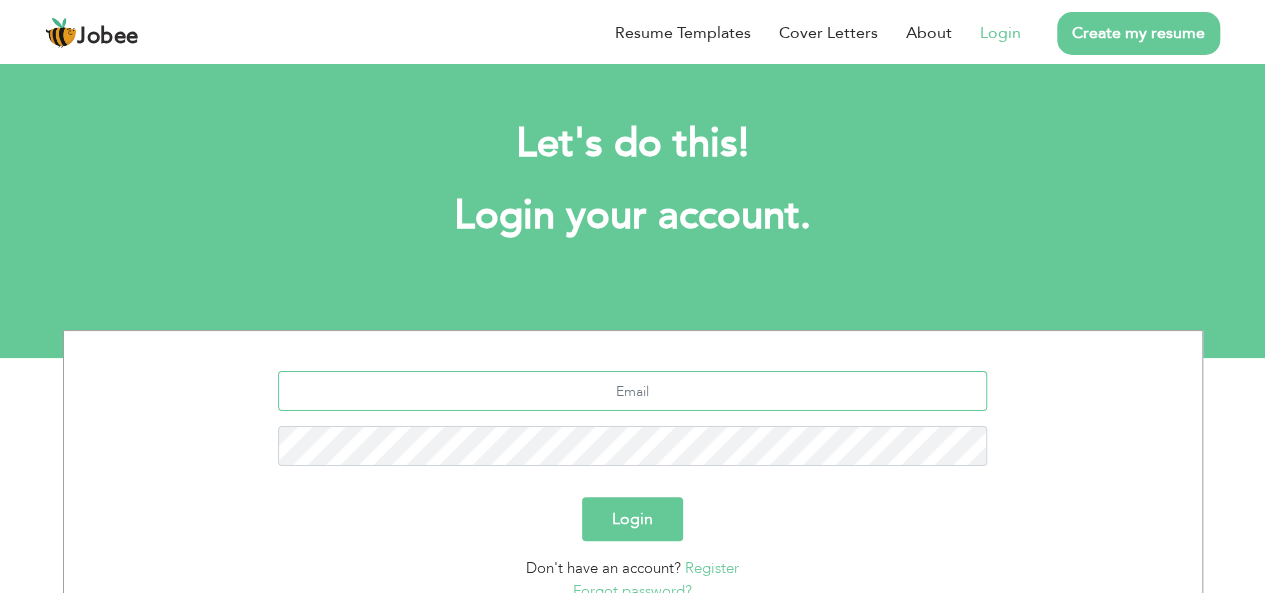 click at bounding box center (632, 391) 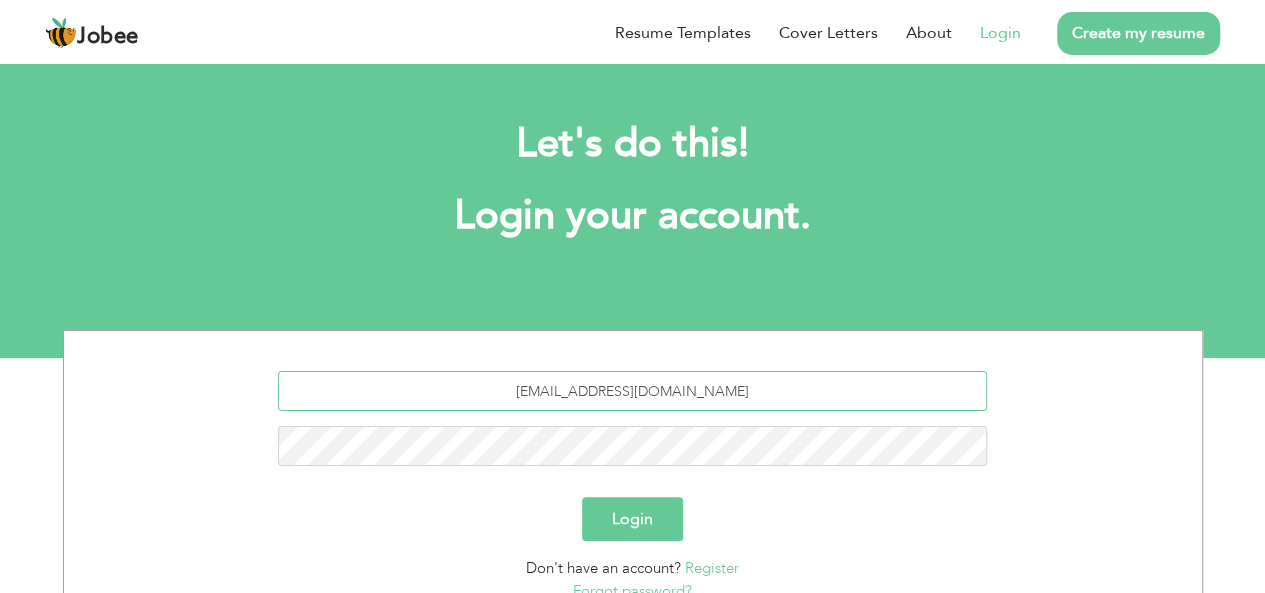 type on "[EMAIL_ADDRESS][DOMAIN_NAME]" 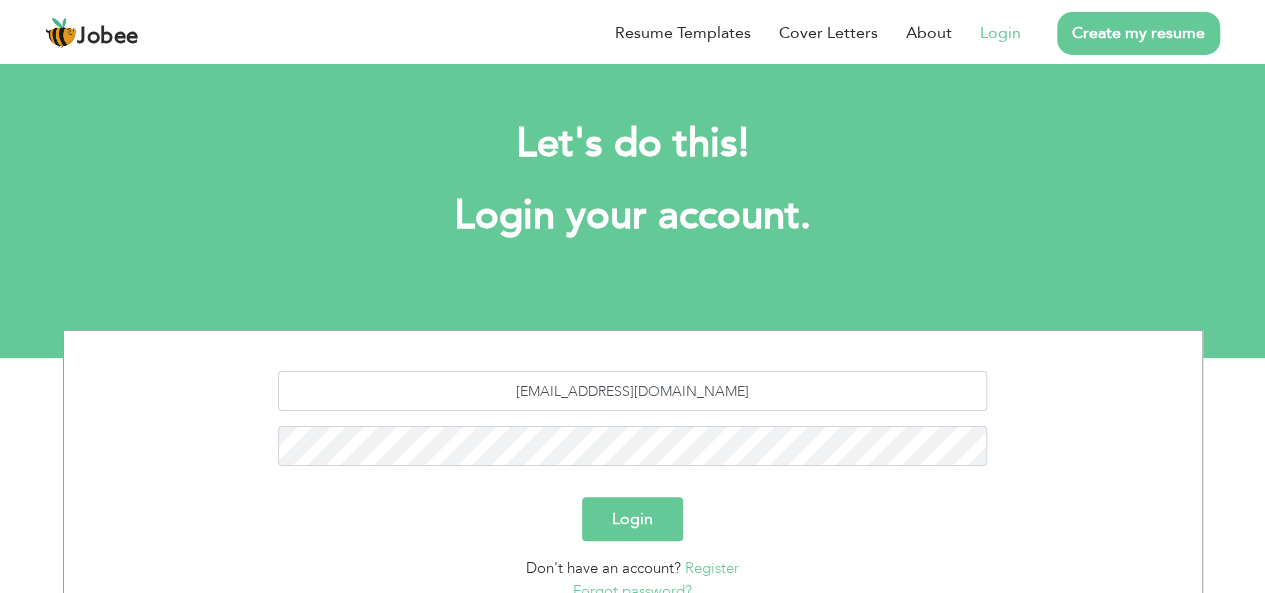 click on "Login" at bounding box center [632, 519] 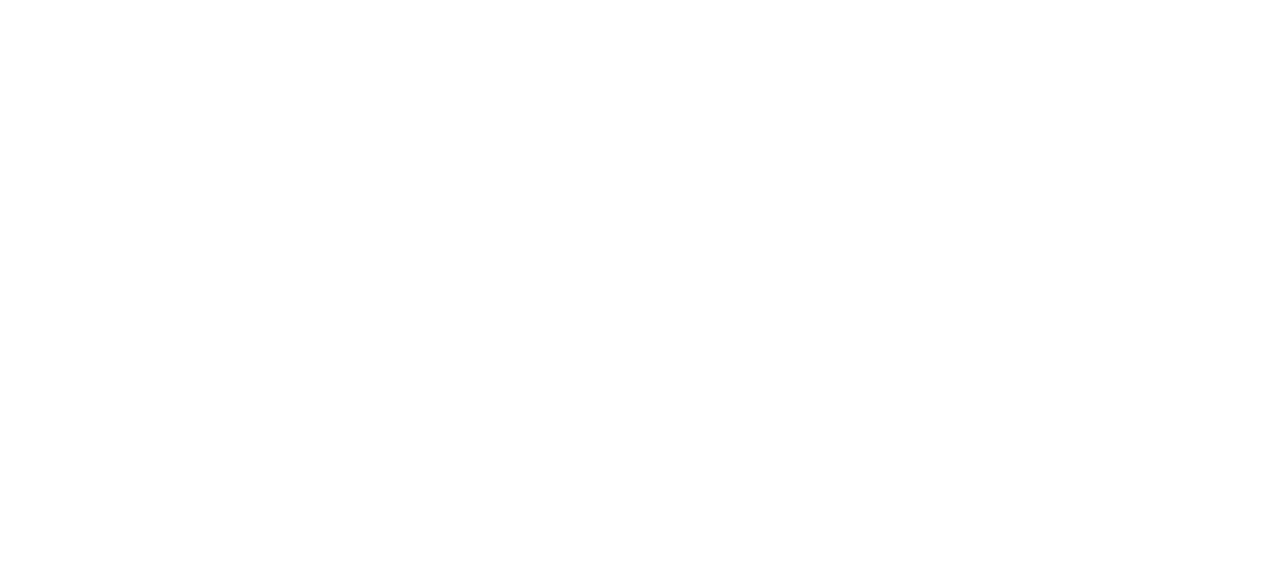 scroll, scrollTop: 0, scrollLeft: 0, axis: both 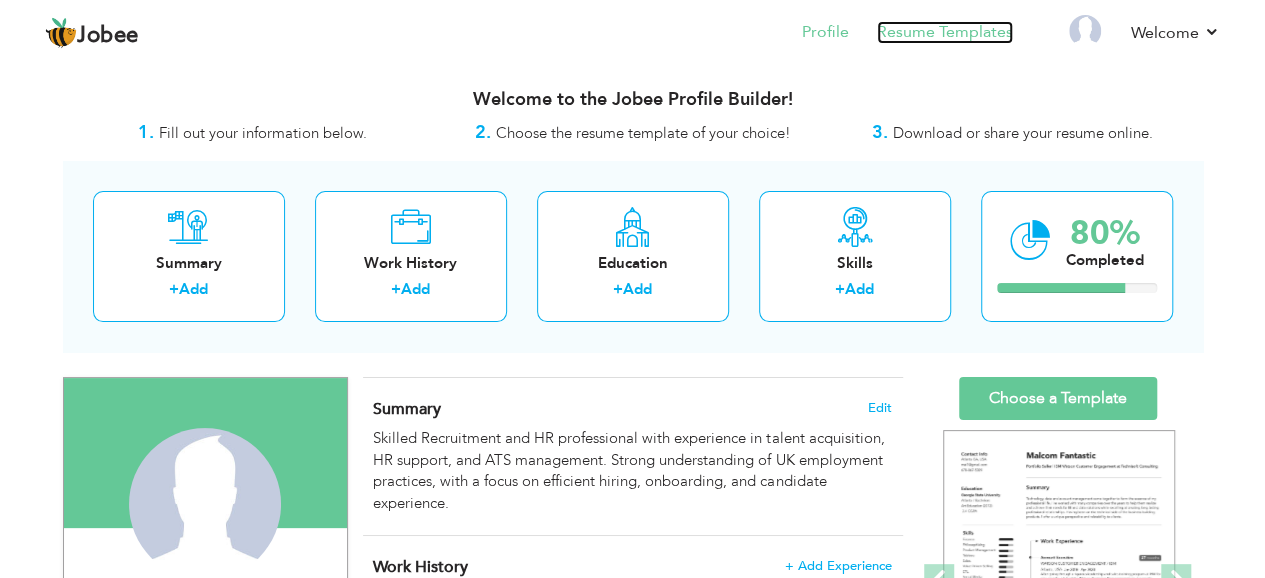 click on "Resume Templates" at bounding box center (945, 32) 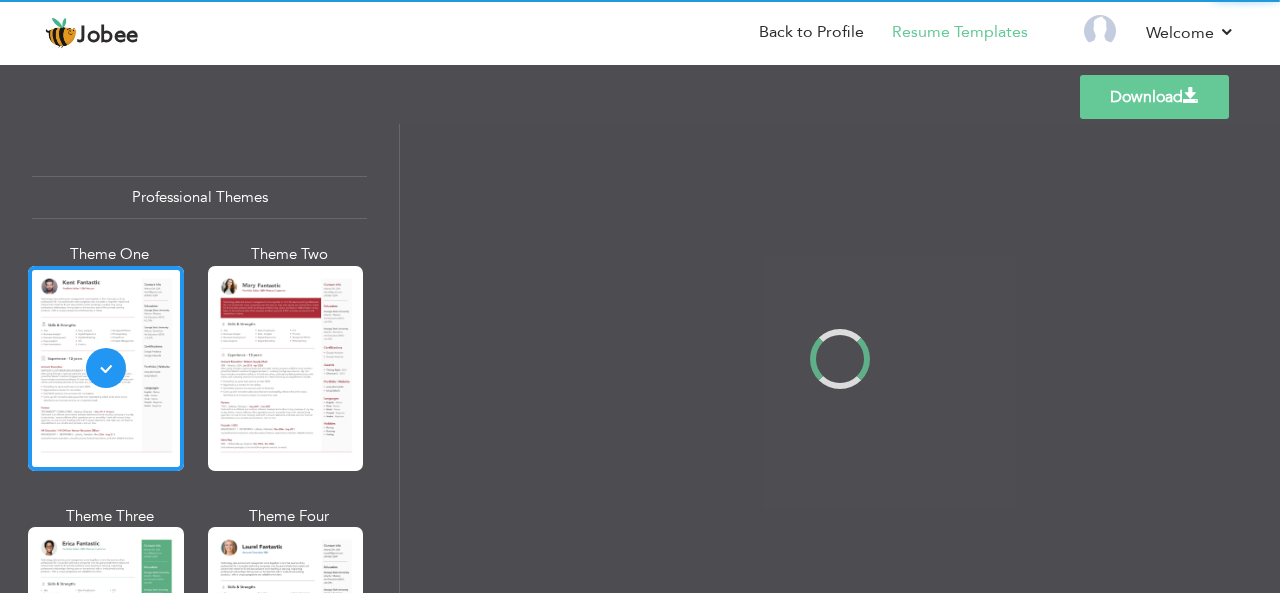scroll, scrollTop: 0, scrollLeft: 0, axis: both 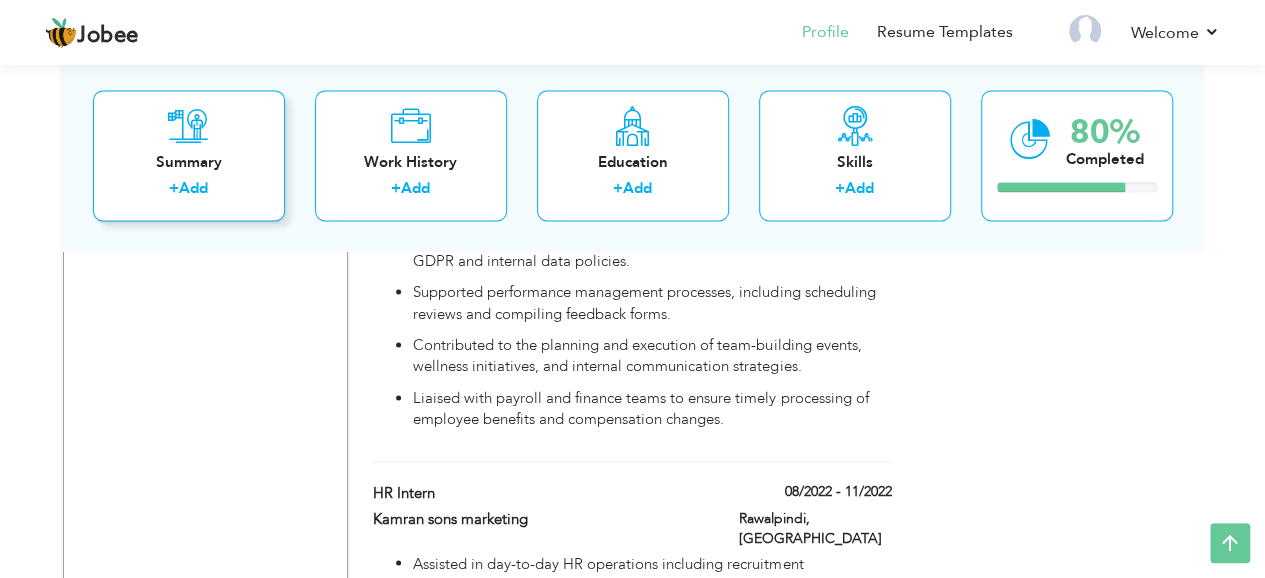 click on "Summary
+  Add" at bounding box center [189, 155] 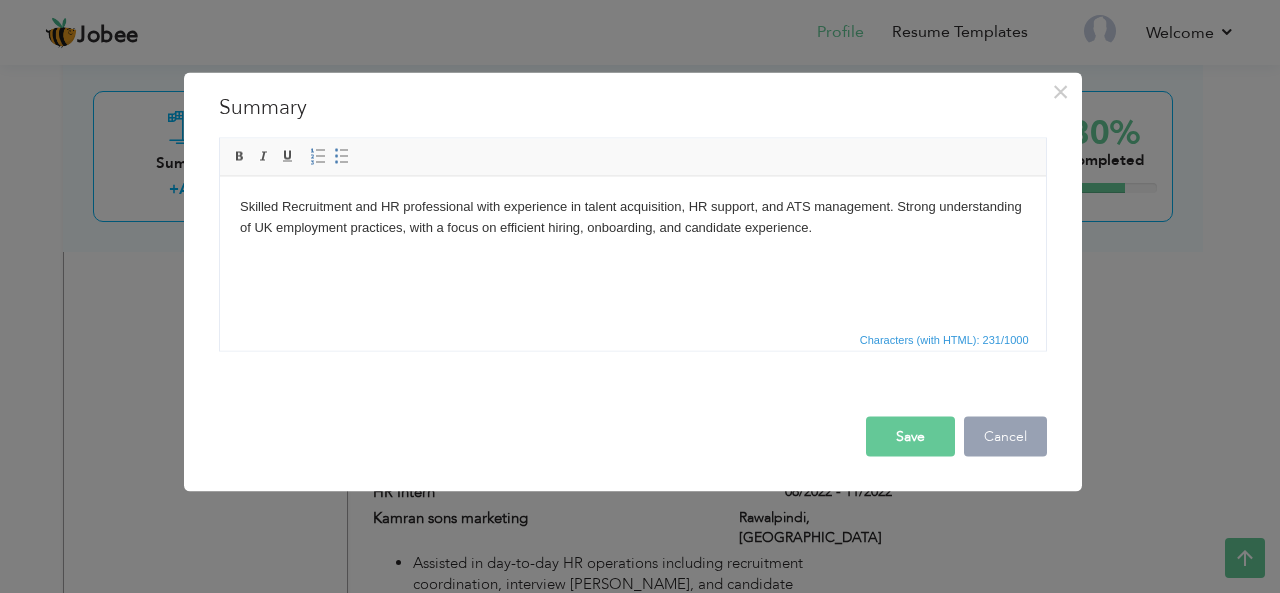 click on "Cancel" at bounding box center (1005, 436) 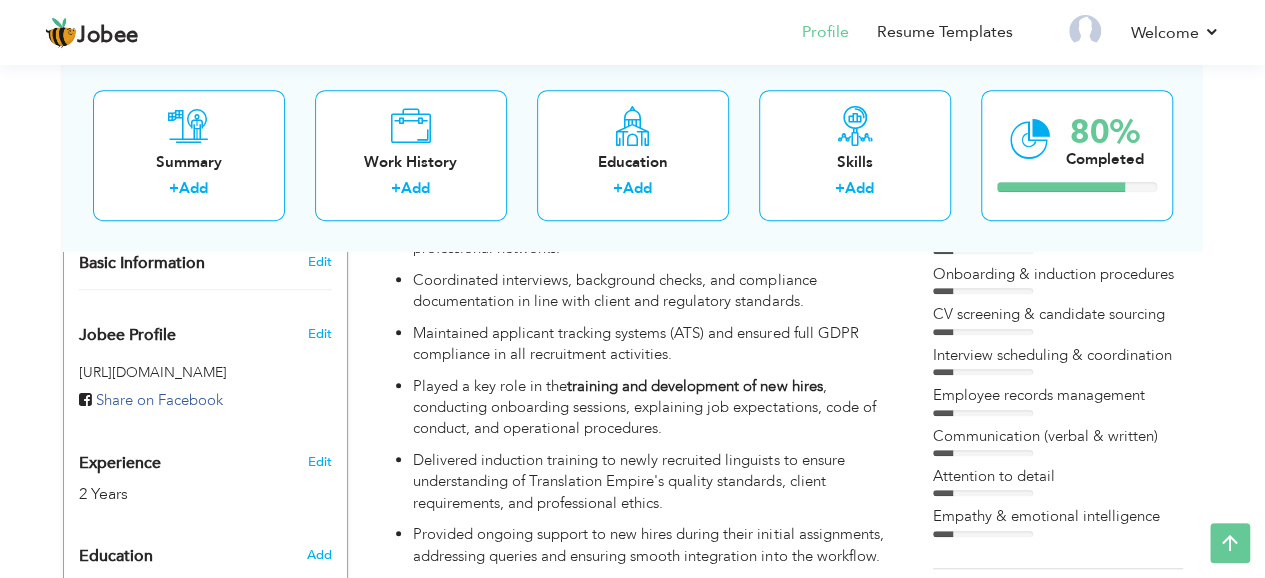 scroll, scrollTop: 0, scrollLeft: 0, axis: both 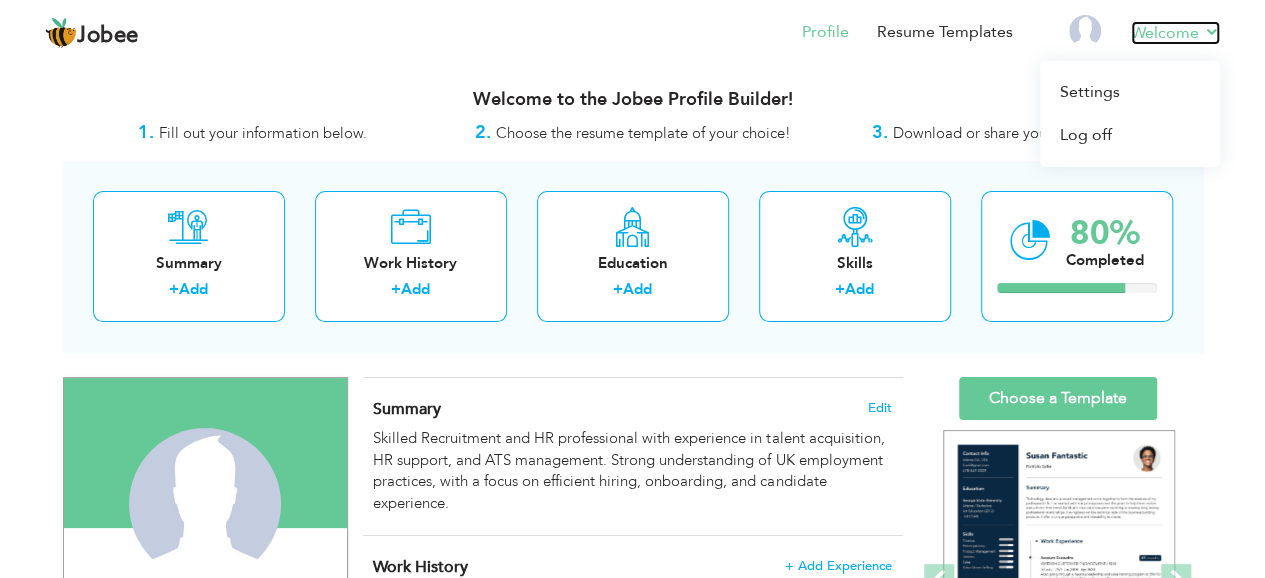 click on "Welcome" at bounding box center [1175, 33] 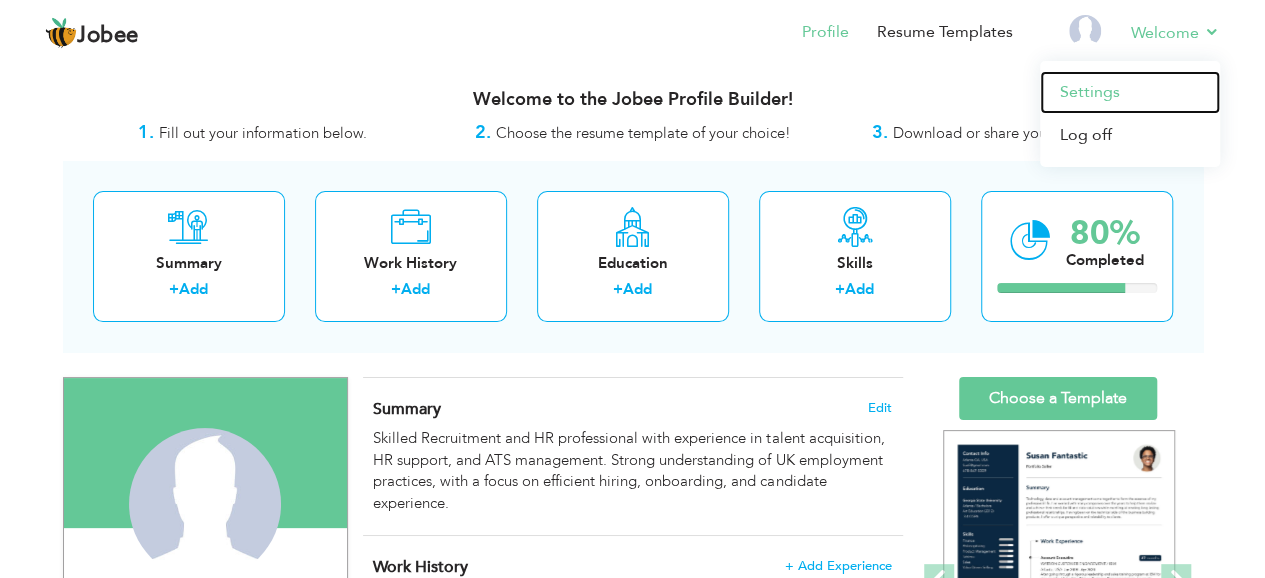 click on "Settings" at bounding box center (1130, 92) 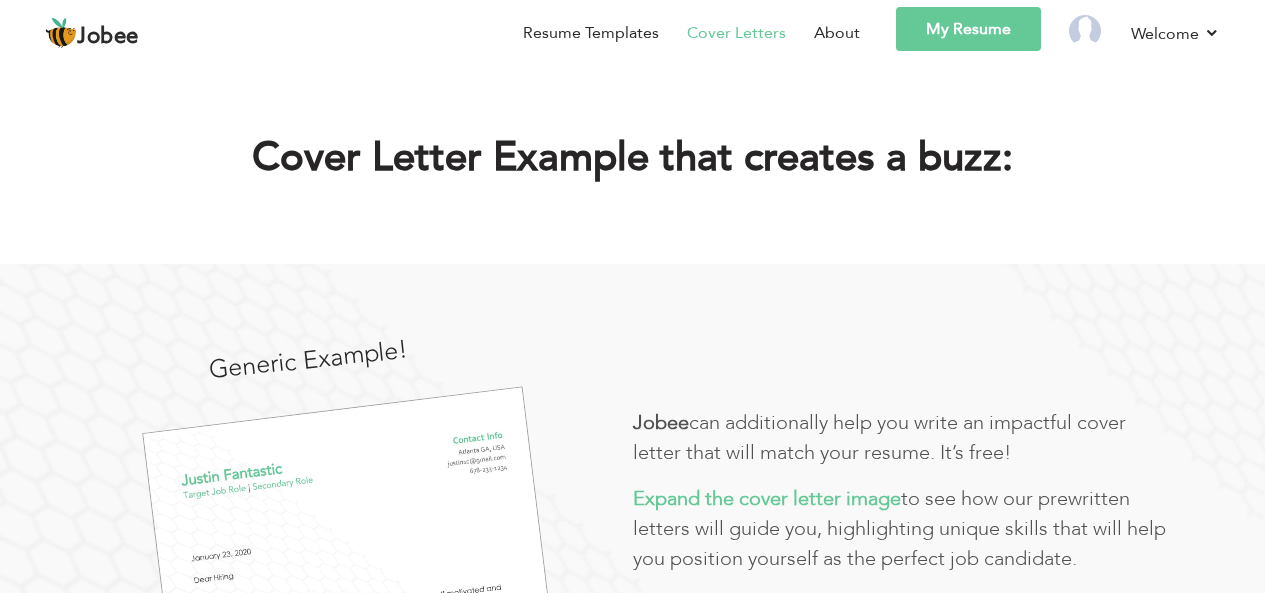 scroll, scrollTop: 0, scrollLeft: 0, axis: both 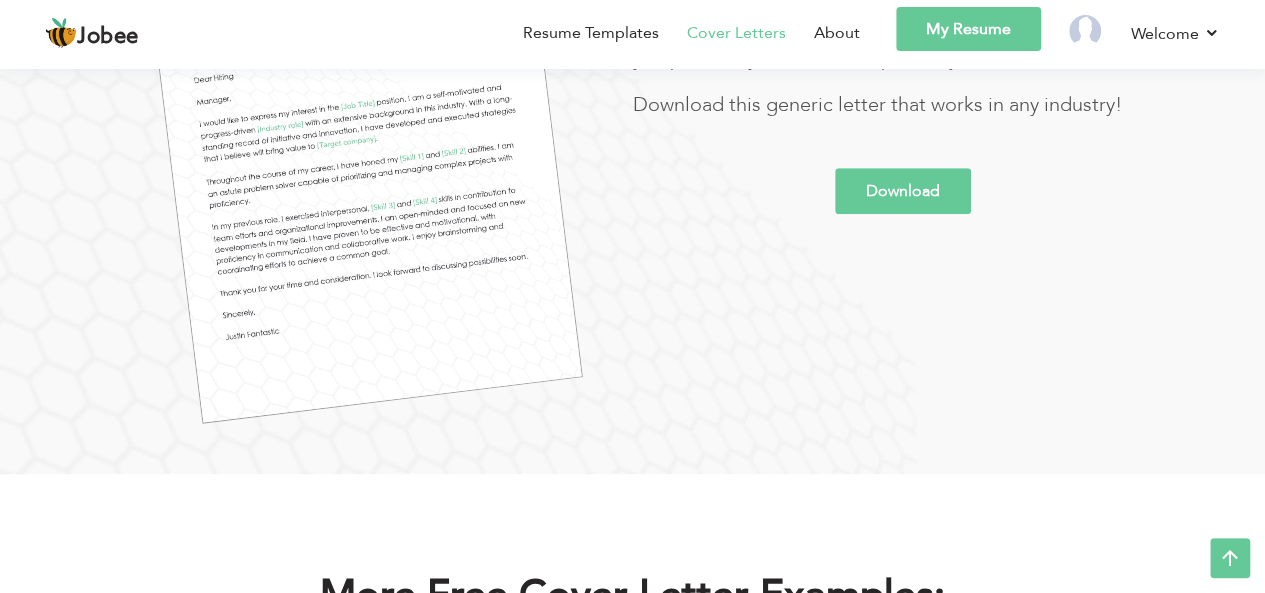 click on "Download" at bounding box center [903, 191] 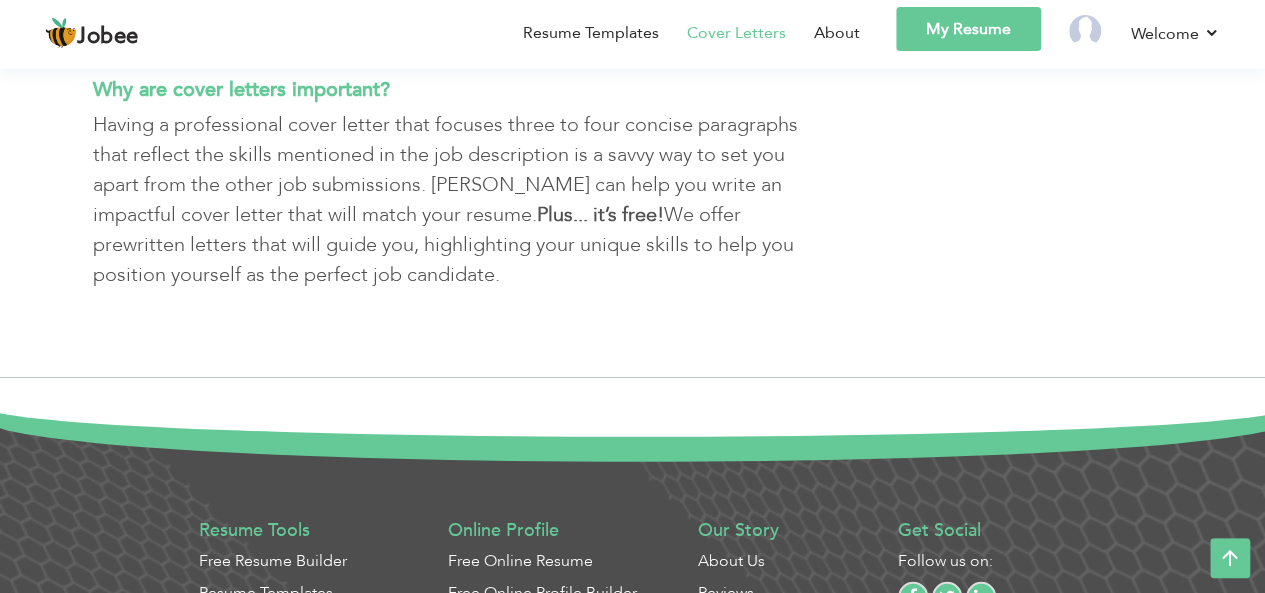 scroll, scrollTop: 2784, scrollLeft: 0, axis: vertical 